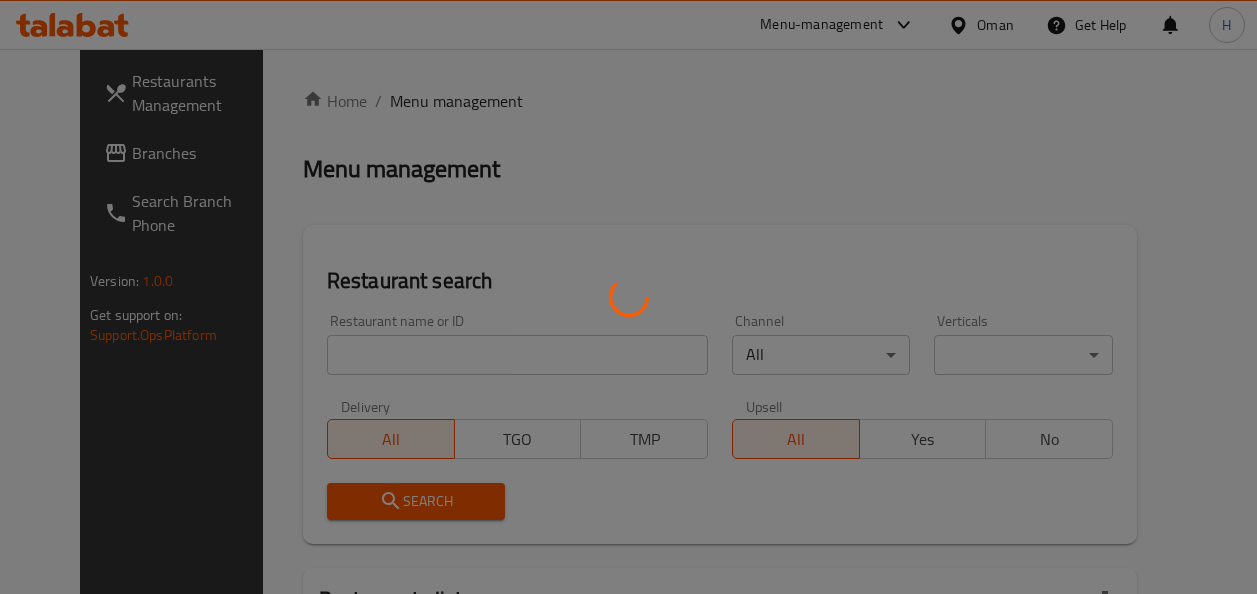scroll, scrollTop: 0, scrollLeft: 0, axis: both 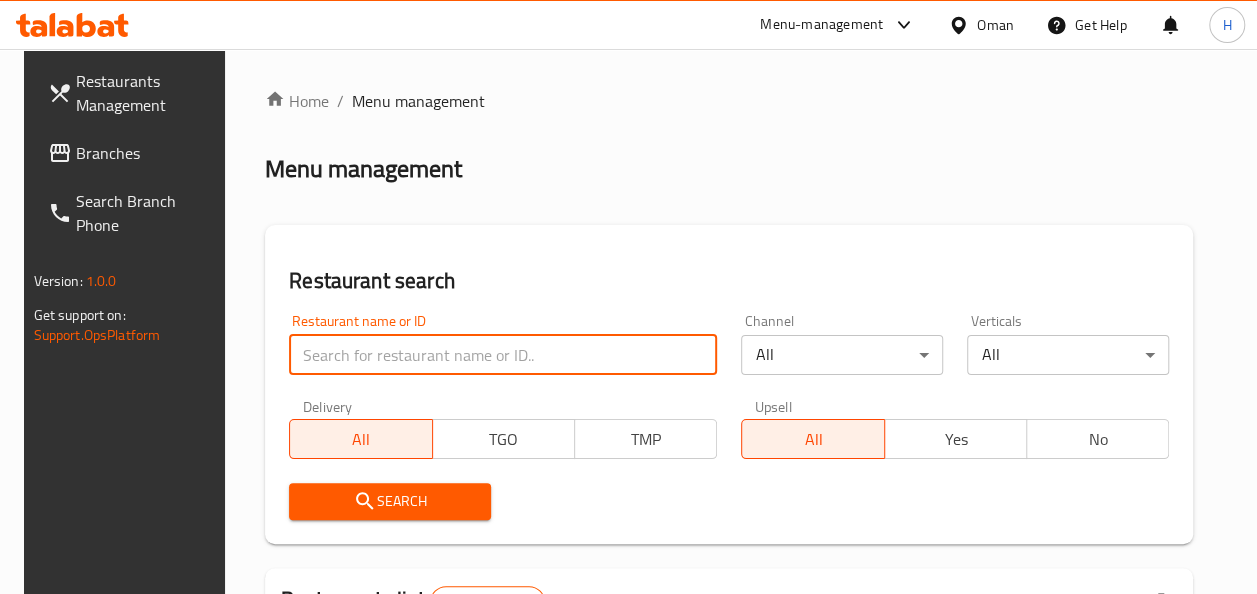 click at bounding box center [503, 355] 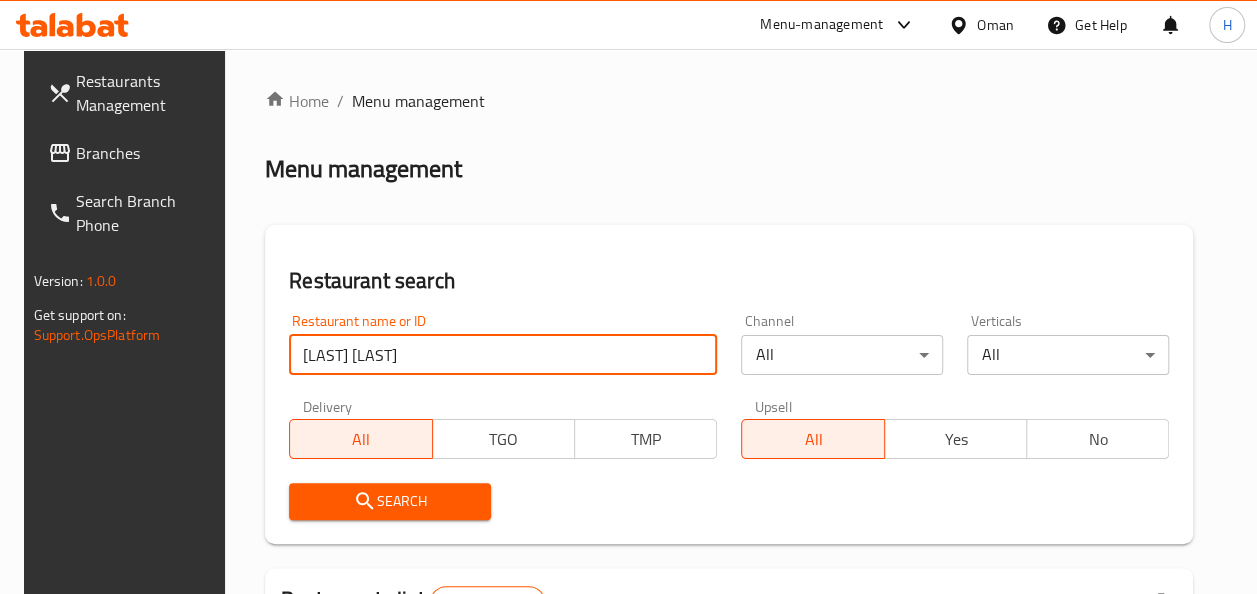 type on "alhalabi express" 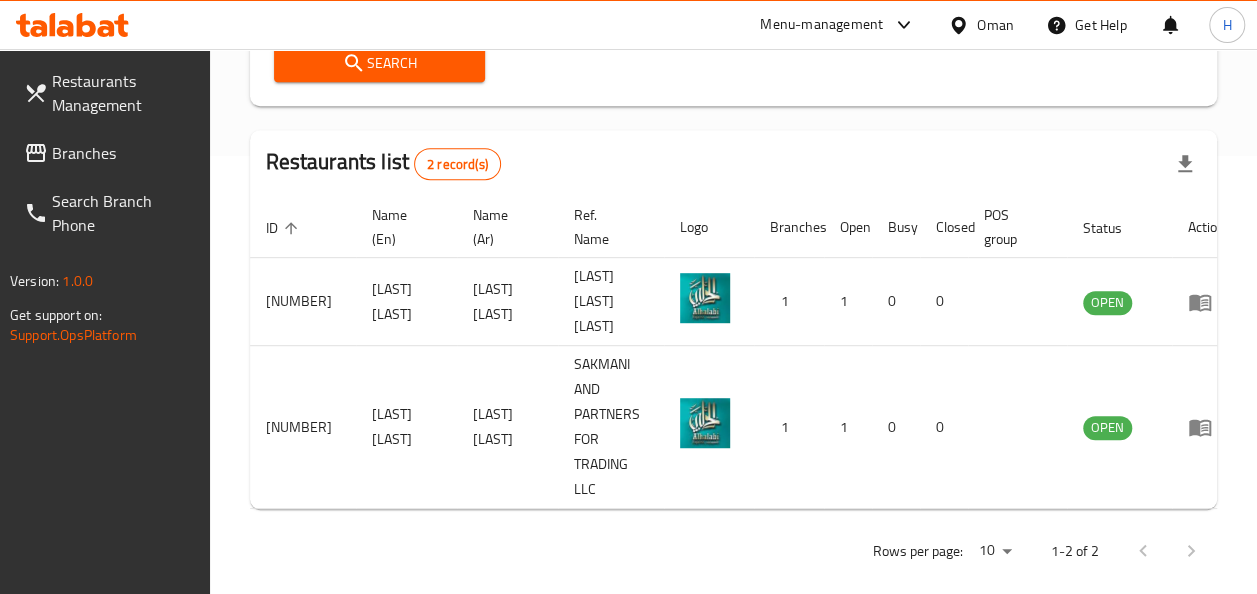 scroll, scrollTop: 444, scrollLeft: 0, axis: vertical 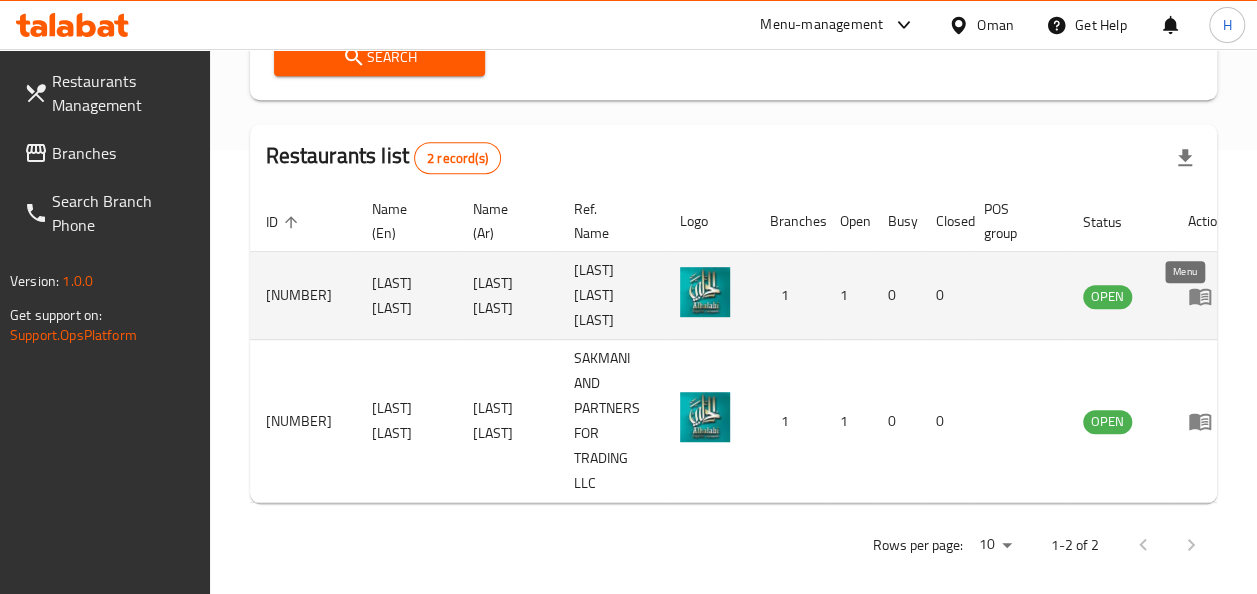 click 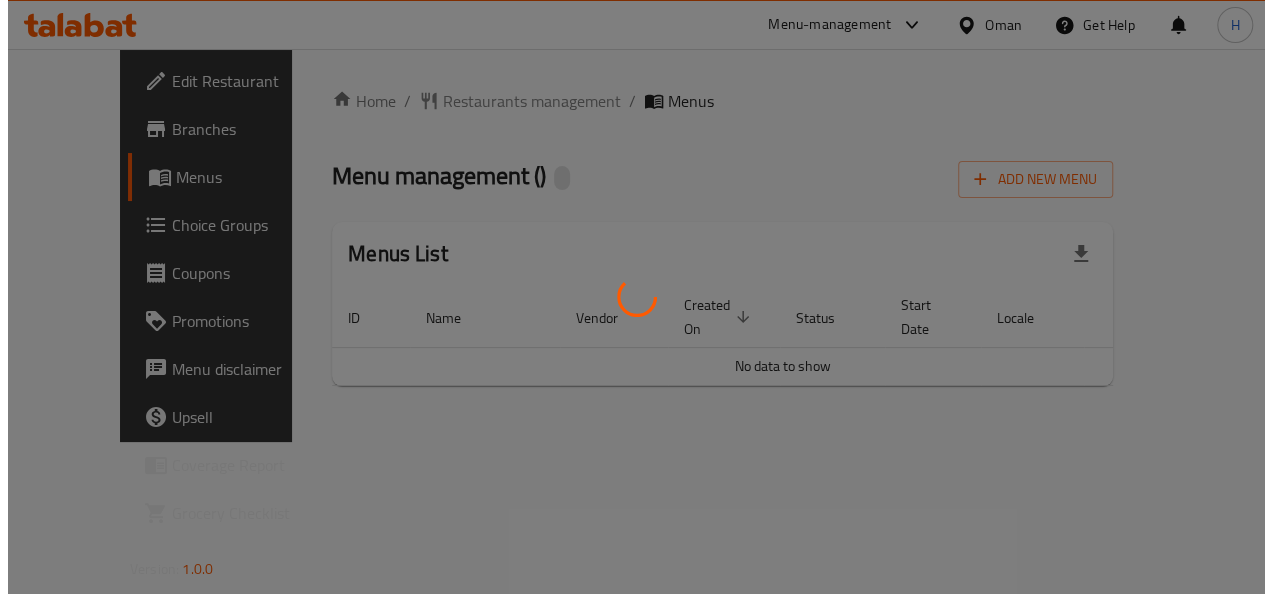scroll, scrollTop: 0, scrollLeft: 0, axis: both 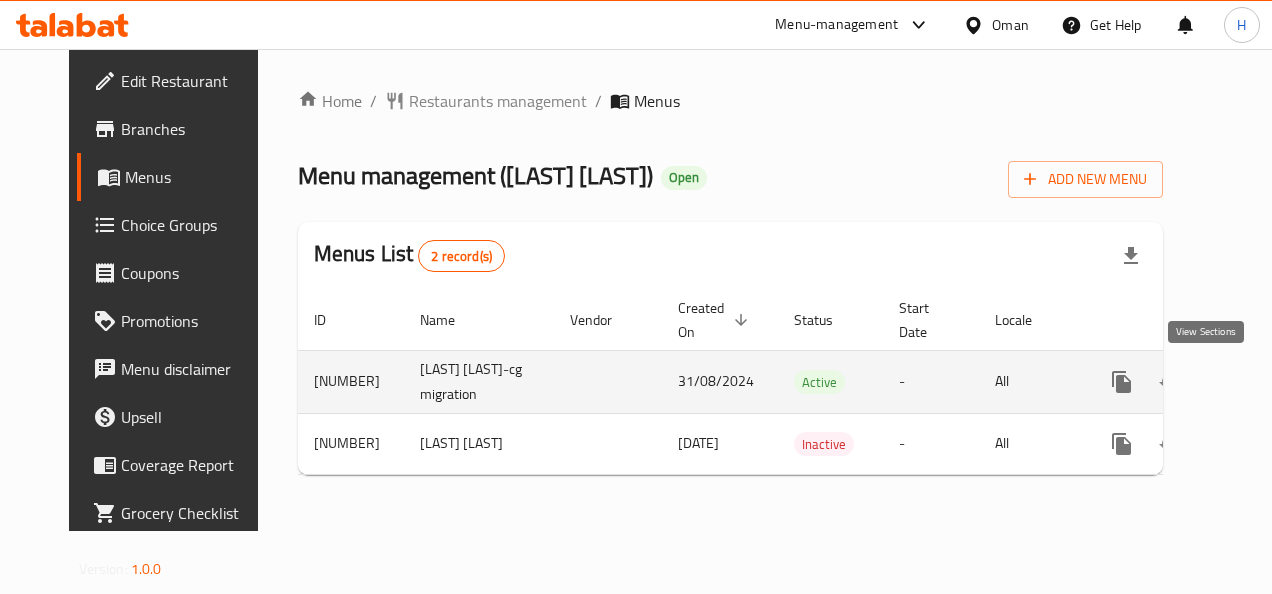 click 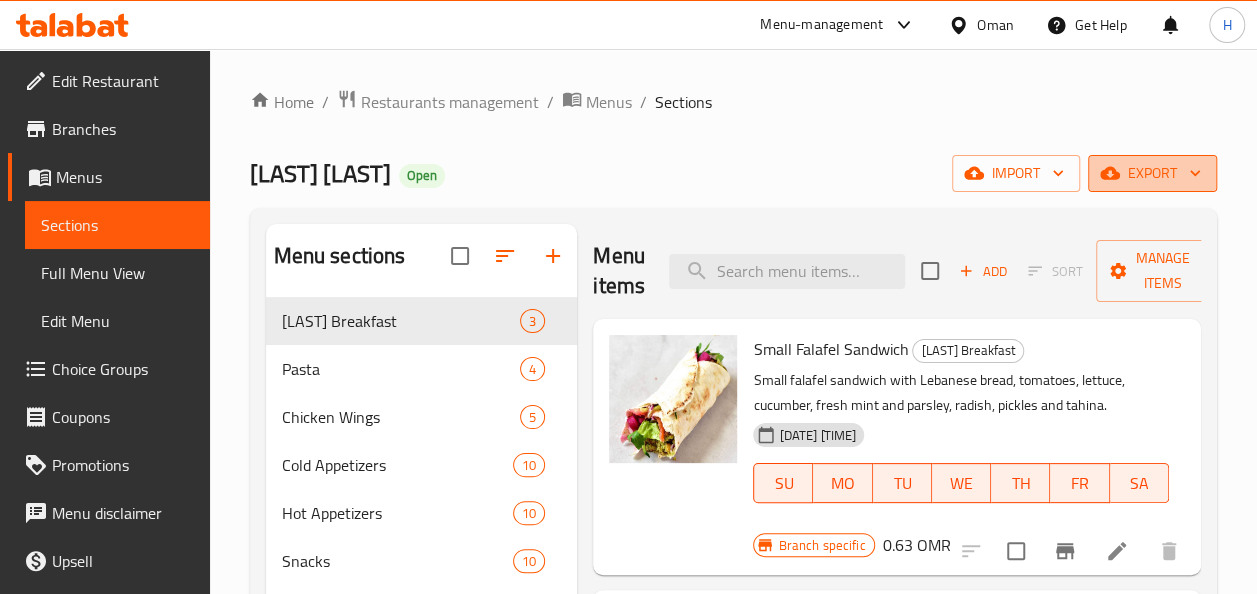 click on "export" at bounding box center [1152, 173] 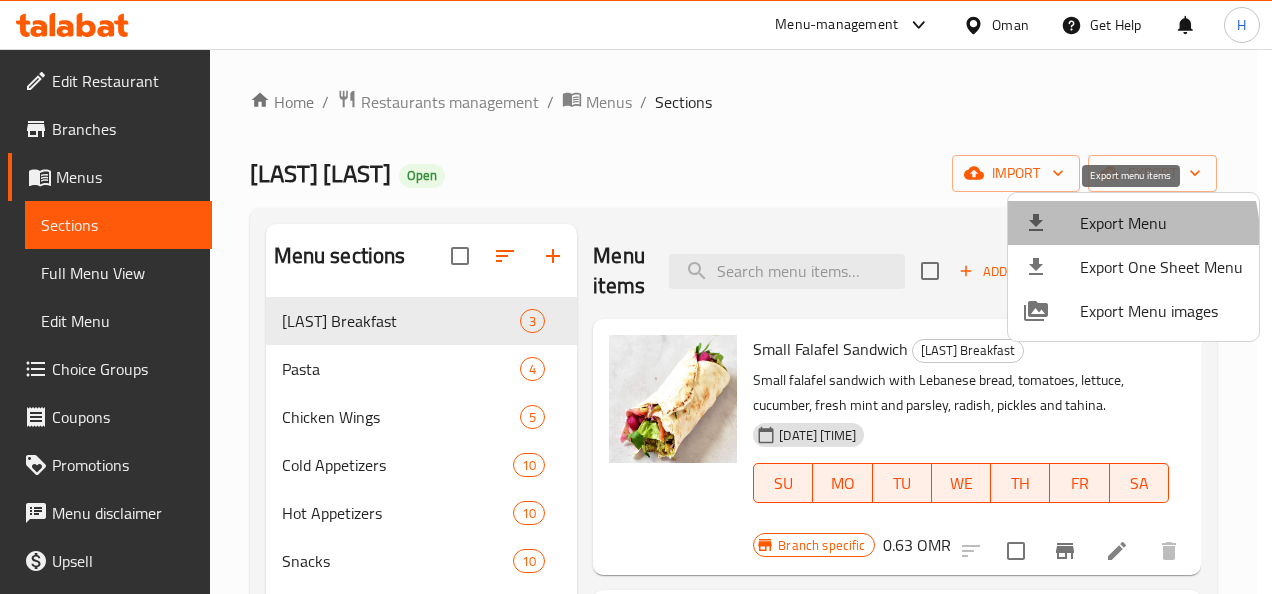 click on "Export Menu" at bounding box center [1133, 223] 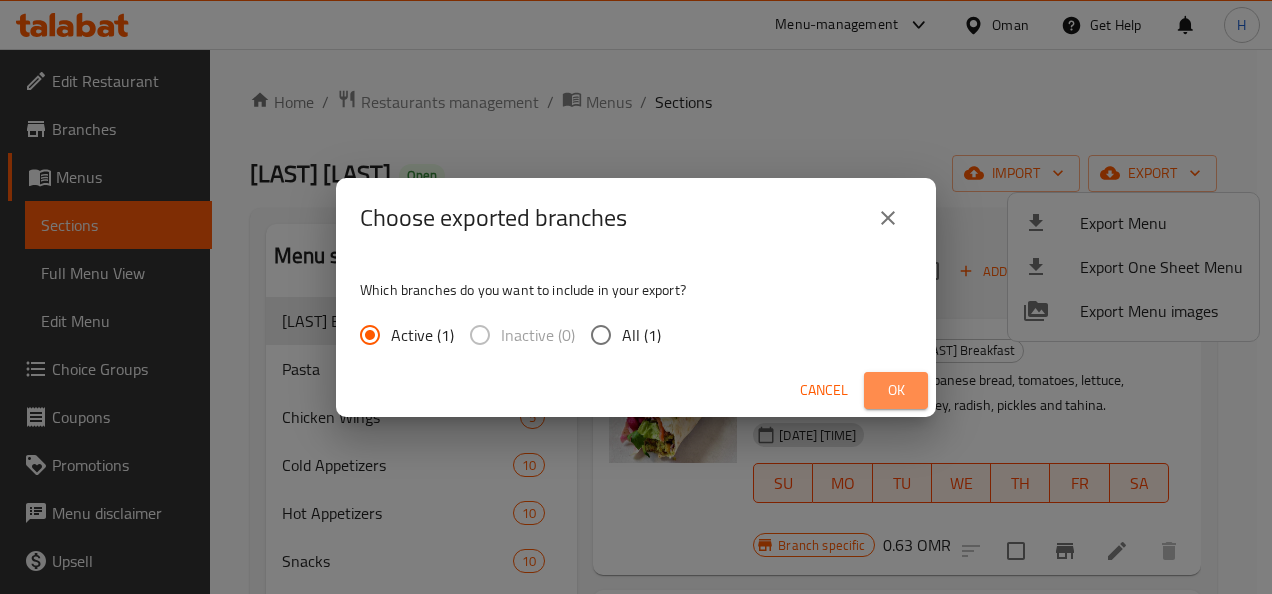 click on "Ok" at bounding box center [896, 390] 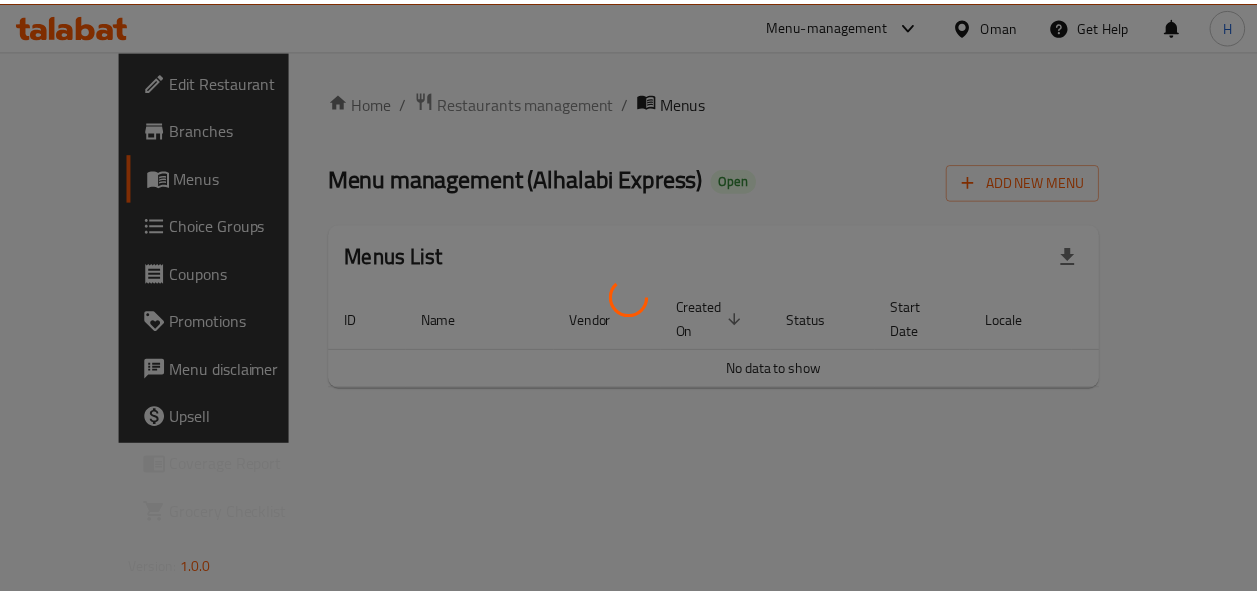 scroll, scrollTop: 0, scrollLeft: 0, axis: both 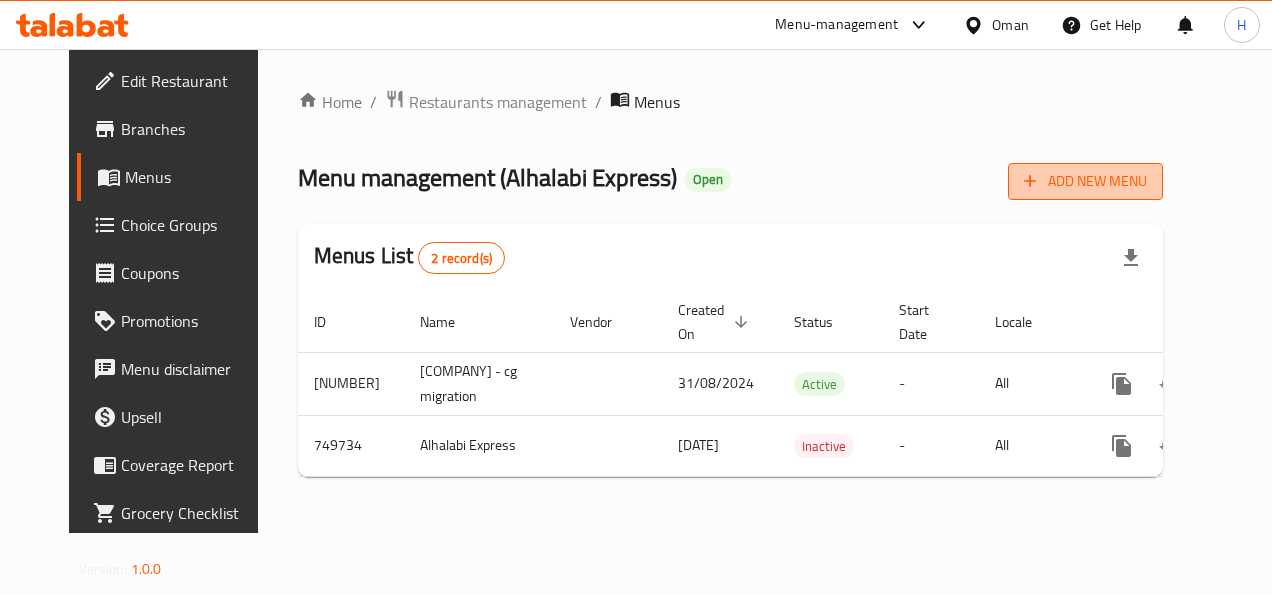 click on "Add New Menu" at bounding box center [1085, 181] 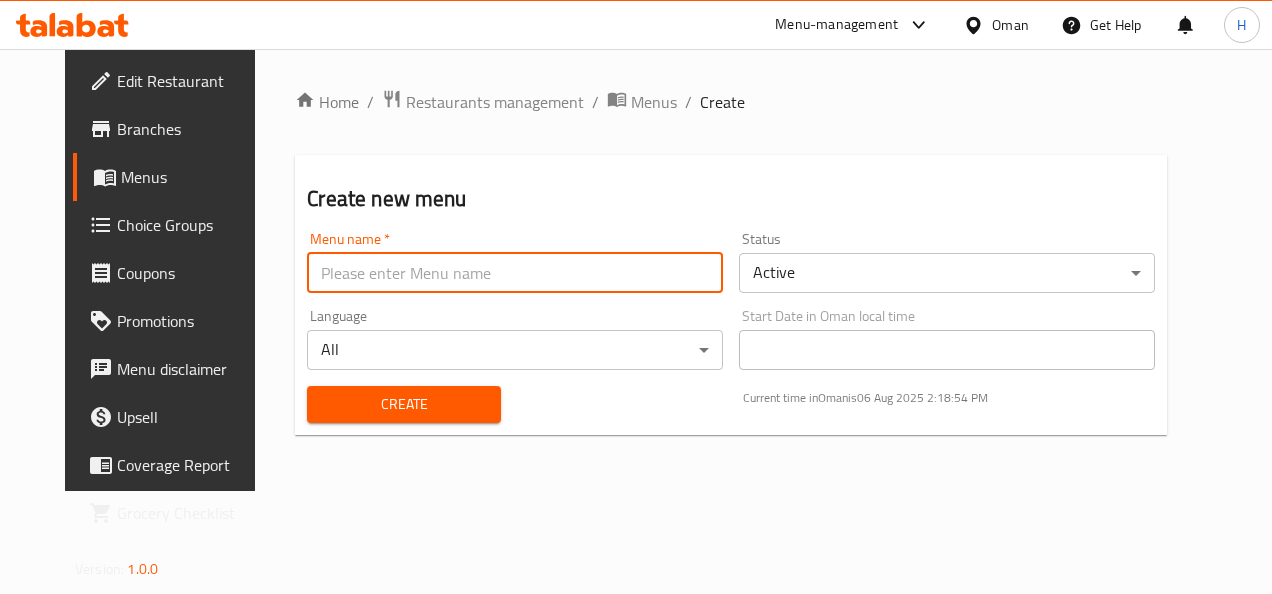 click at bounding box center (515, 273) 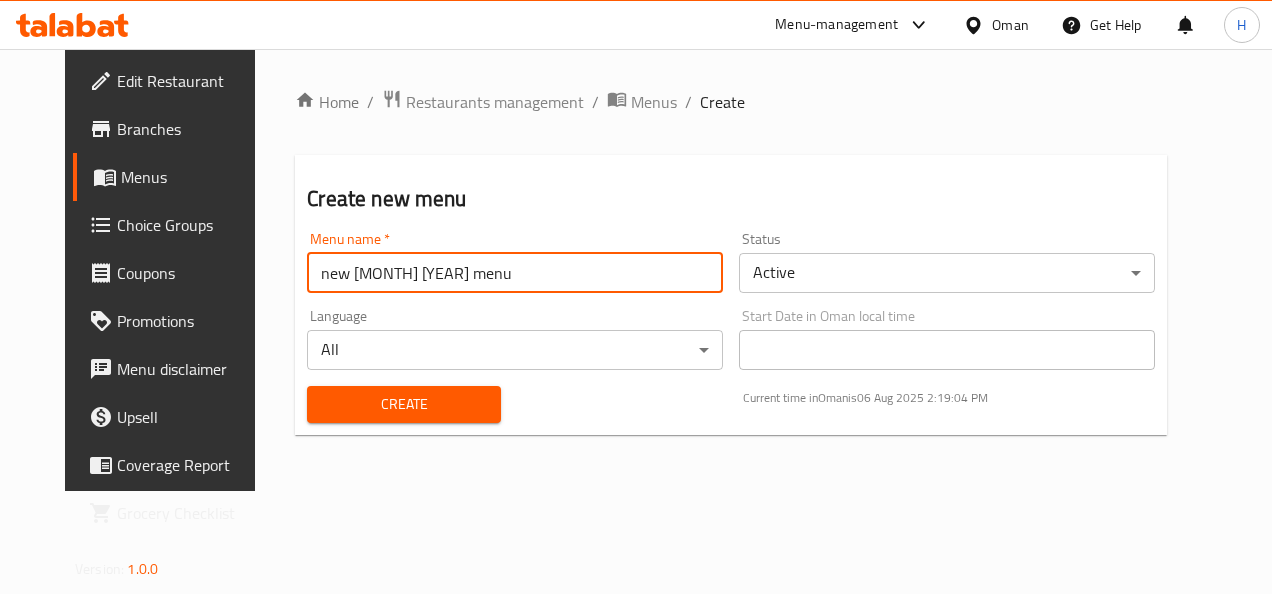 type on "new [MONTH] [YEAR] menu" 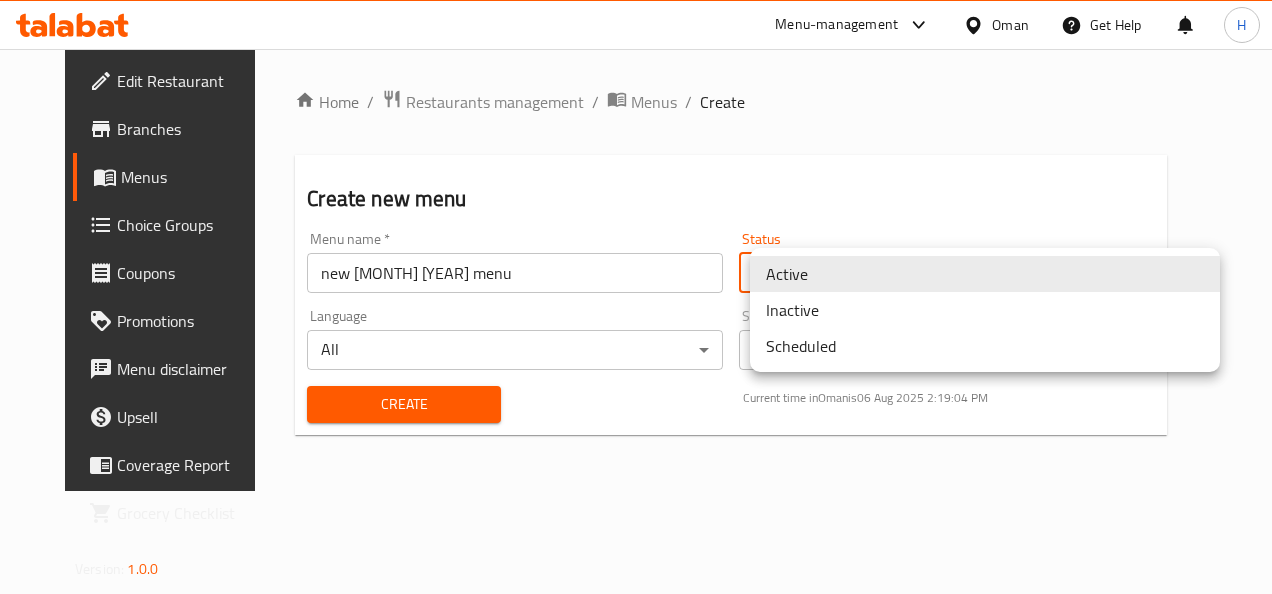 click on "​ Menu-management Oman Get Help H   Edit Restaurant   Branches   Menus   Choice Groups   Coupons   Promotions   Menu disclaimer   Upsell   Coverage Report   Grocery Checklist  Version:    1.0.0  Get support on:    Support.OpsPlatform Home / Restaurants management / Menus / Create Create new menu Menu name   * new august 2025 menu Menu name  * Status Active ​ Language All ​ Start Date in Oman local time Start Date in Oman local time Create Current time in  Oman  is  06 Aug 2025   2:19:04 PM Bug report Fill out the following information to report your bug Error text Steps to reproduce * Expected behaviour Your bug report will be sent along with the screenshot: Cancel Submit ticket Get Help Primary Support Currently using the Menu-management plugin and facing challenges? Reach out through their dedicated support channel. Get help via Slack Close Notification center Updated:  Now You do not have any Notifications Menu Item Active Inactive Scheduled" at bounding box center [636, 321] 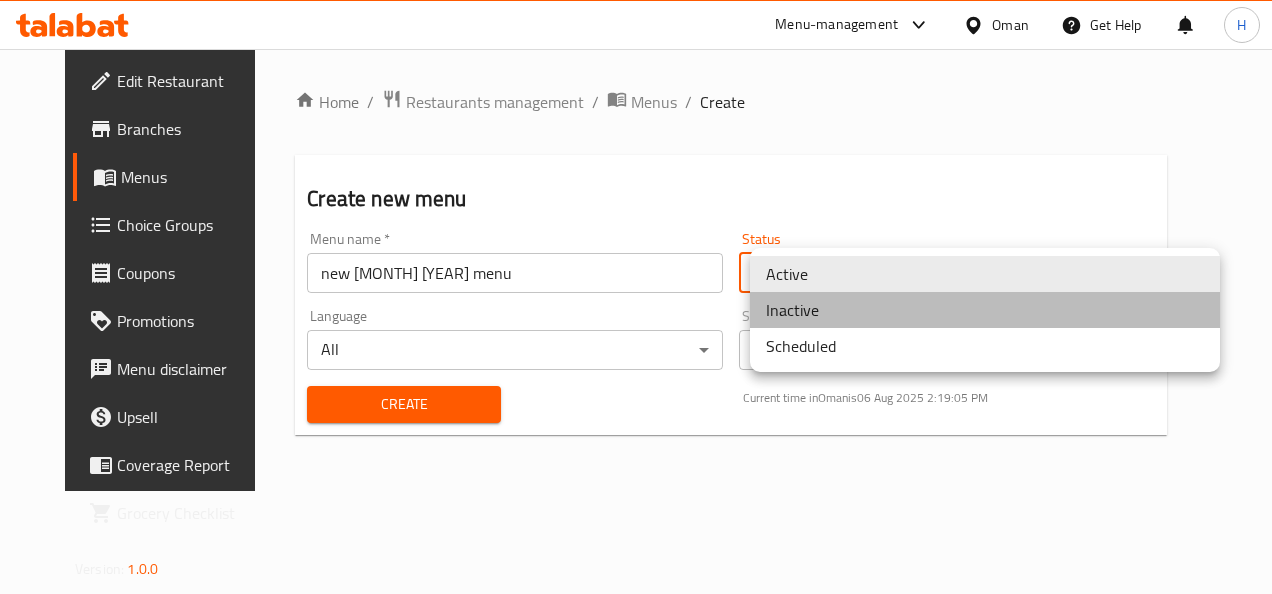 click on "Inactive" at bounding box center (985, 310) 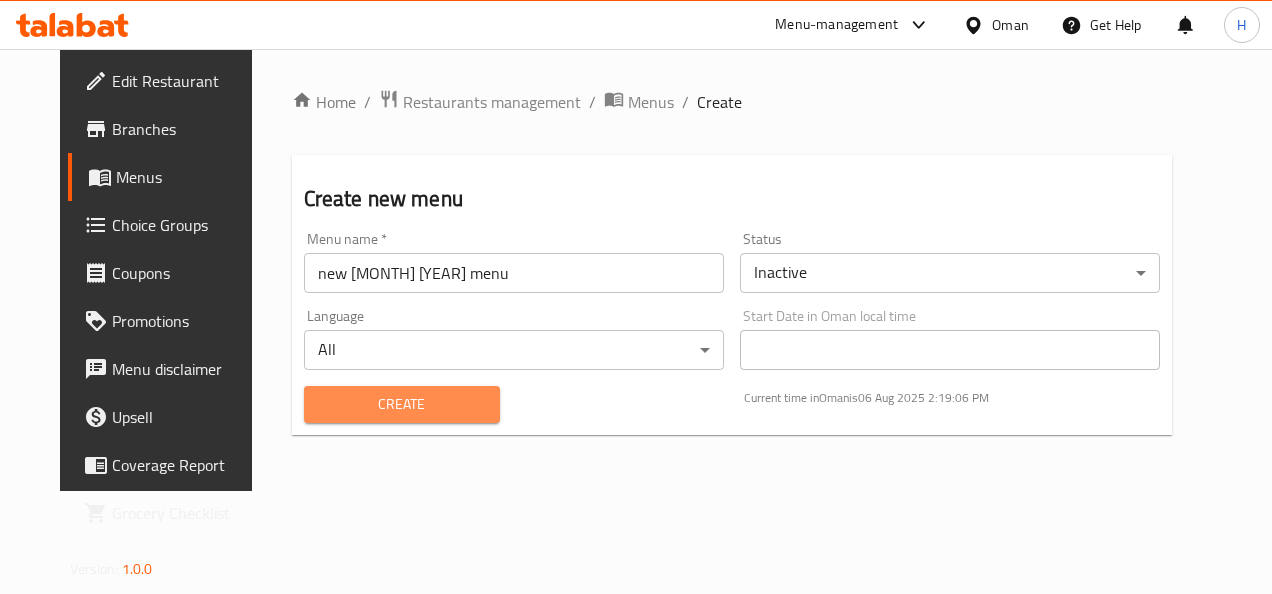 click on "Create" at bounding box center (402, 404) 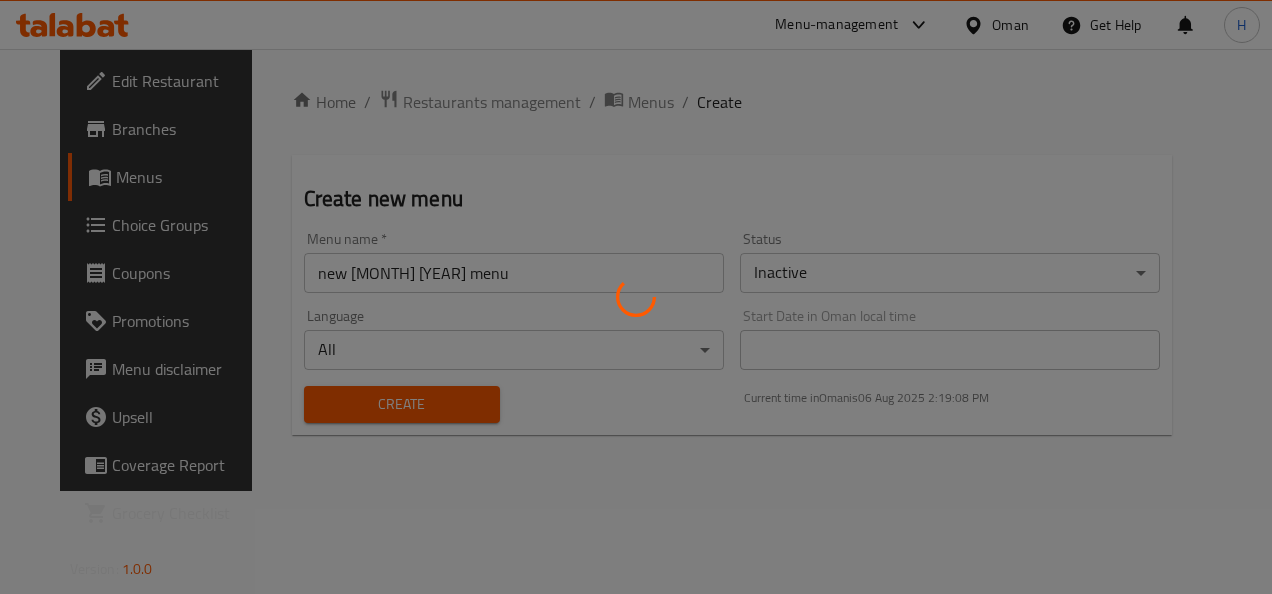 type 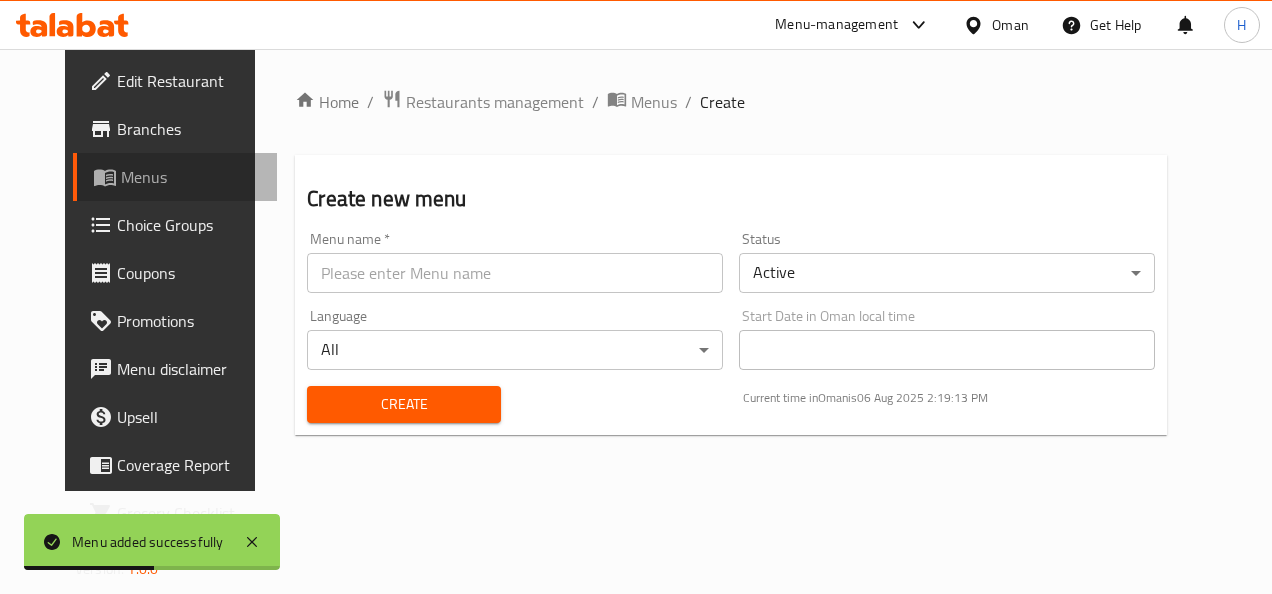 click on "Menus" at bounding box center (191, 177) 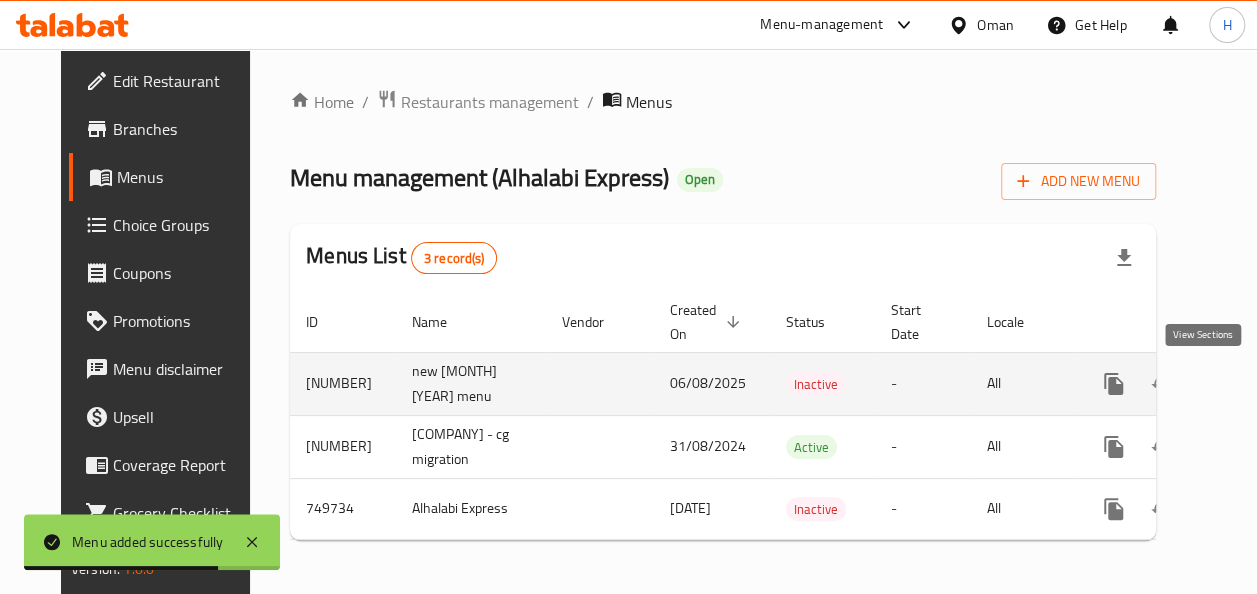 click 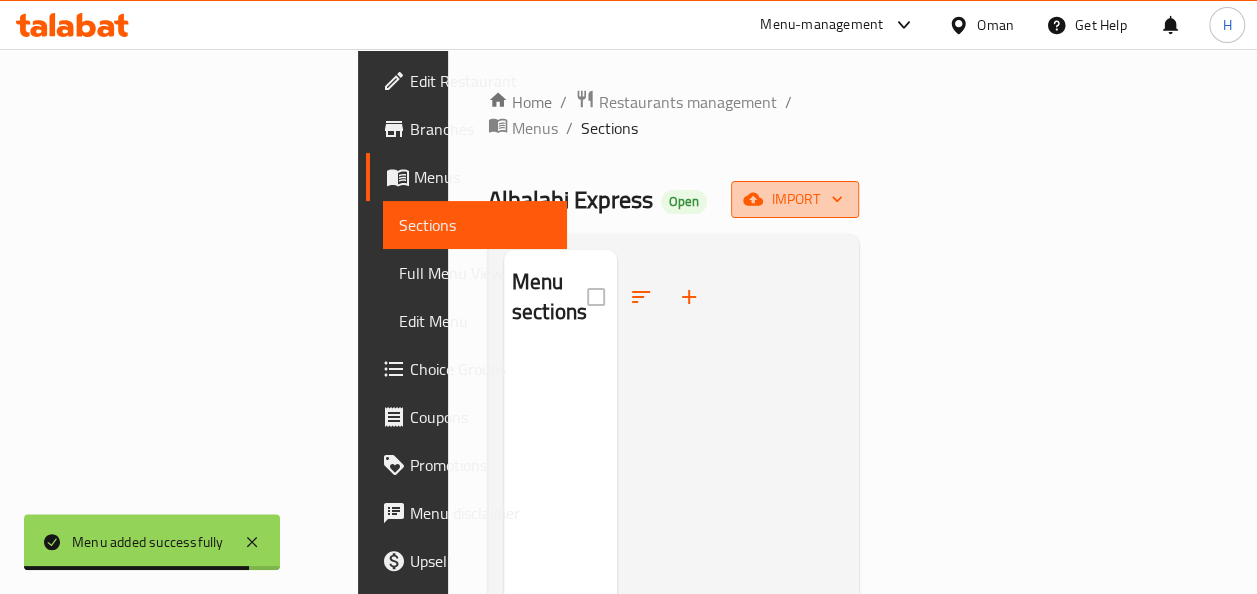 click on "import" at bounding box center [795, 199] 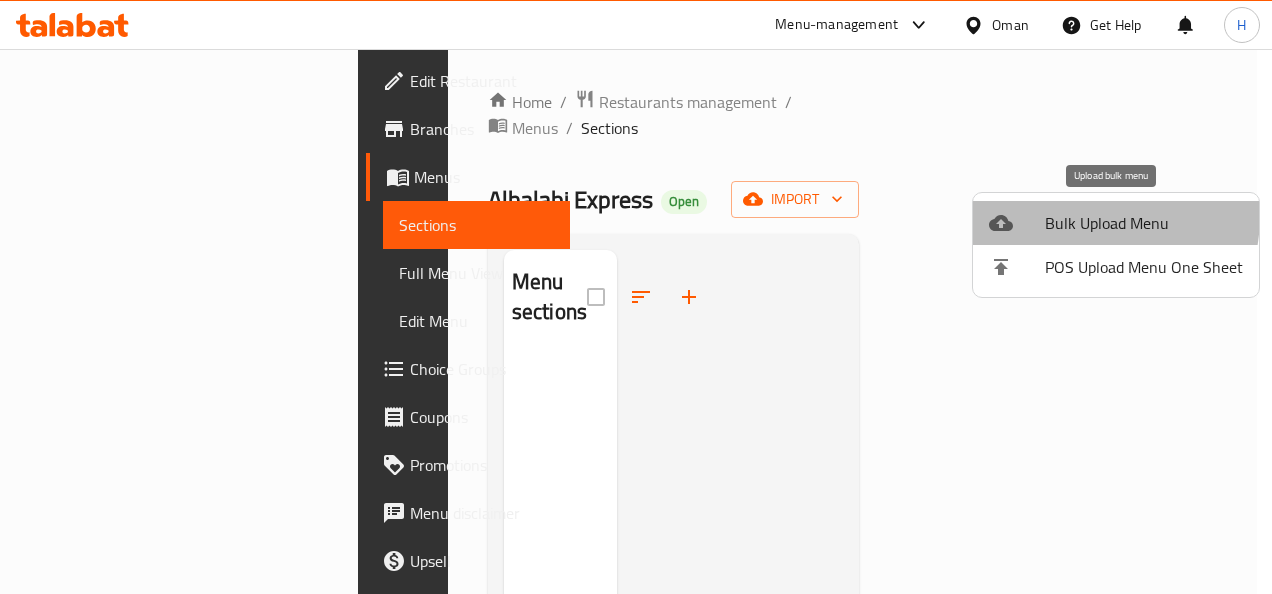 click on "Bulk Upload Menu" at bounding box center [1144, 223] 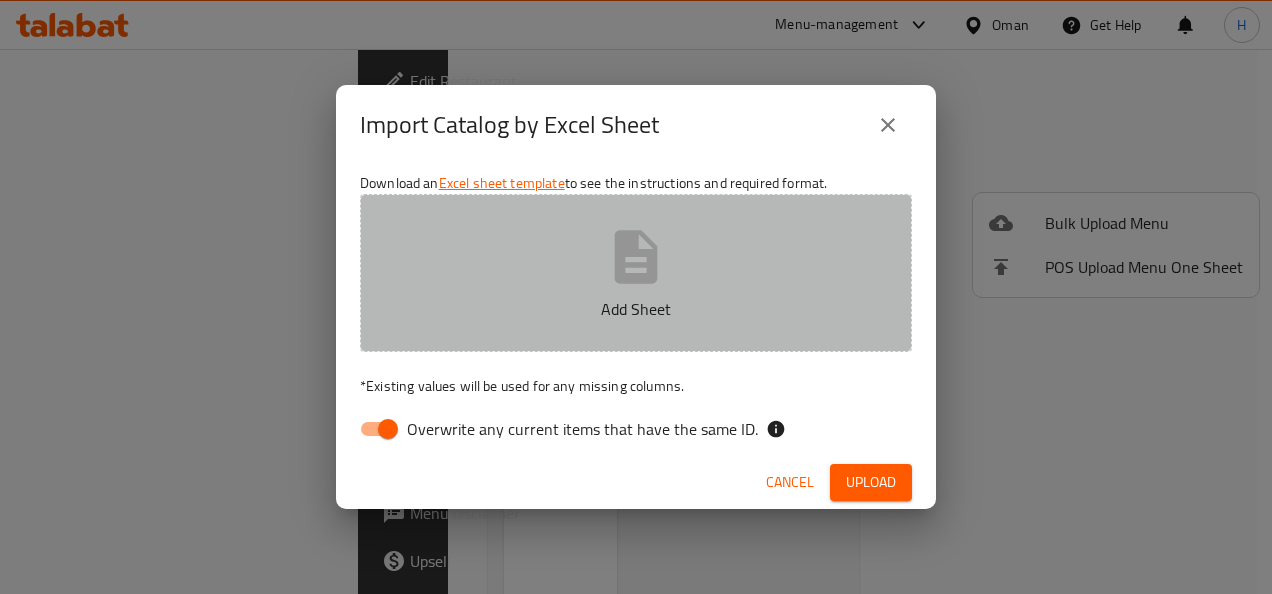click 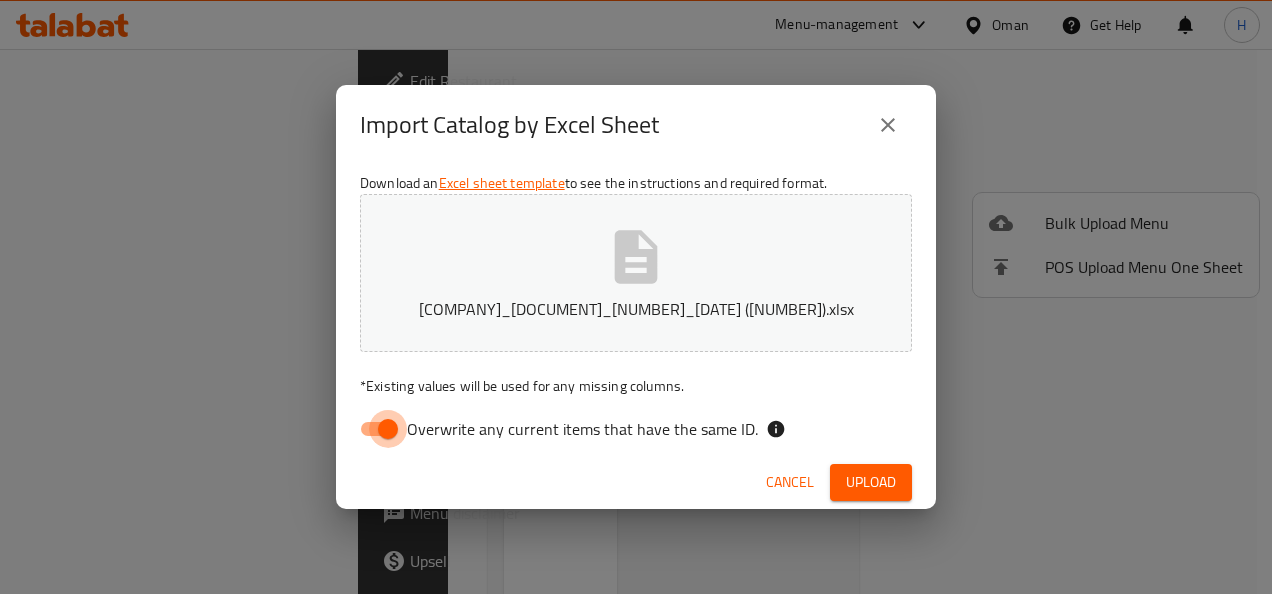 click on "Overwrite any current items that have the same ID." at bounding box center (388, 429) 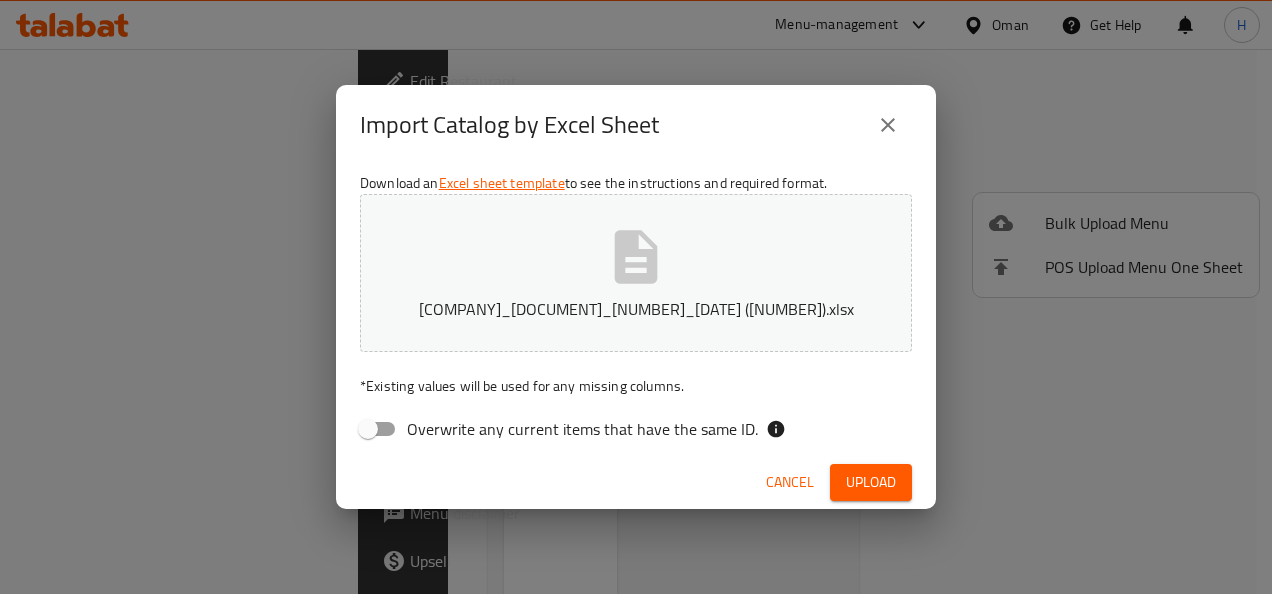 click on "Upload" at bounding box center [871, 482] 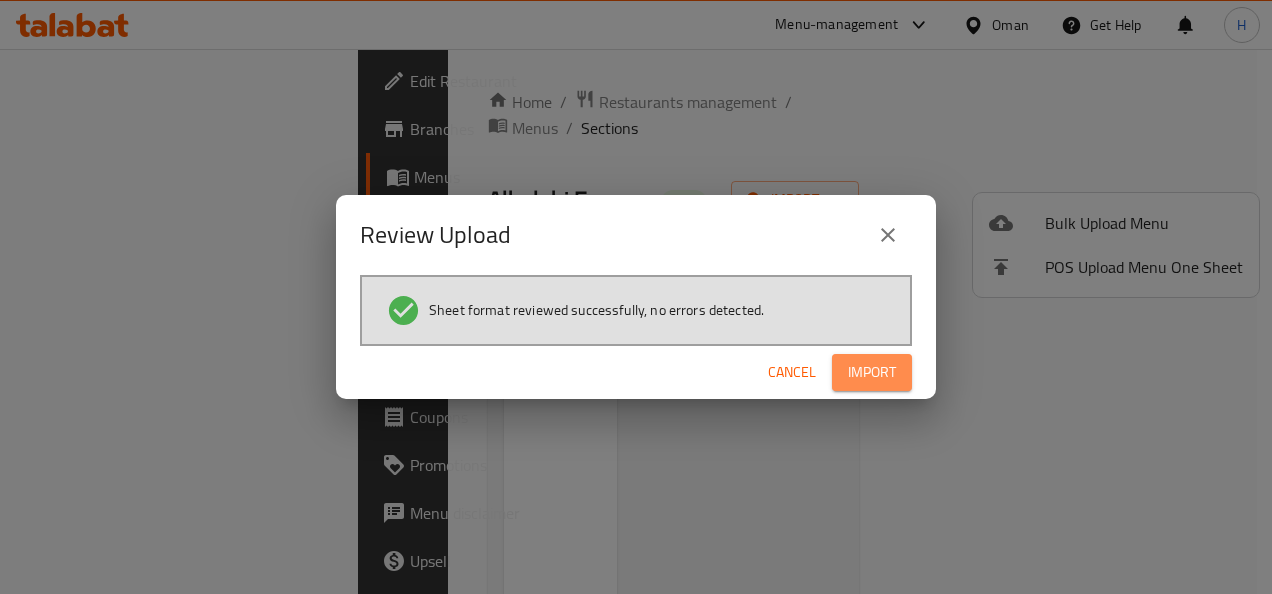 click on "Import" at bounding box center [872, 372] 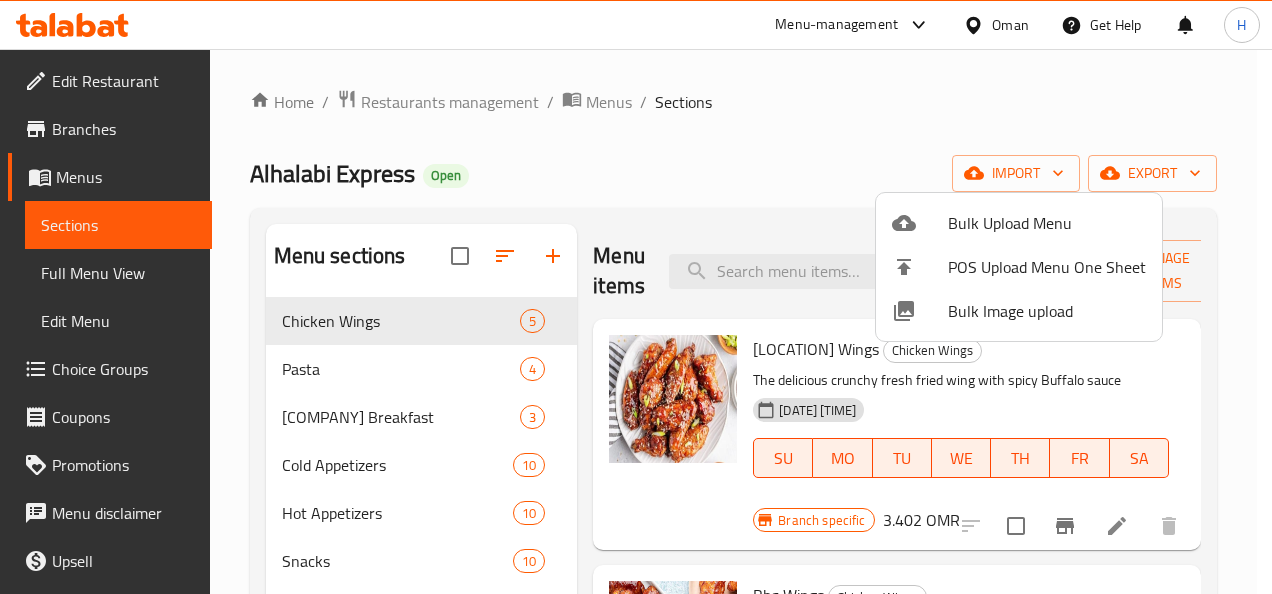 click at bounding box center [636, 297] 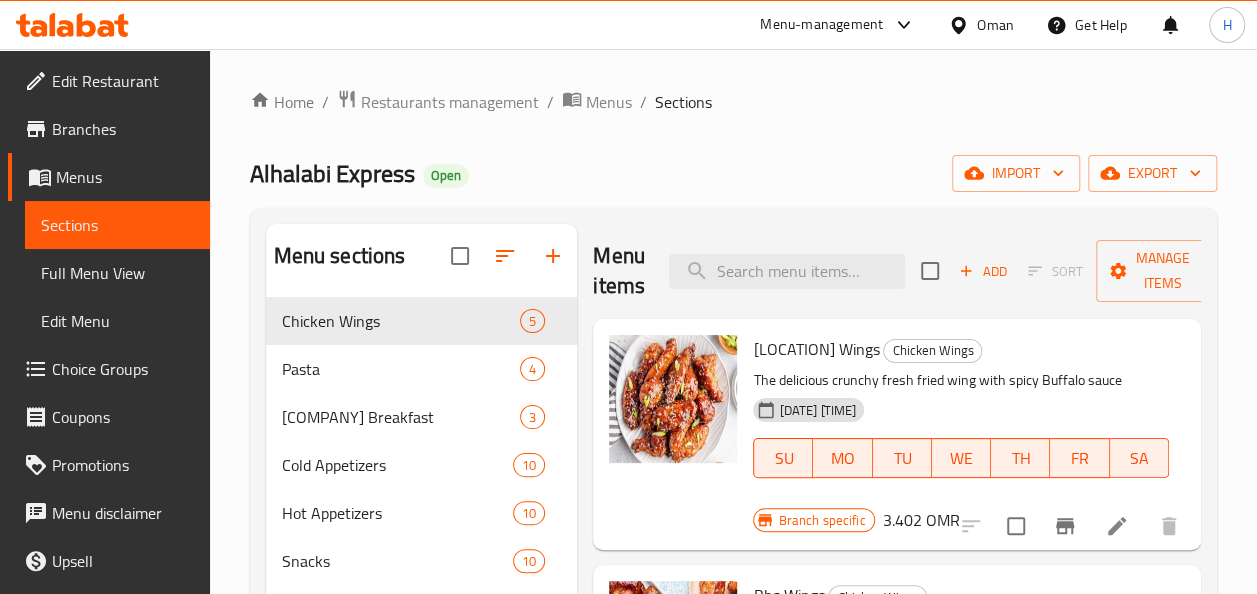 click on "Sections" at bounding box center [117, 225] 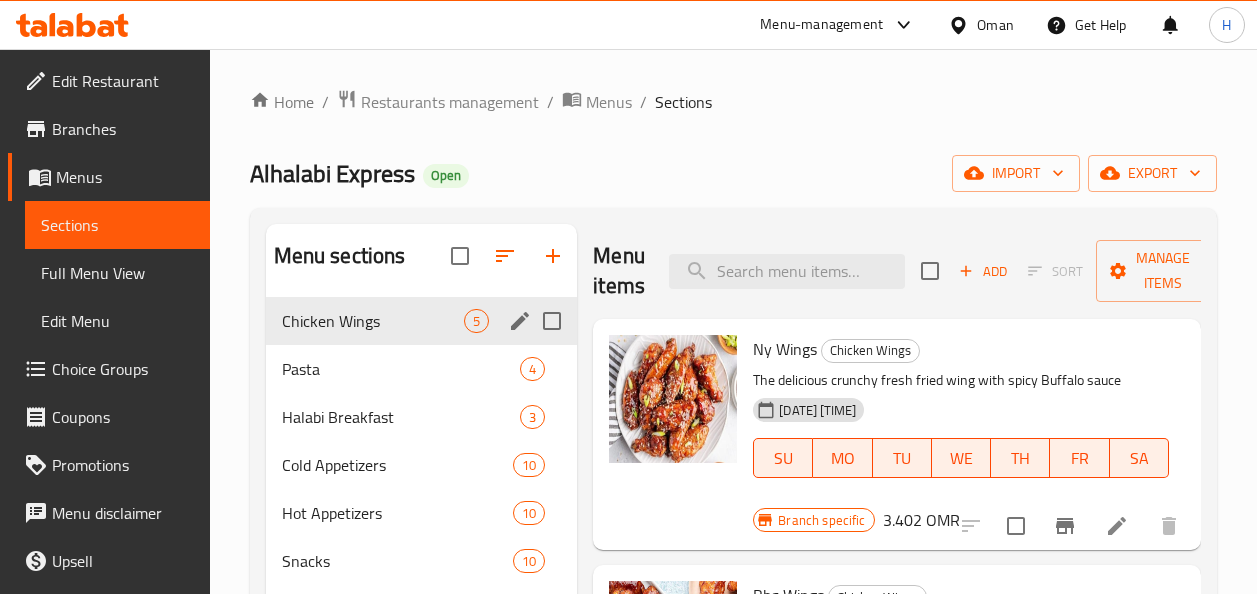 scroll, scrollTop: 0, scrollLeft: 0, axis: both 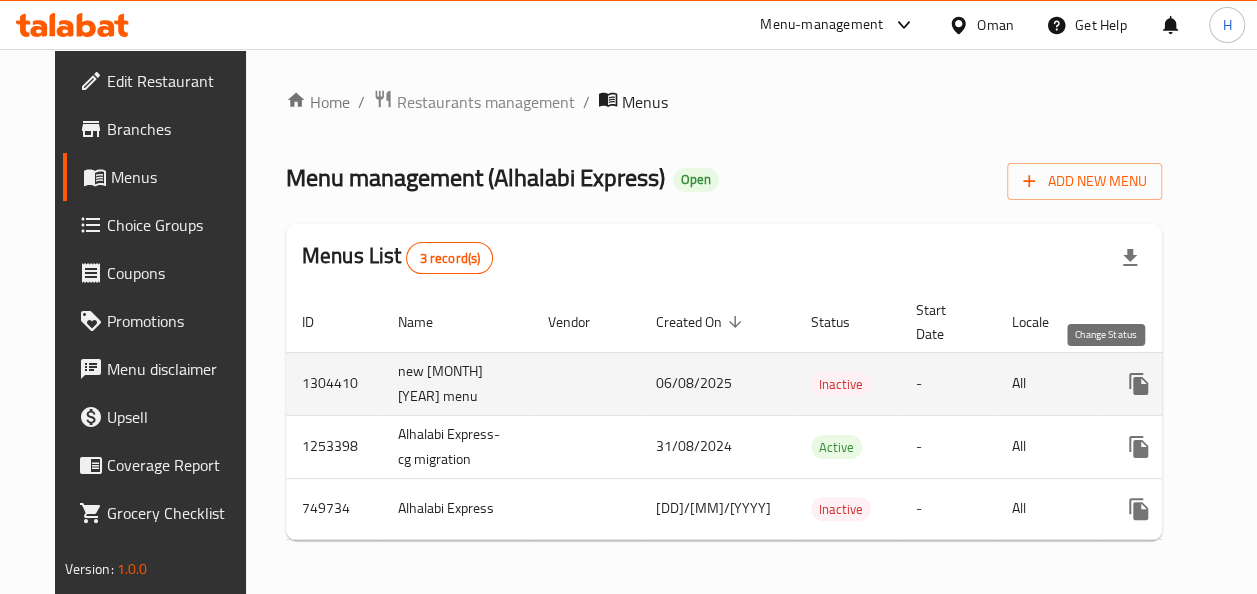 click 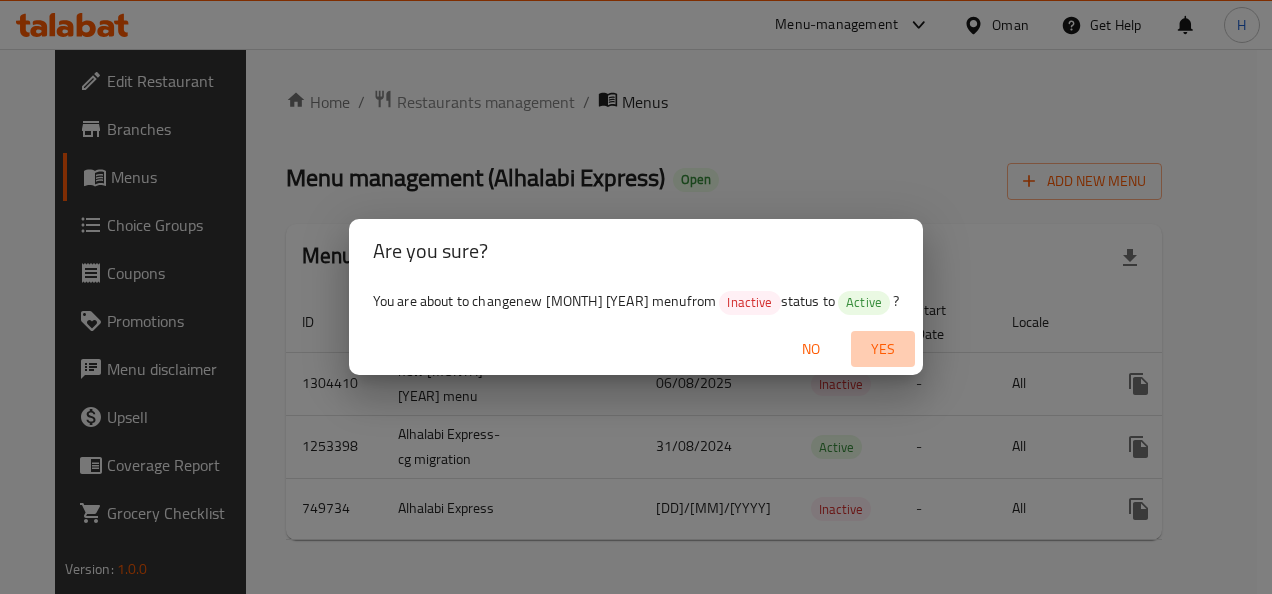 click on "Yes" at bounding box center (883, 349) 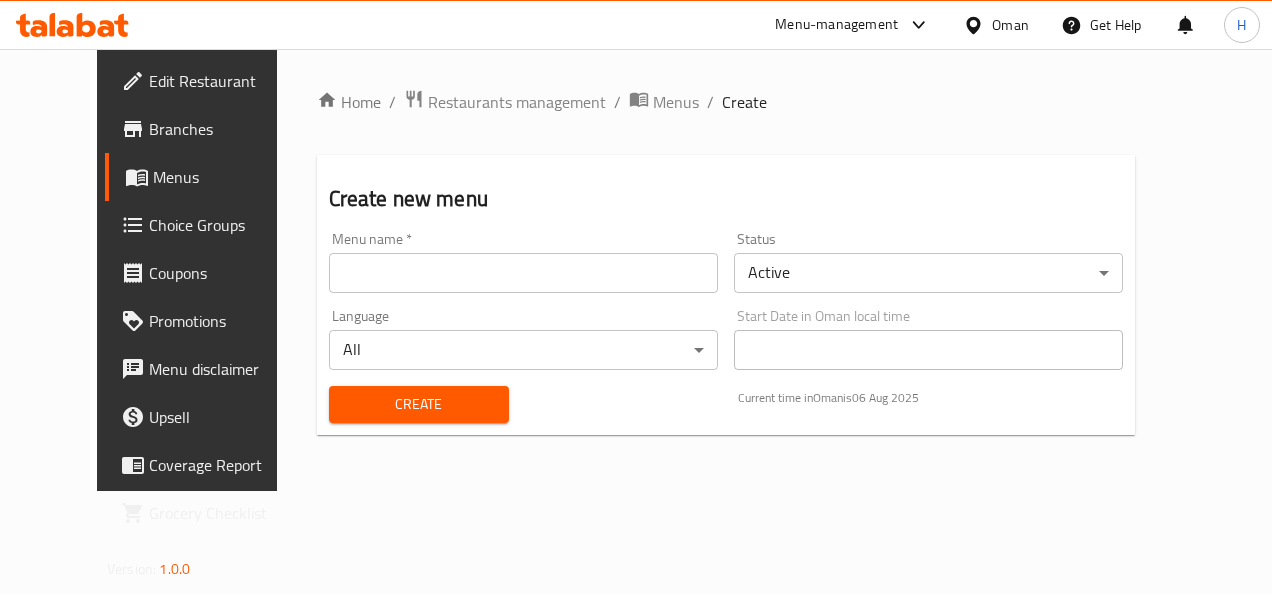scroll, scrollTop: 0, scrollLeft: 0, axis: both 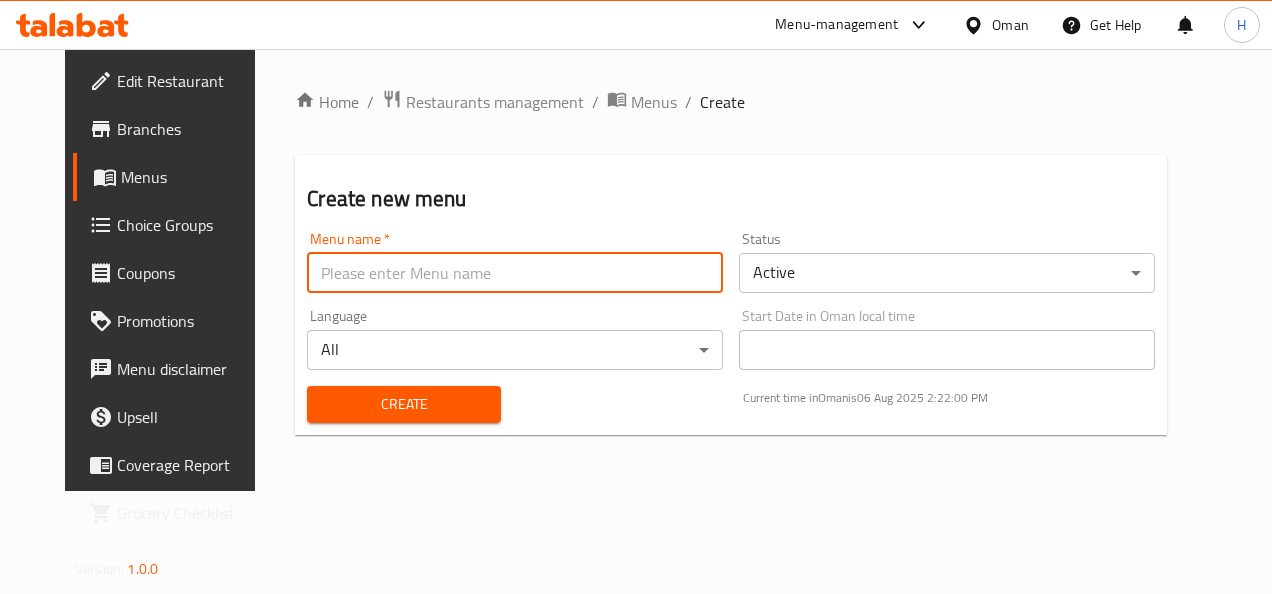click at bounding box center (515, 273) 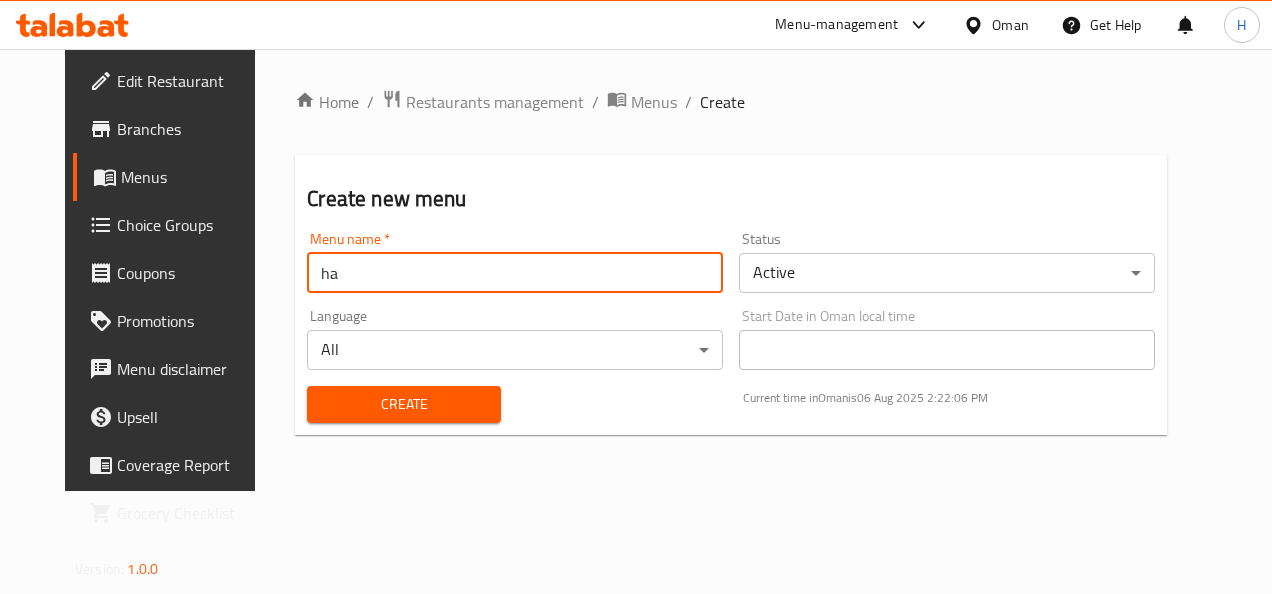type on "h" 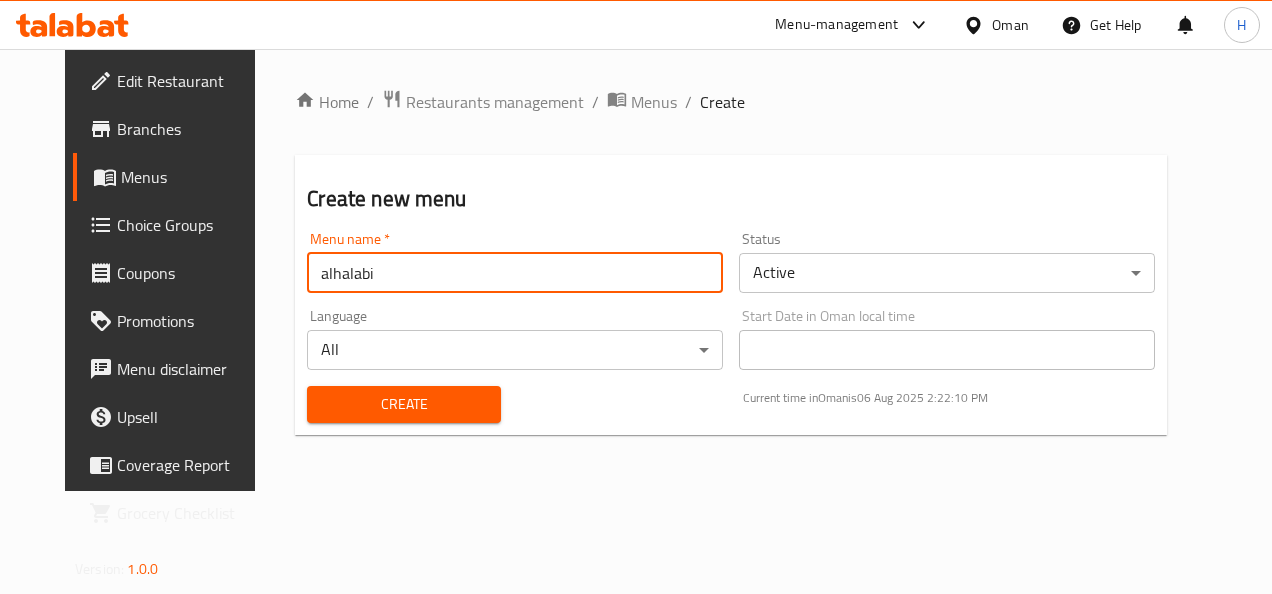 type on "alhalabi" 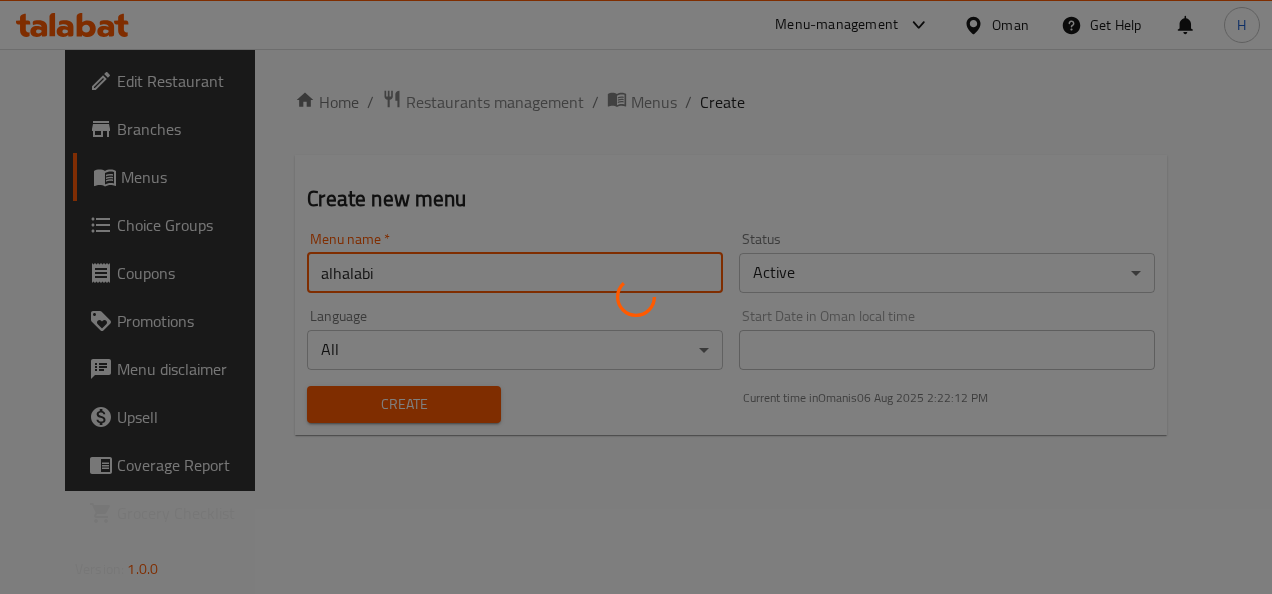 type 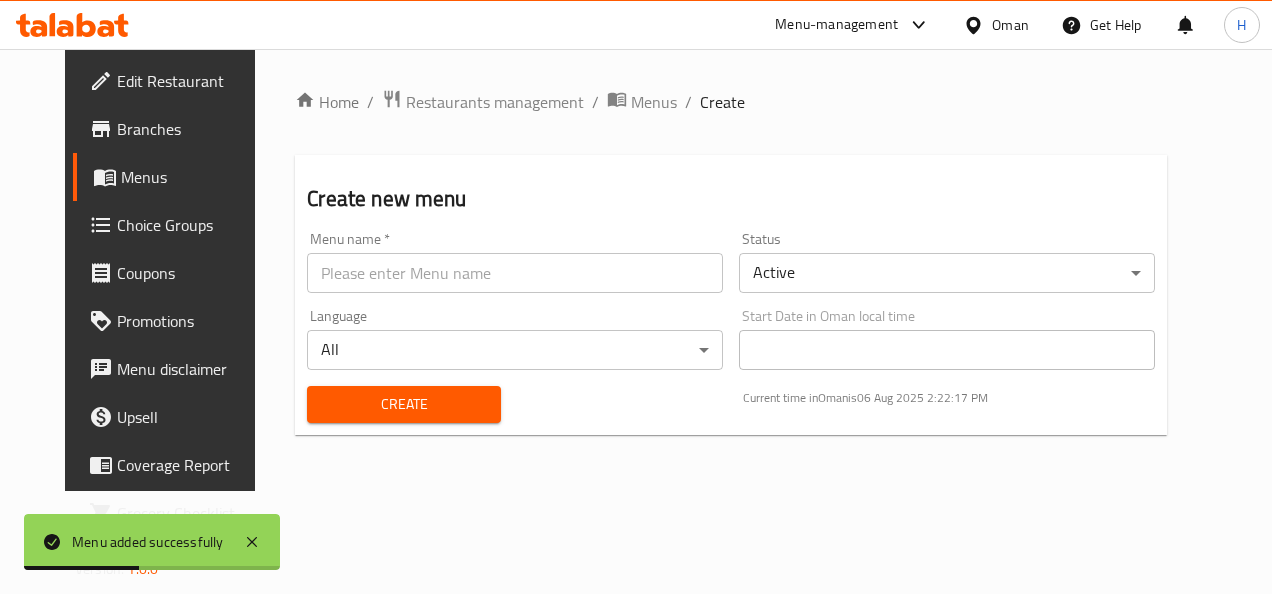 click 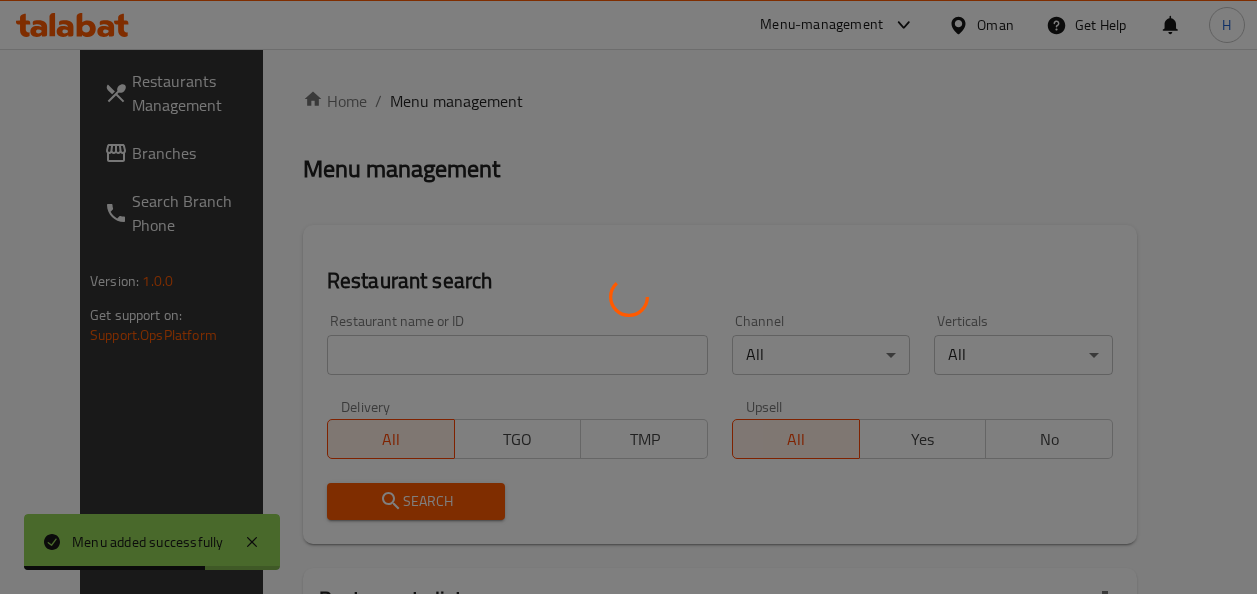 scroll, scrollTop: 0, scrollLeft: 0, axis: both 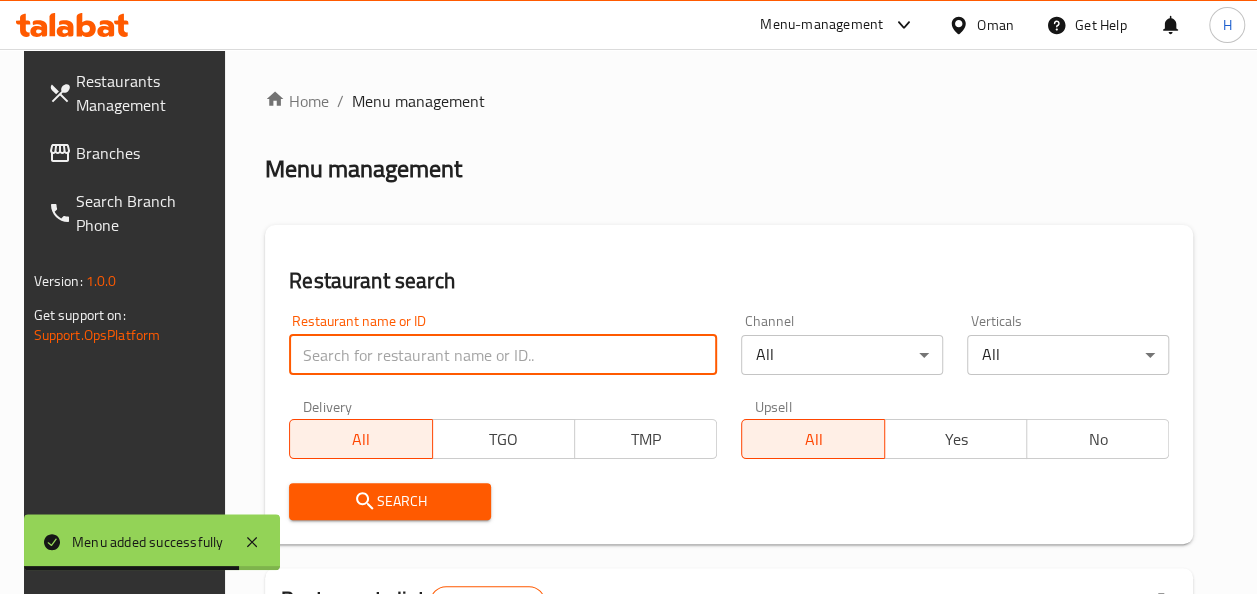 click at bounding box center [503, 355] 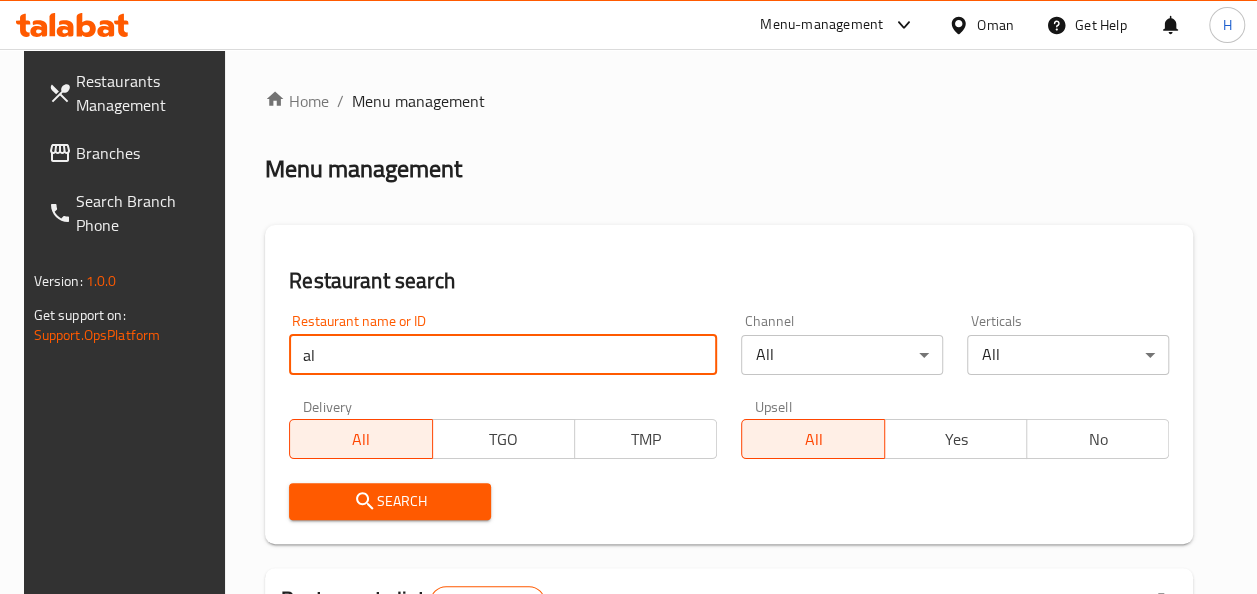 type on "alhalabi express" 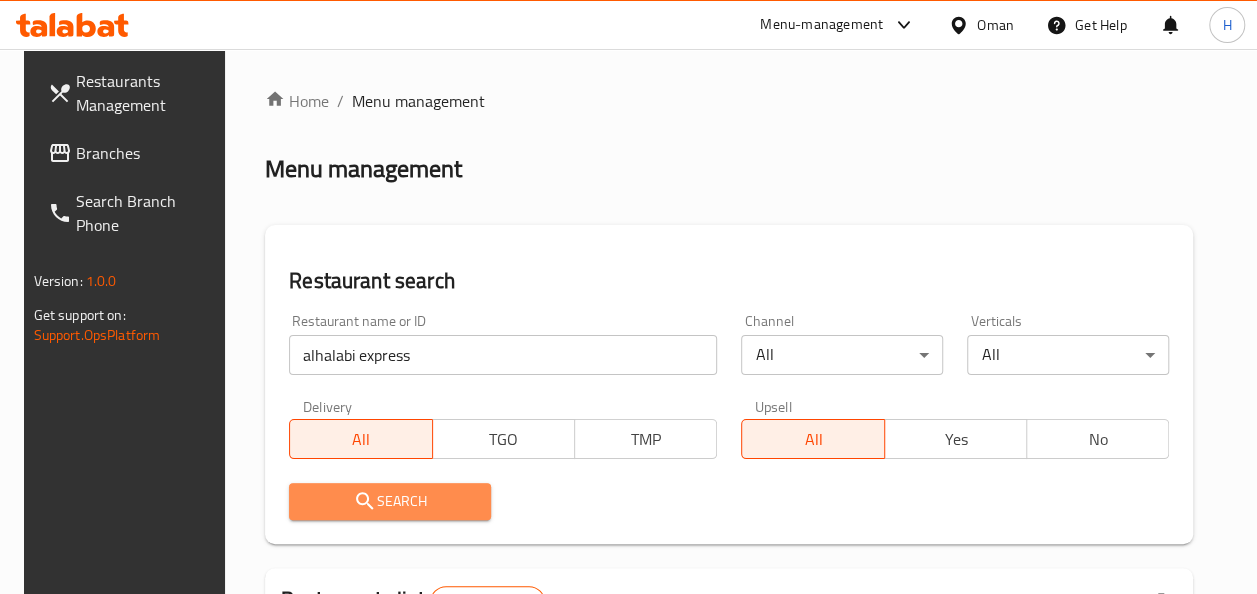 click on "Search" at bounding box center (390, 501) 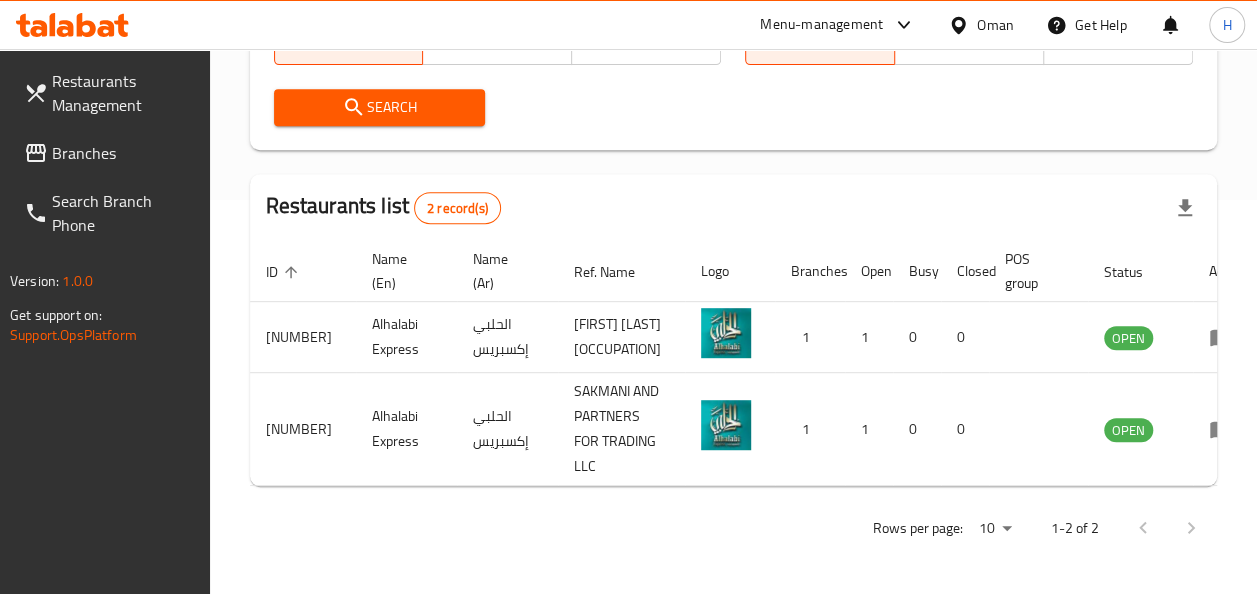 scroll, scrollTop: 418, scrollLeft: 0, axis: vertical 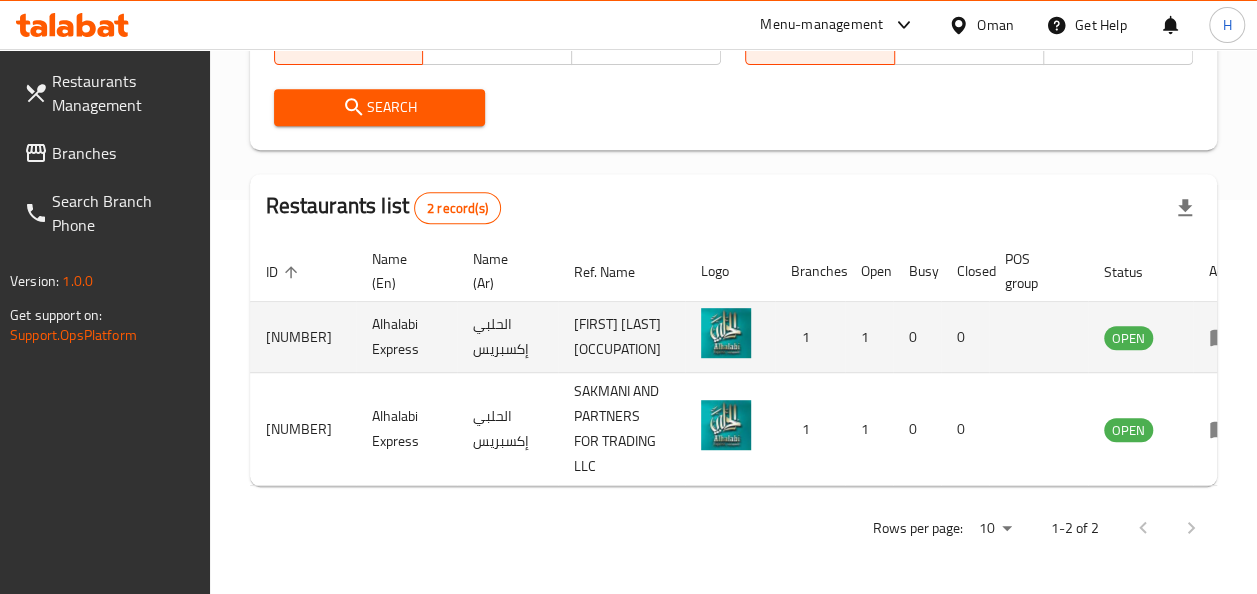 click at bounding box center [1227, 337] 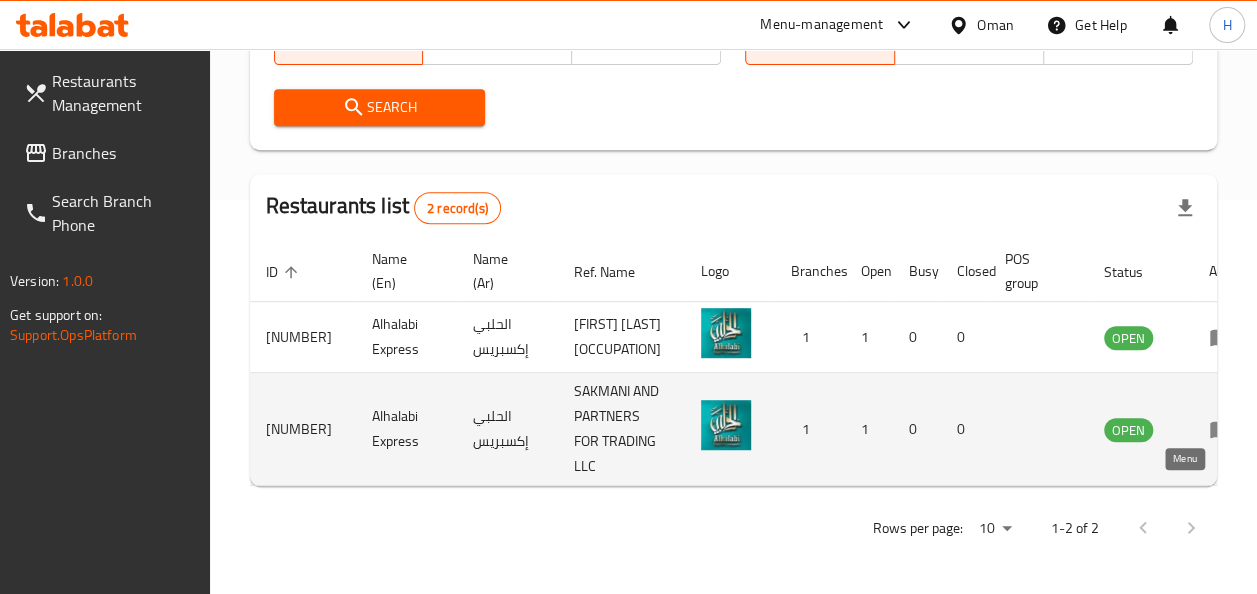 click 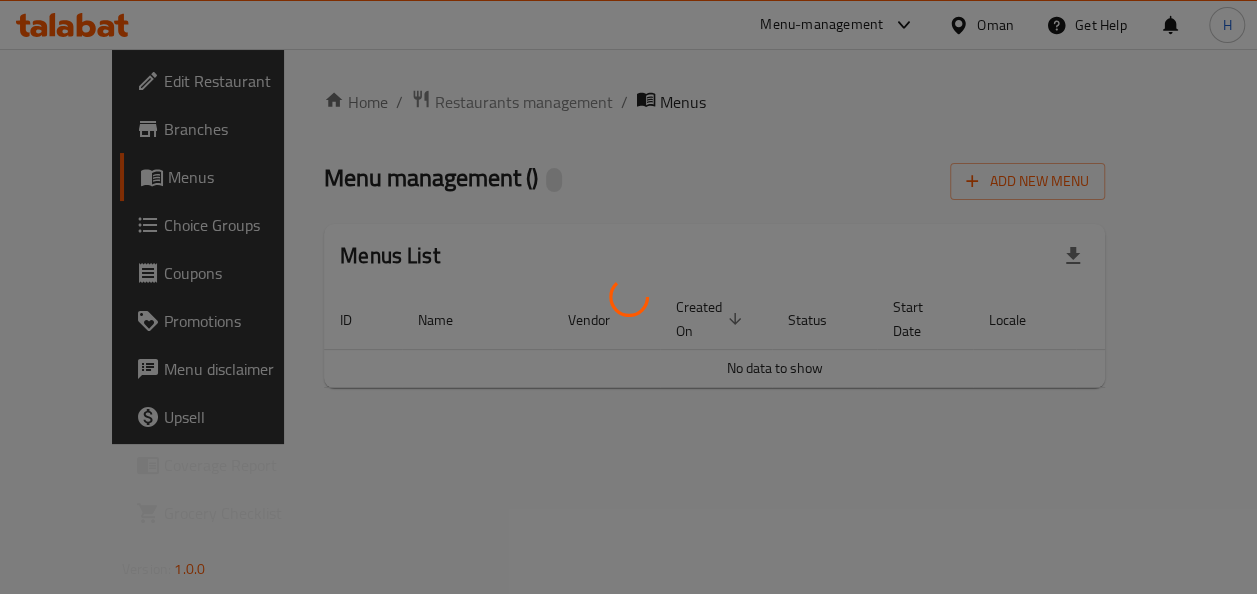 scroll, scrollTop: 0, scrollLeft: 0, axis: both 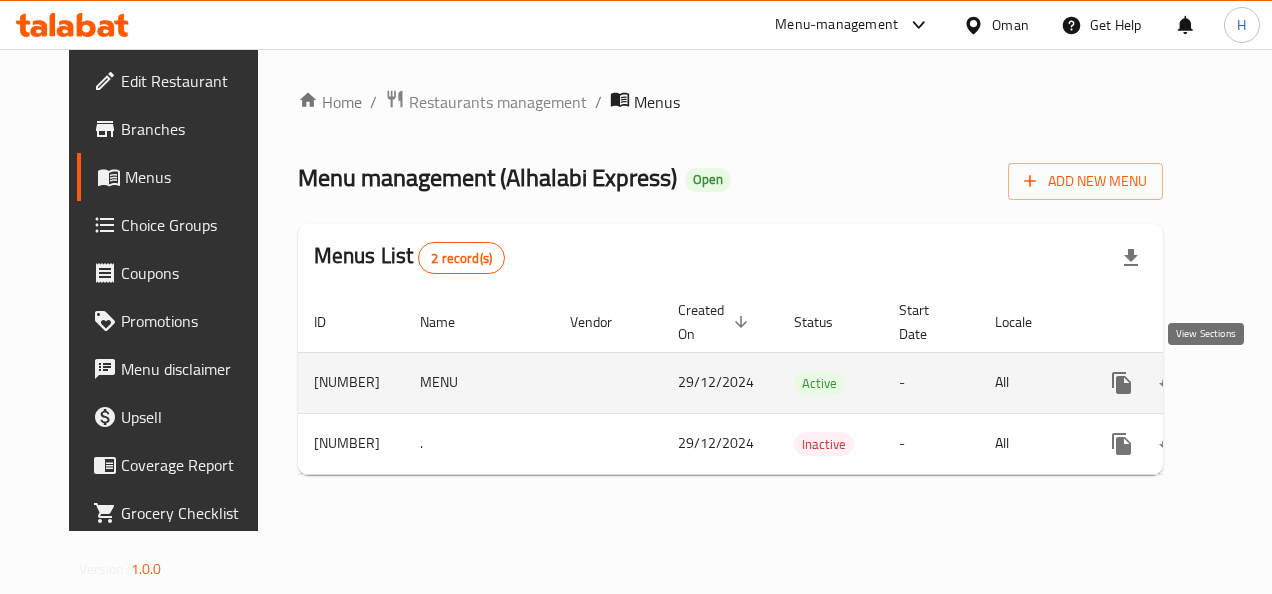 click 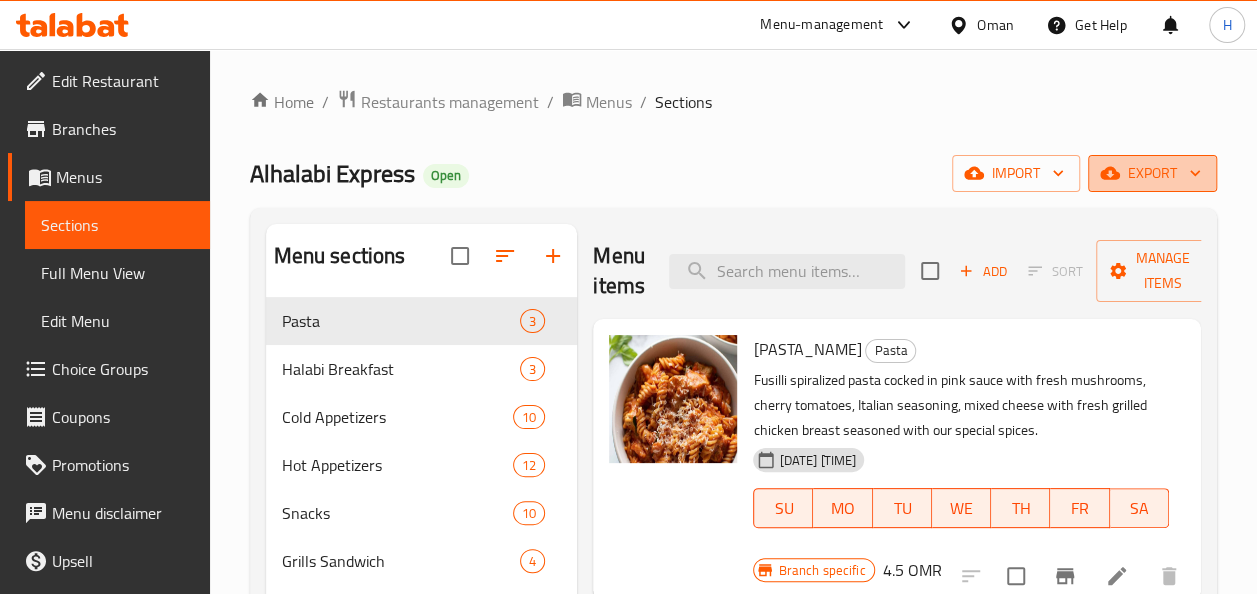 click 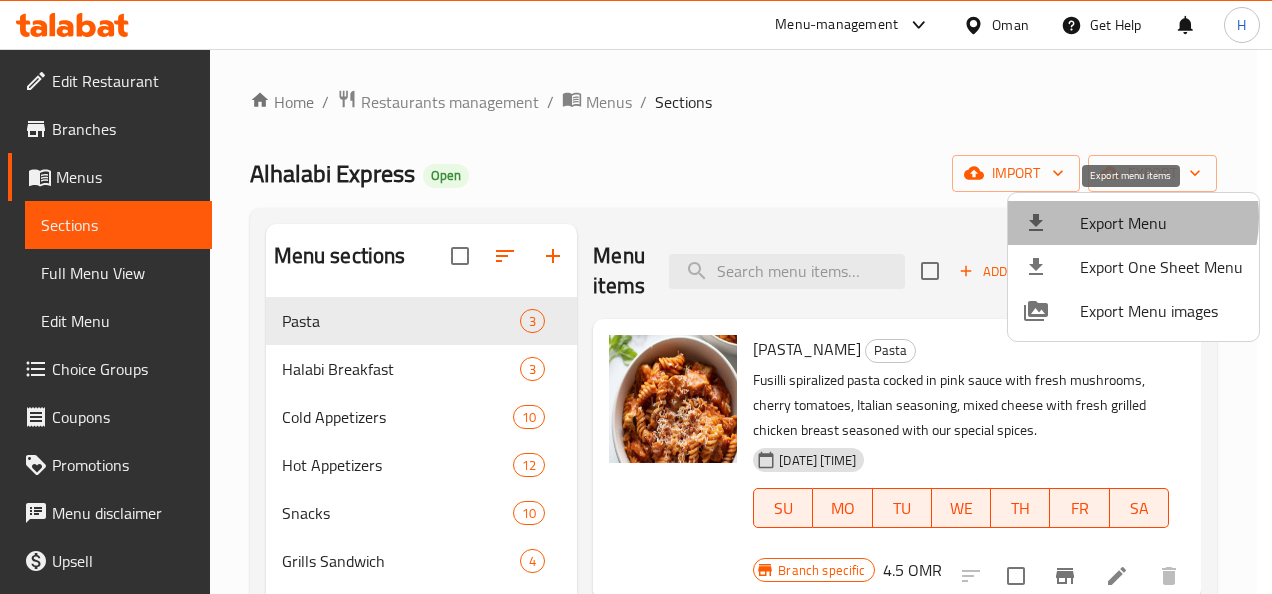 click on "Export Menu" at bounding box center (1161, 223) 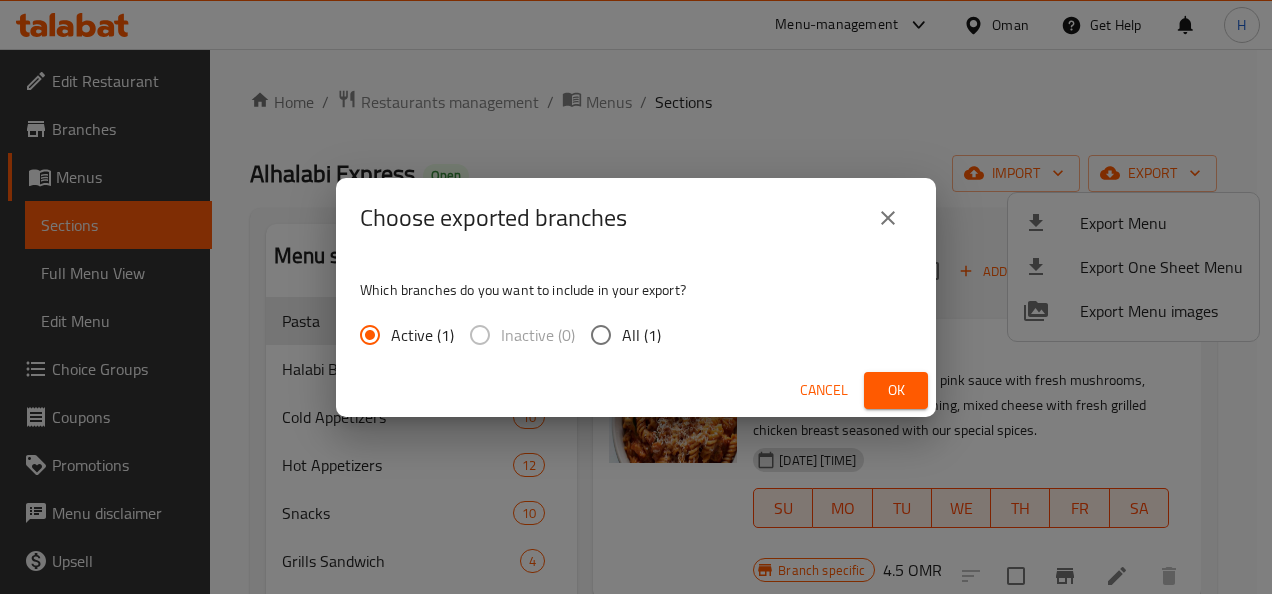 click on "Ok" at bounding box center (896, 390) 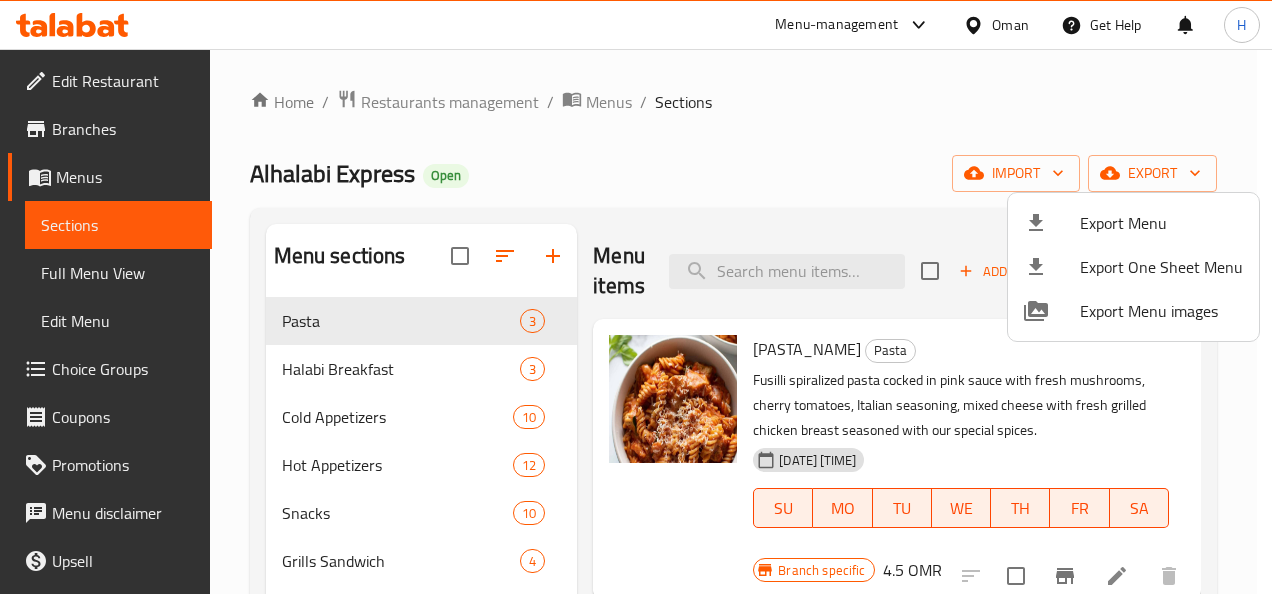 click at bounding box center (636, 297) 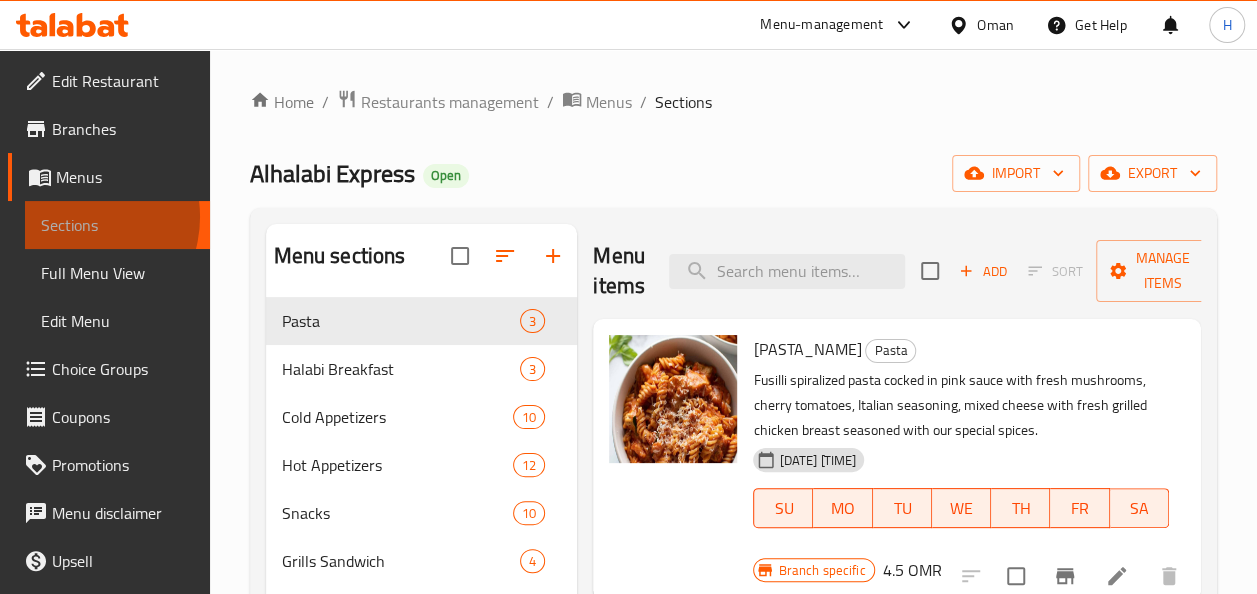 click on "Sections" at bounding box center (117, 225) 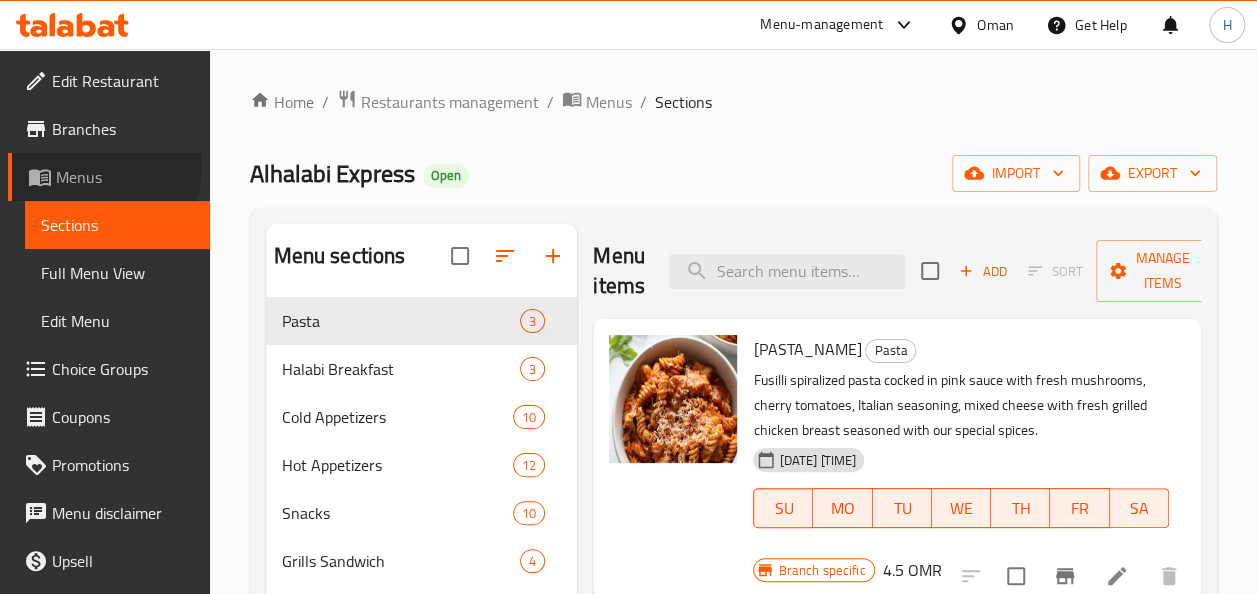 click on "Menus" at bounding box center (125, 177) 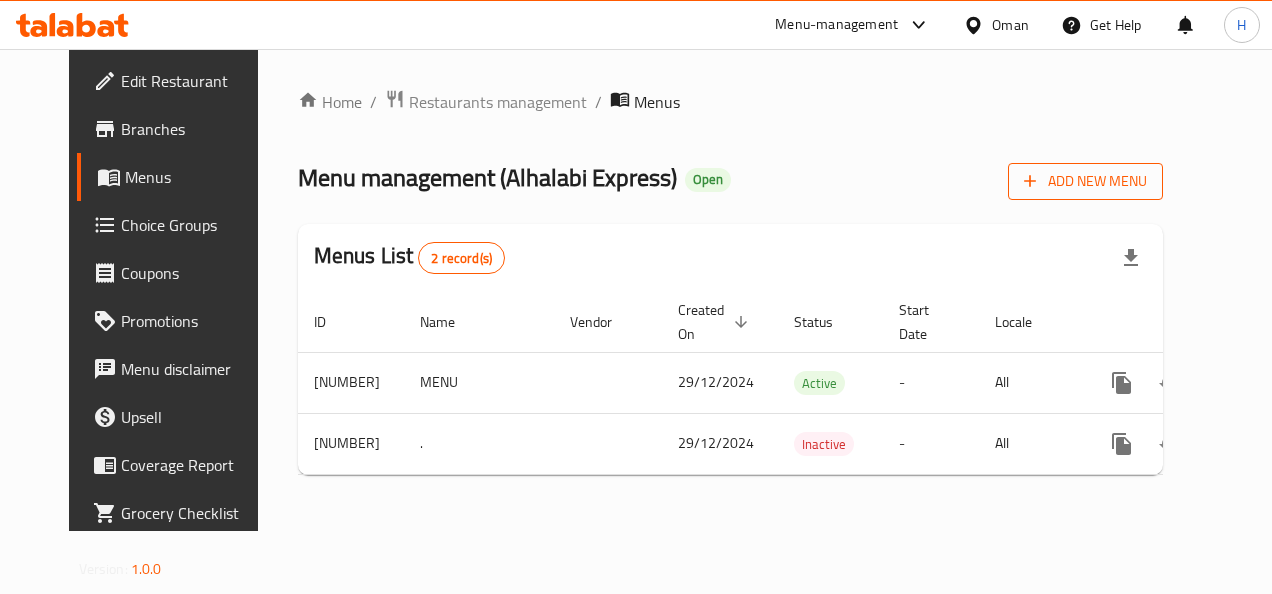click on "Add New Menu" at bounding box center (1085, 181) 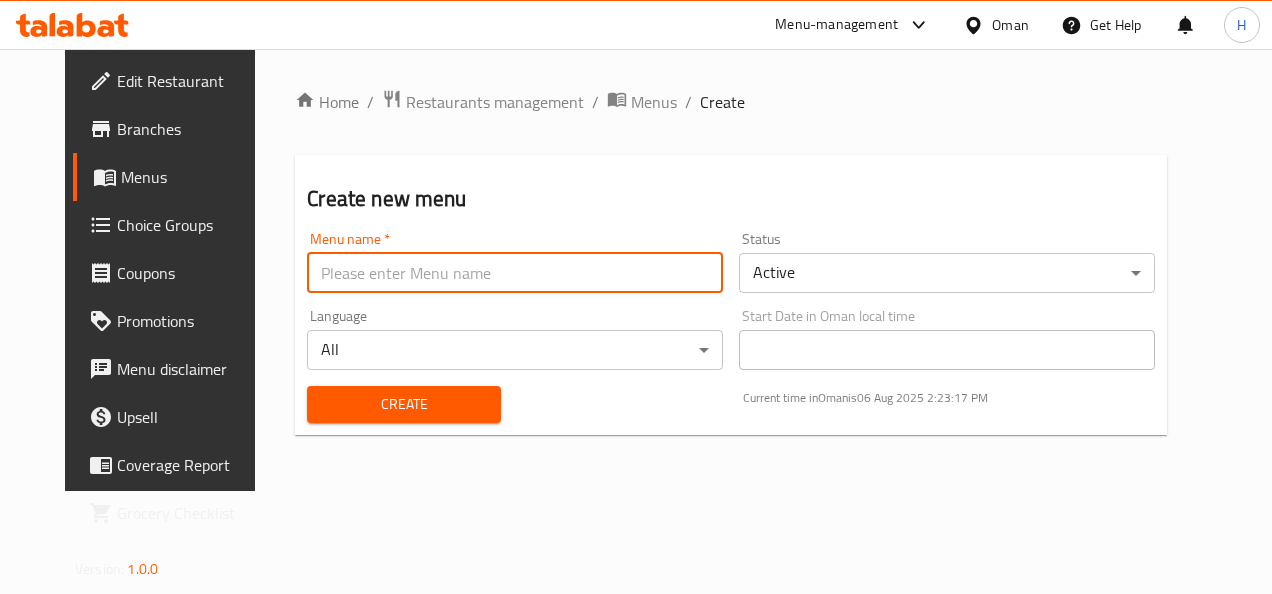 click at bounding box center [515, 273] 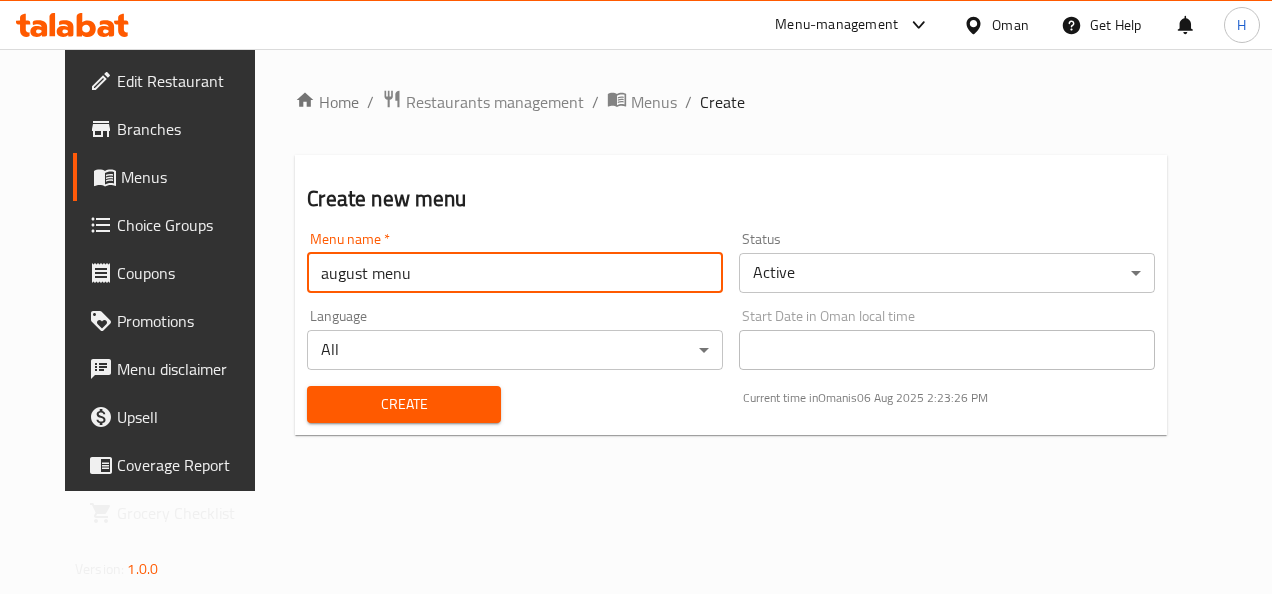 click on "august menu" at bounding box center [515, 273] 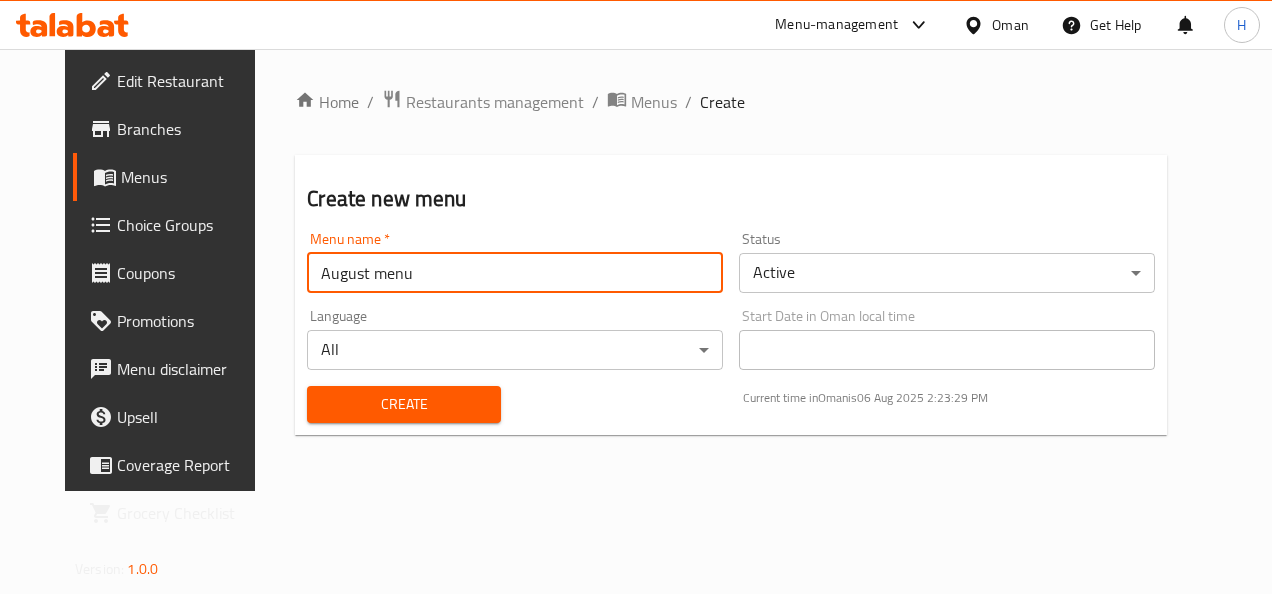 click on "August menu" at bounding box center (515, 273) 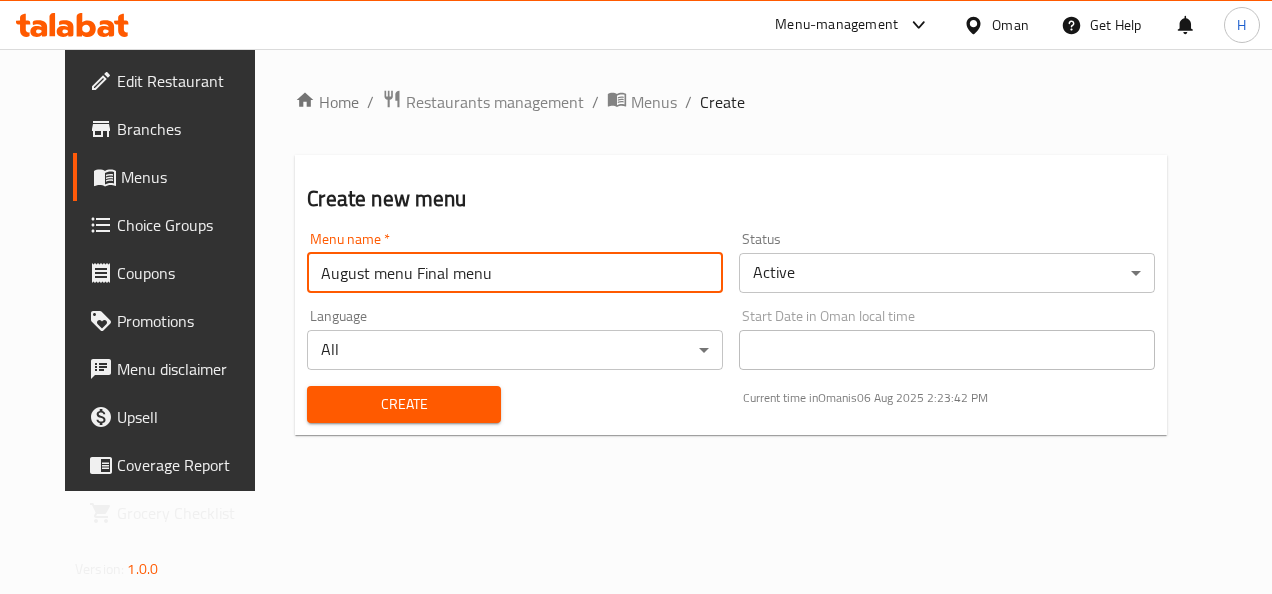 click on "August menu Final menu" at bounding box center [515, 273] 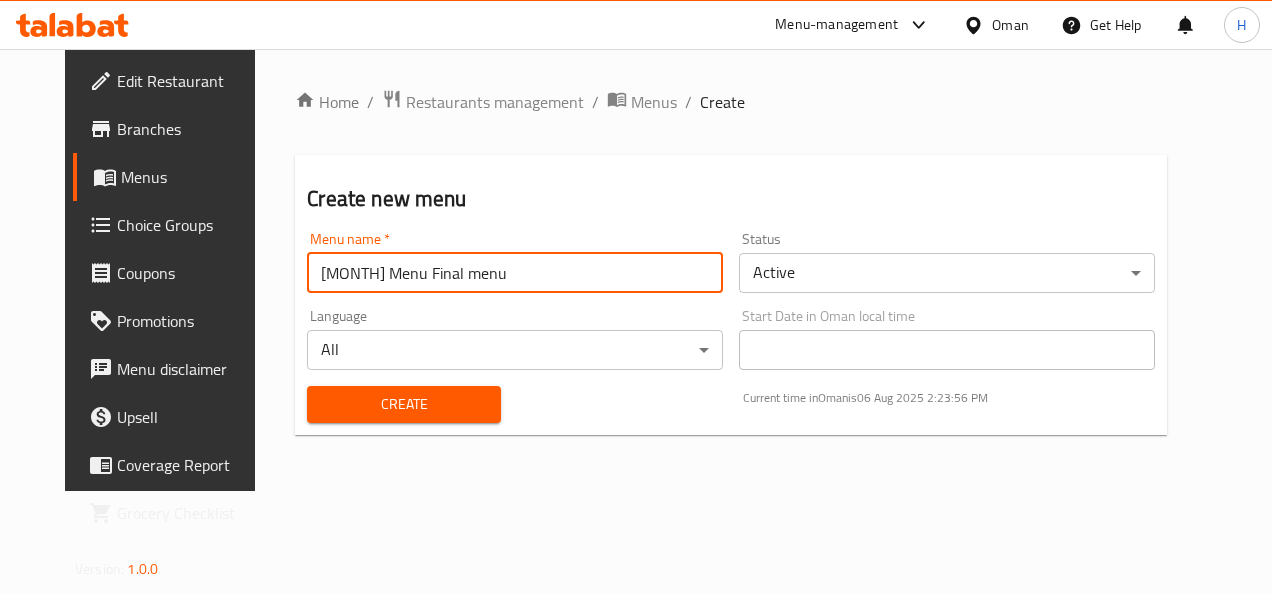 click on "August Menu Final menu" at bounding box center (515, 273) 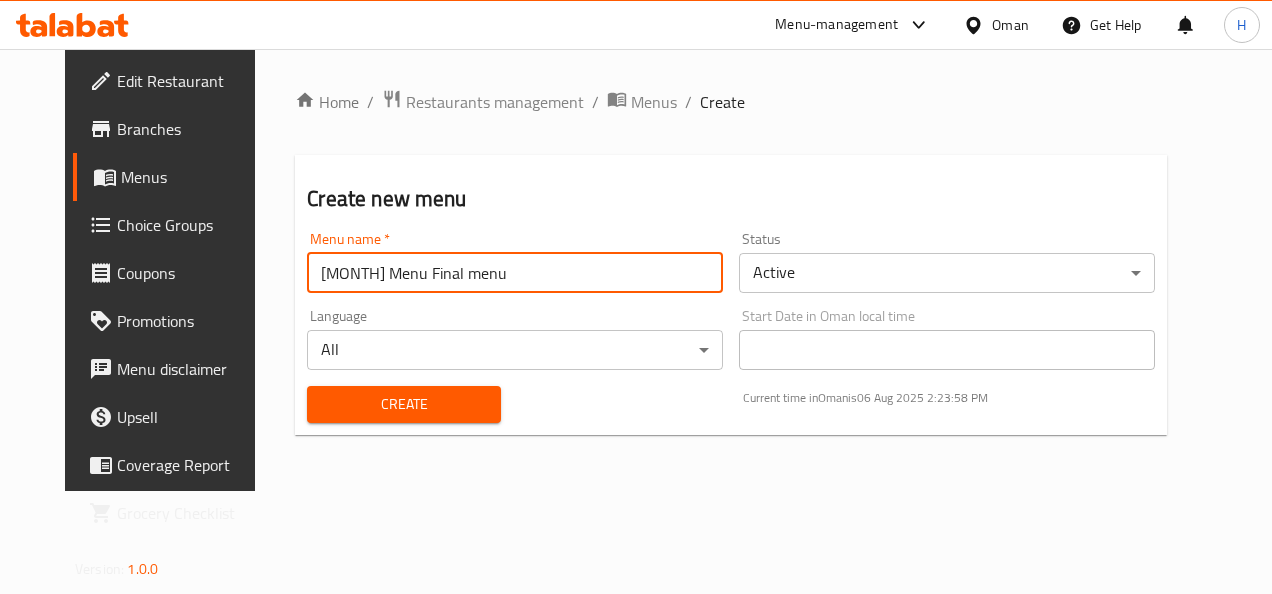 click on "August Menu Final menu" at bounding box center [515, 273] 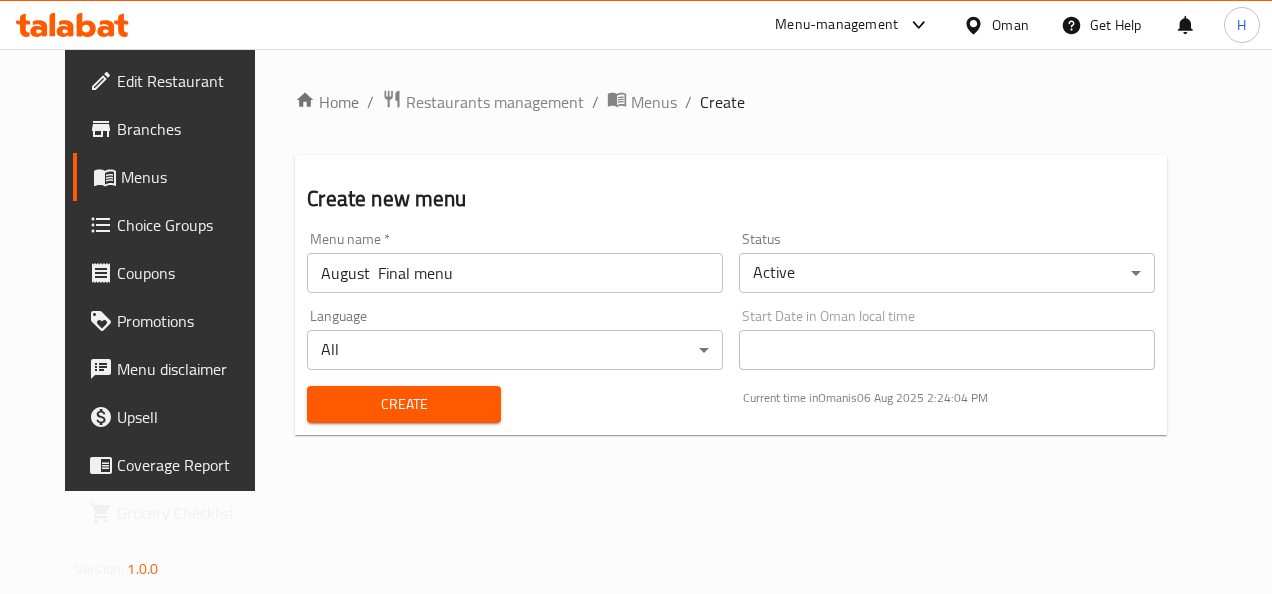drag, startPoint x: 342, startPoint y: 279, endPoint x: 452, endPoint y: 198, distance: 136.60527 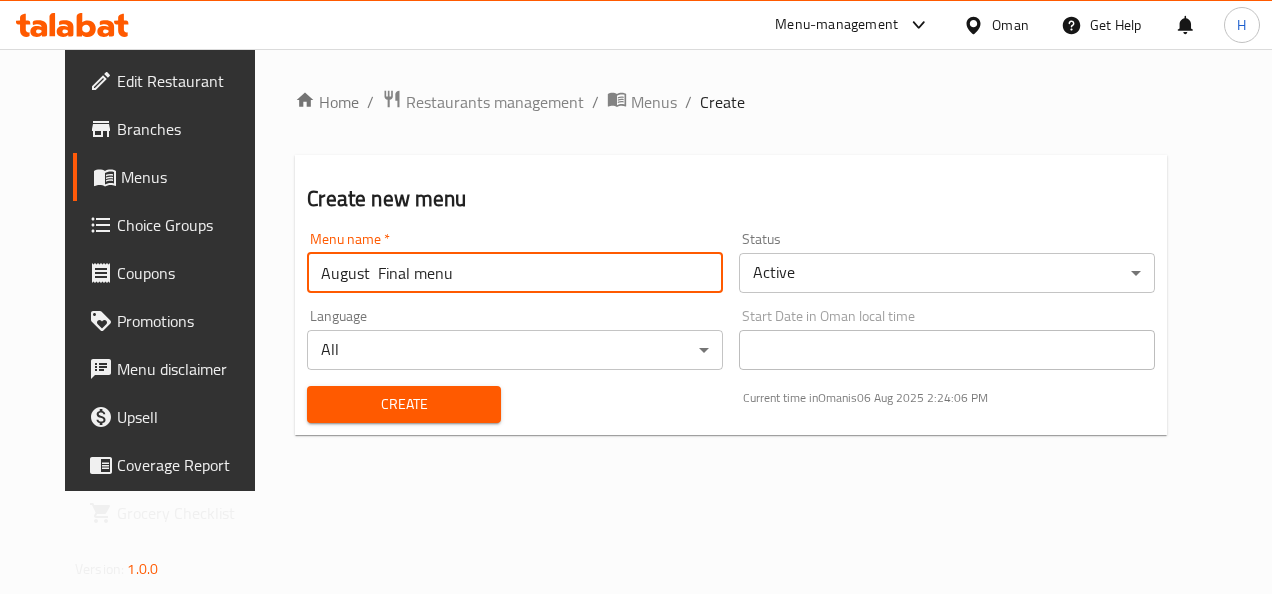 click on "August  Final menu" at bounding box center [515, 273] 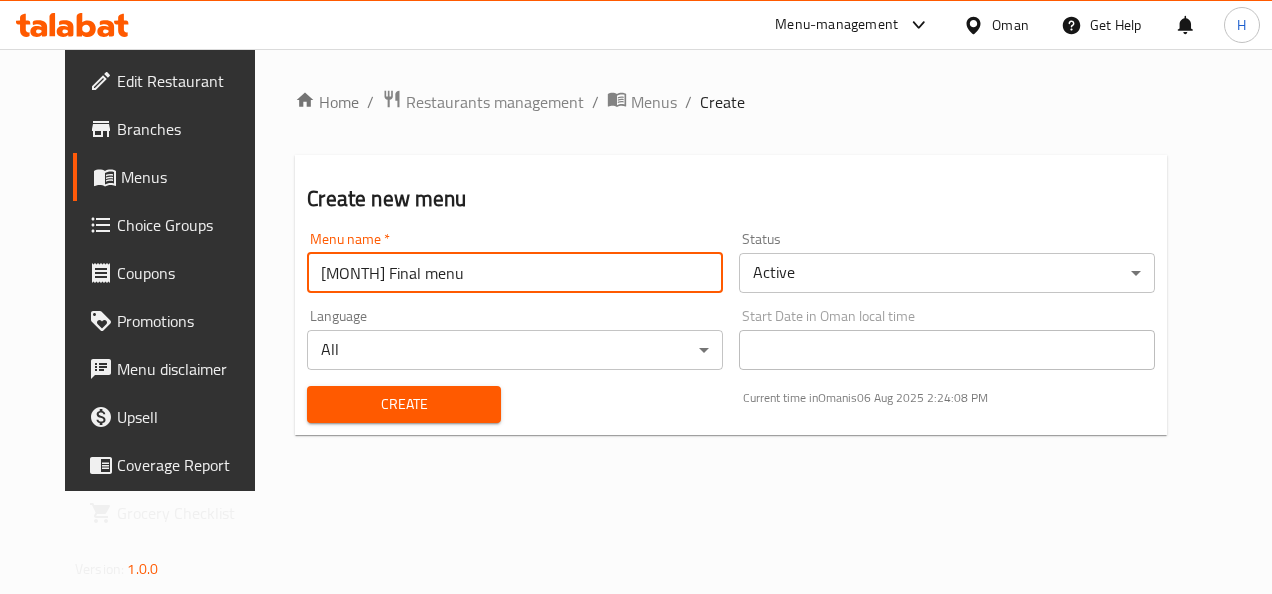 click on "[MONTH] [TEXT]" at bounding box center [515, 273] 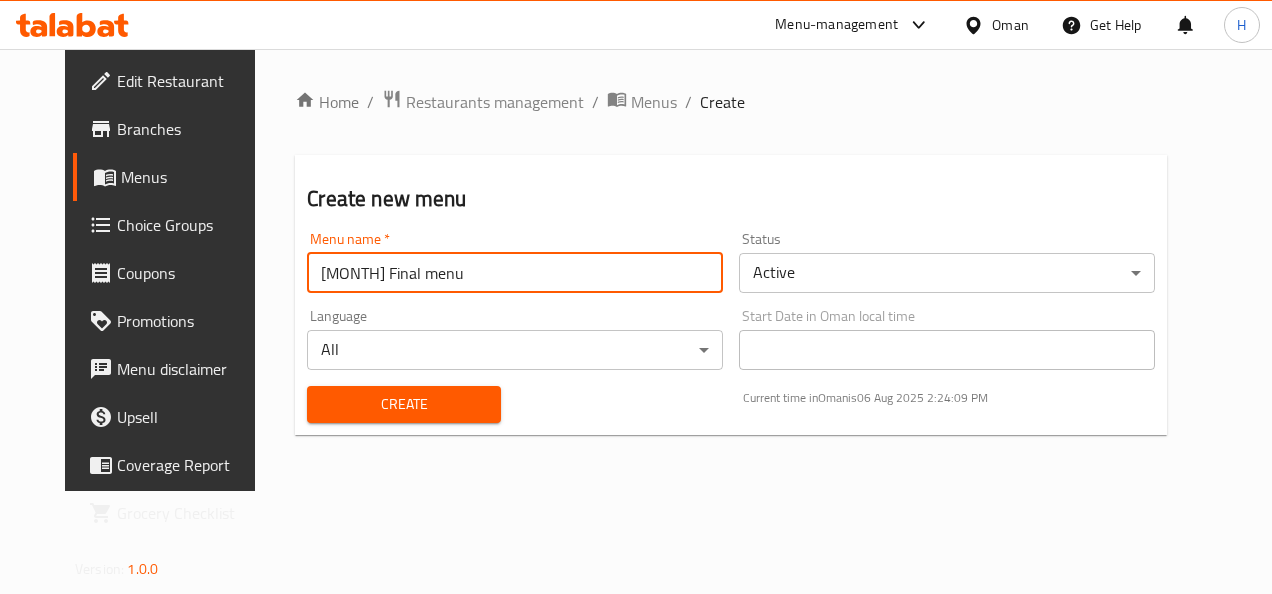 type on "[MONTH] [TEXT]" 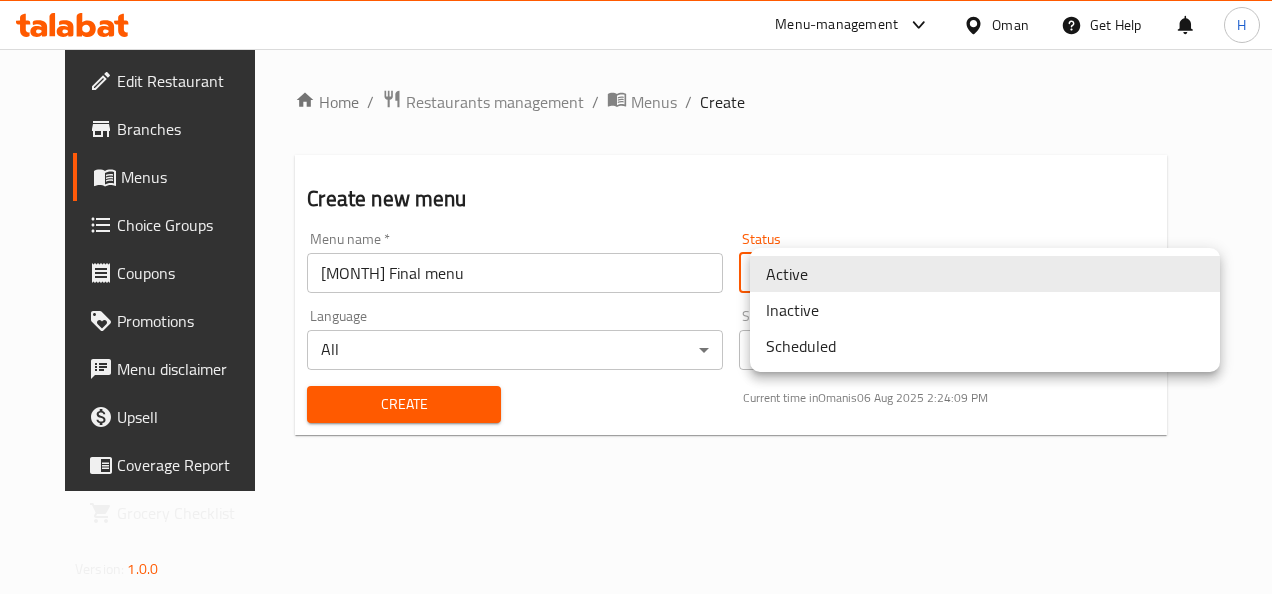 click on "​ Menu-management Oman Get Help H   Edit Restaurant   Branches   Menus   Choice Groups   Coupons   Promotions   Menu disclaimer   Upsell   Coverage Report   Grocery Checklist  Version:    1.0.0  Get support on:    Support.OpsPlatform Home / Restaurants management / Menus / Create Create new menu Menu name   * August Final menu Menu name  * Status Active ​ Language All ​ Start Date in Oman local time Start Date in Oman local time Create Current time in  Oman  is  06 Aug 2025   2:24:09 PM Bug report Fill out the following information to report your bug Error text Steps to reproduce * Expected behaviour Your bug report will be sent along with the screenshot: Cancel Submit ticket Get Help Primary Support Currently using the Menu-management plugin and facing challenges? Reach out through their dedicated support channel. Get help via Slack Close Notification center Updated:  Now You do not have any Notifications Menu Item Active Inactive Scheduled" at bounding box center (636, 321) 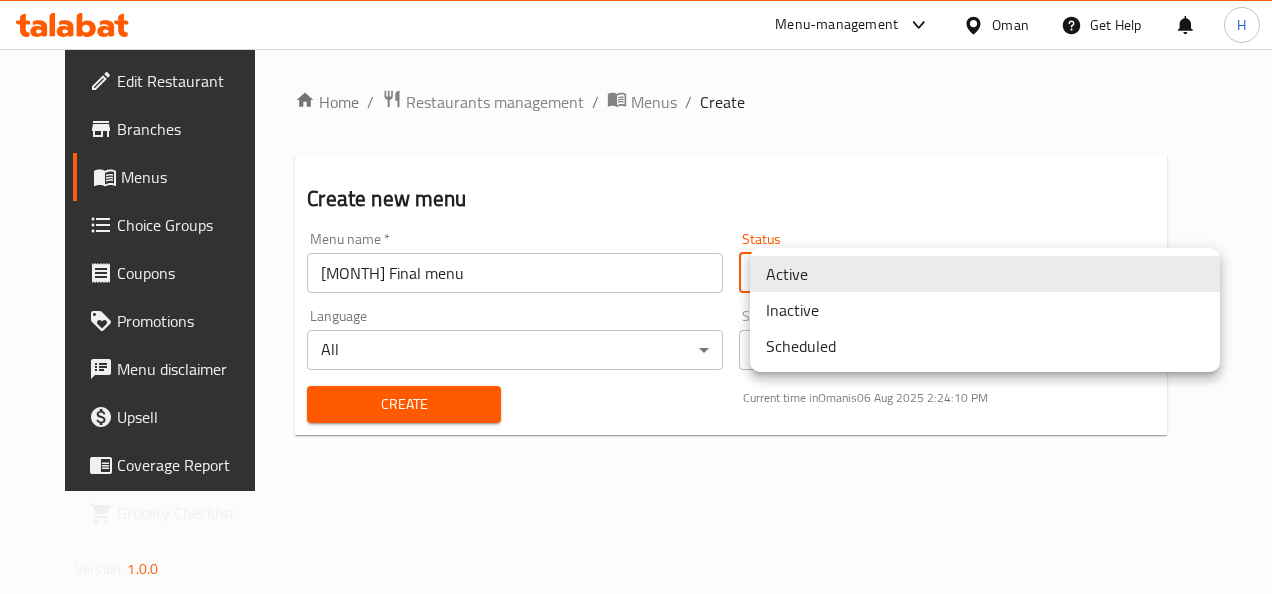 click on "Inactive" at bounding box center (985, 310) 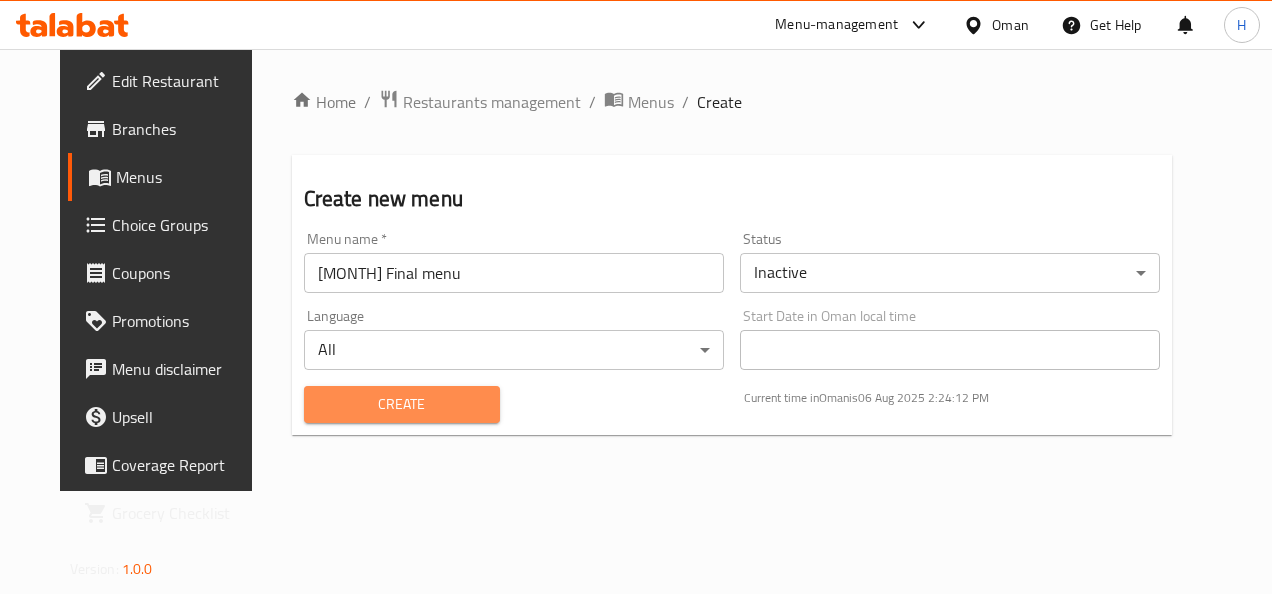 click on "Create" at bounding box center (402, 404) 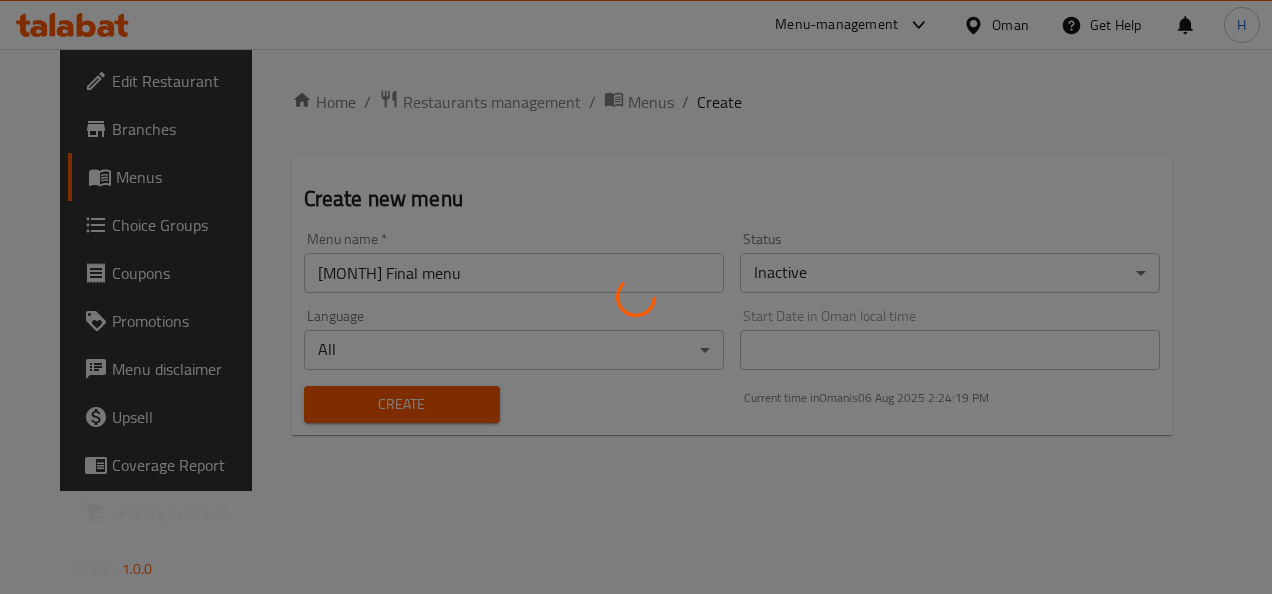 type 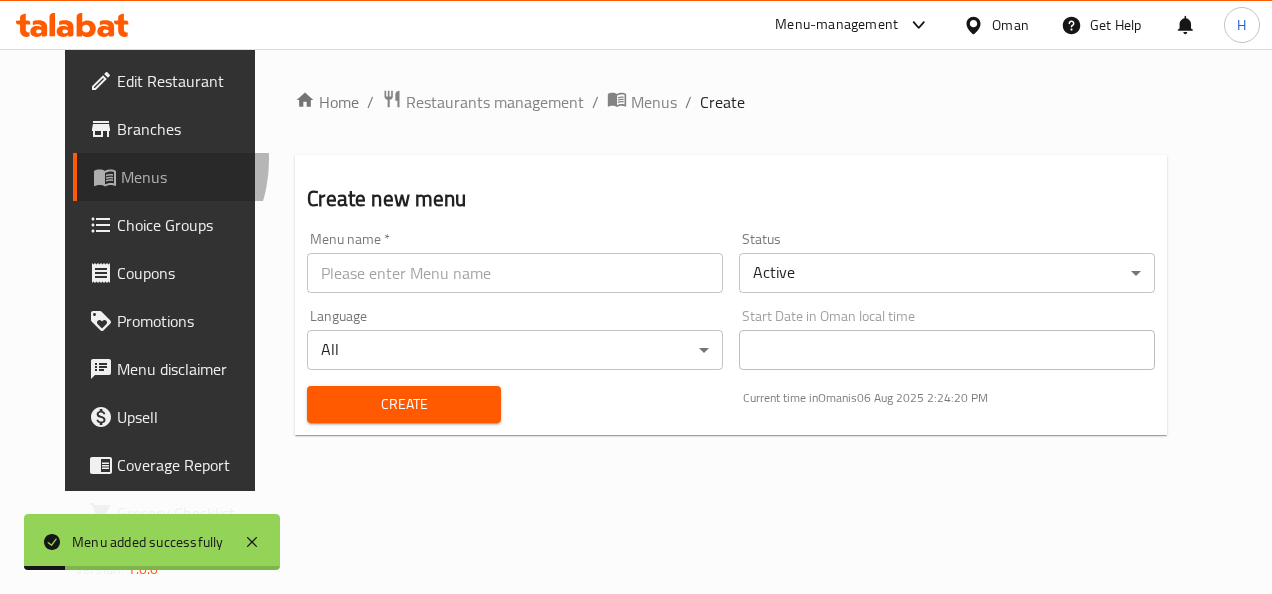 click on "Menus" at bounding box center (175, 177) 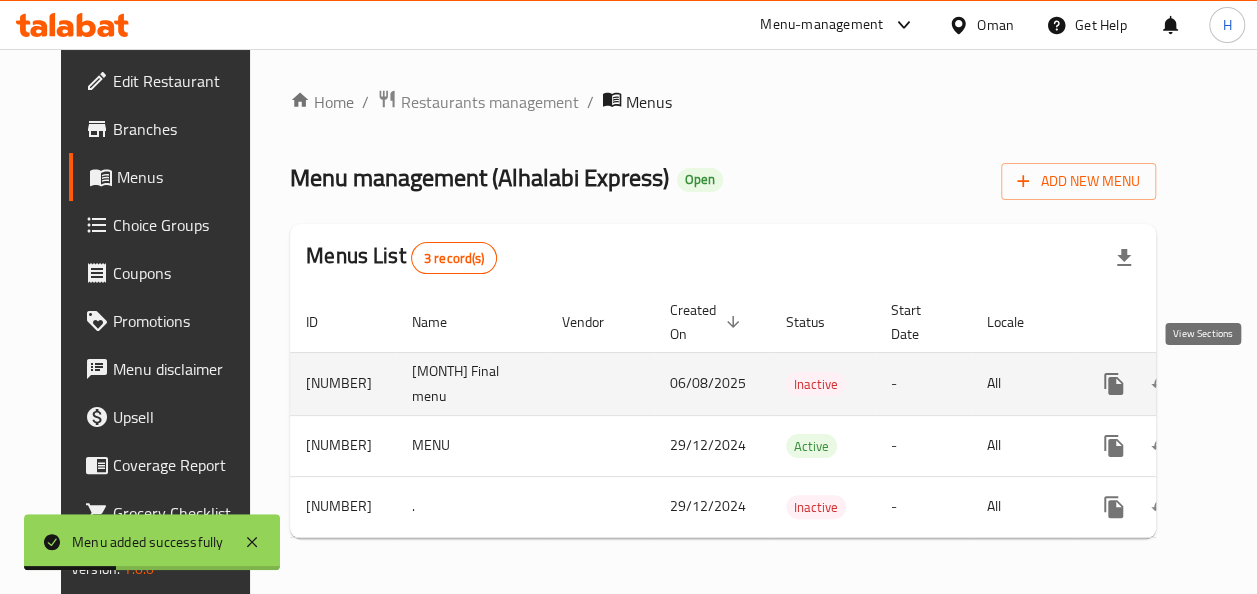 click 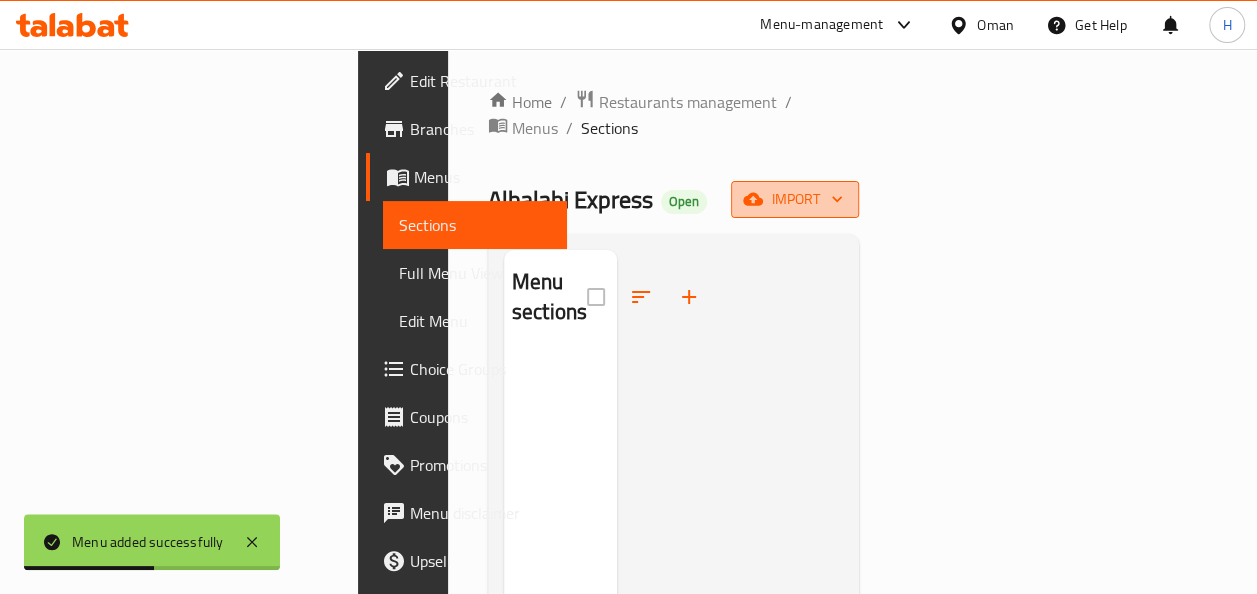 click 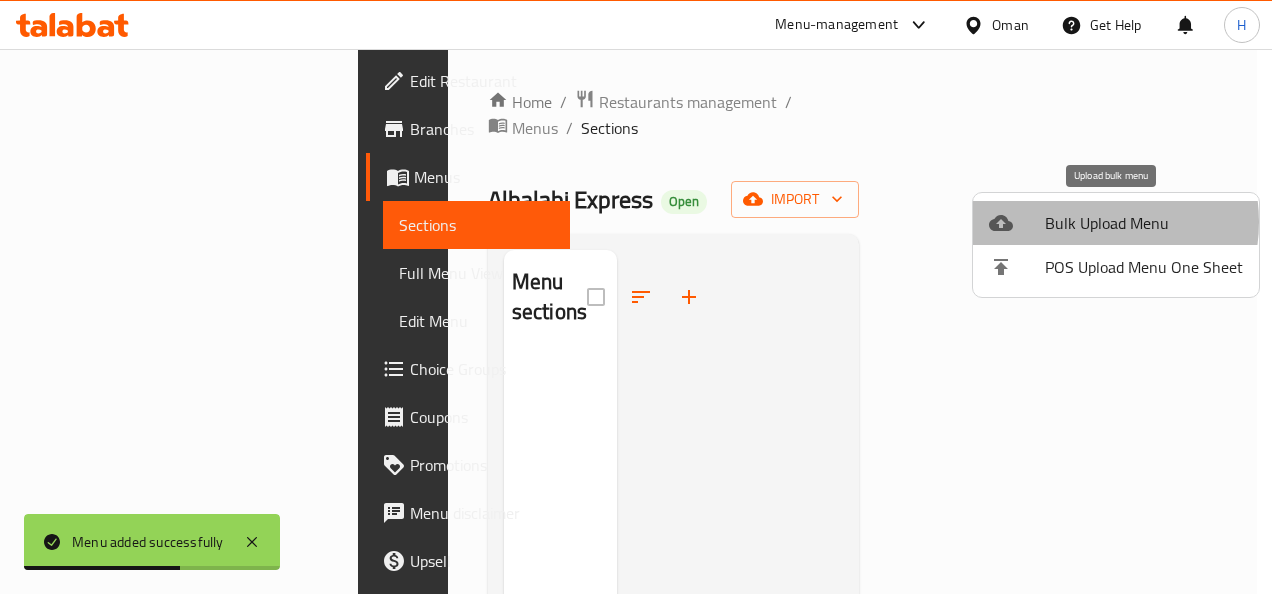 click on "Bulk Upload Menu" at bounding box center [1144, 223] 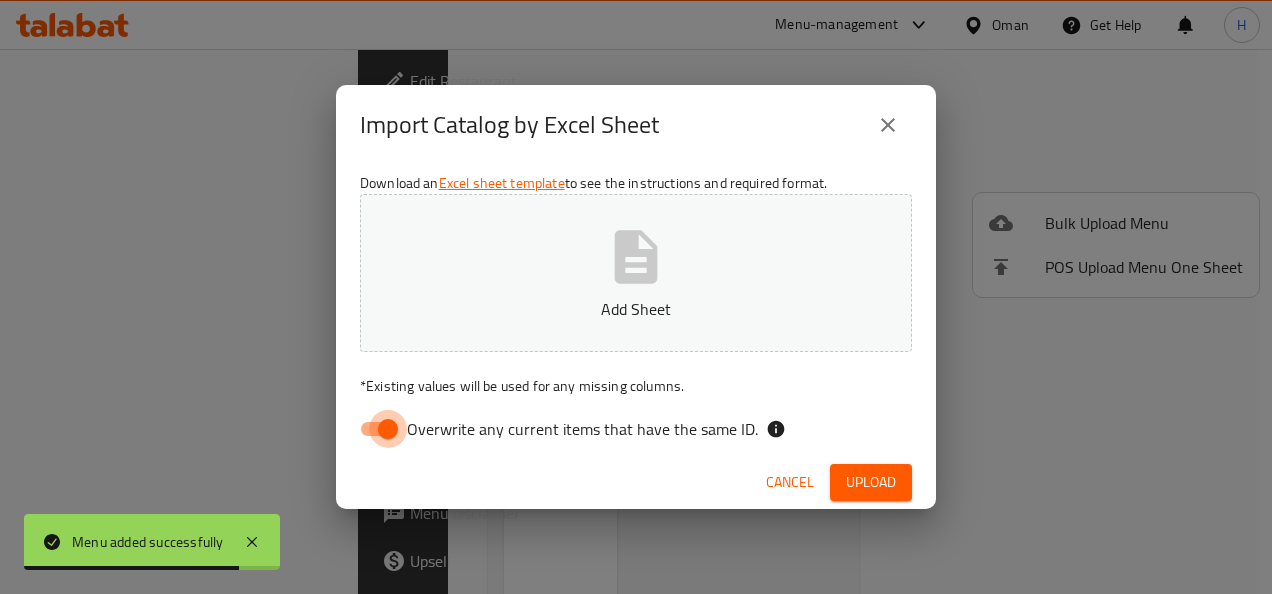 click on "Overwrite any current items that have the same ID." at bounding box center [388, 429] 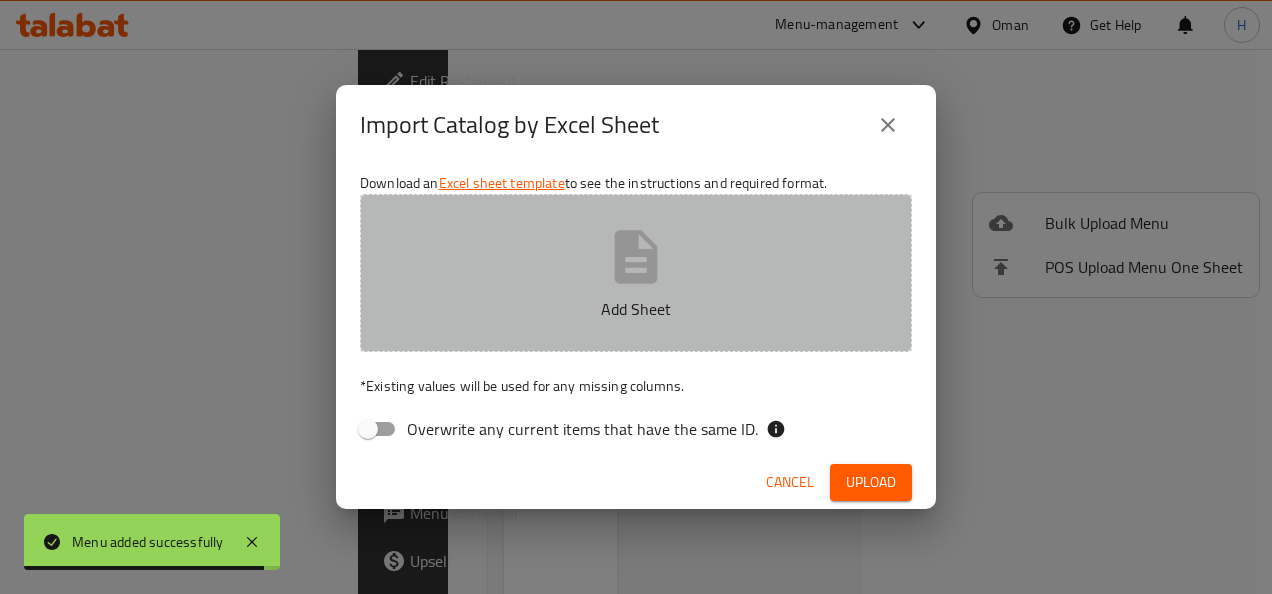 click on "Add Sheet" at bounding box center (636, 309) 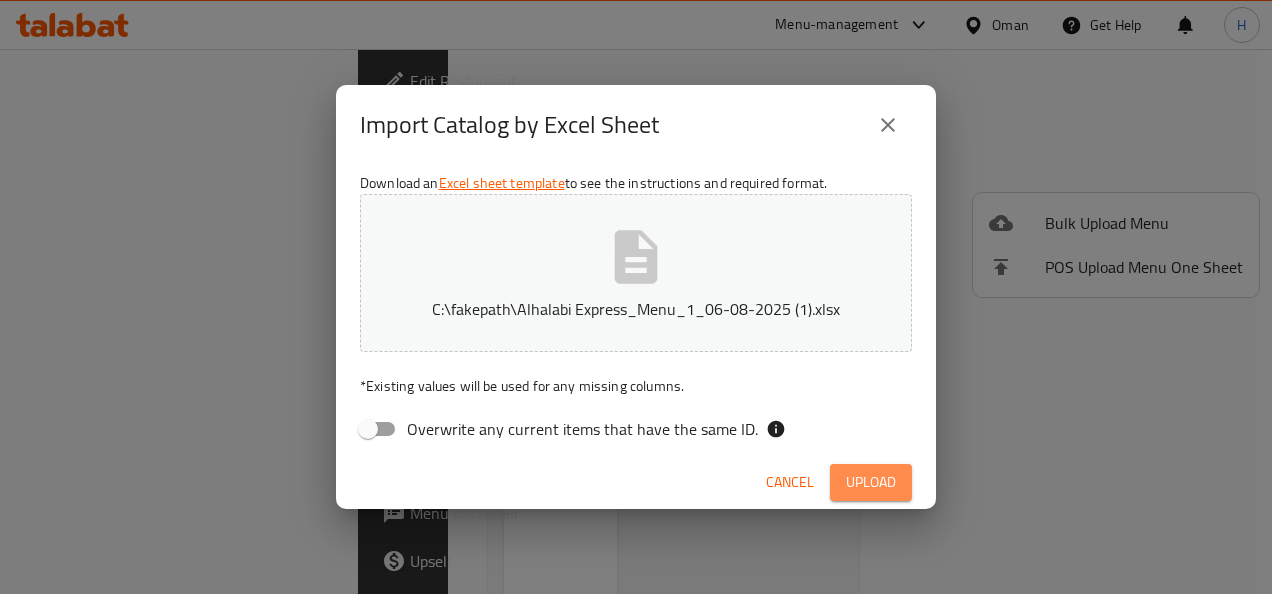 click on "Upload" at bounding box center [871, 482] 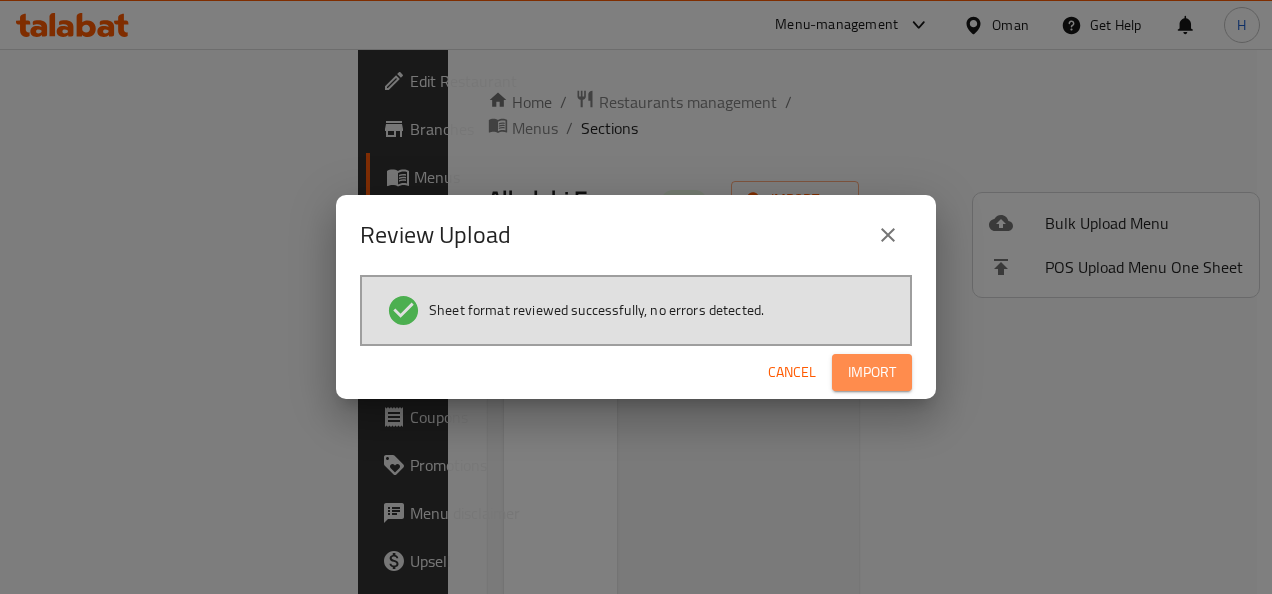 click on "Import" at bounding box center (872, 372) 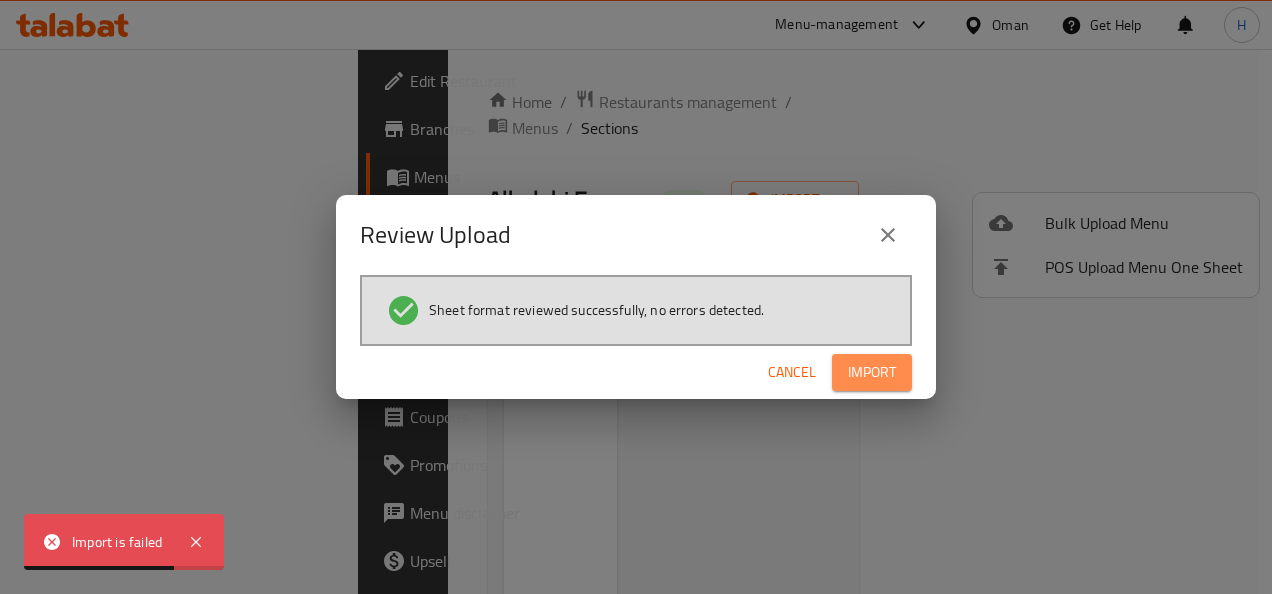 click on "Import" at bounding box center (872, 372) 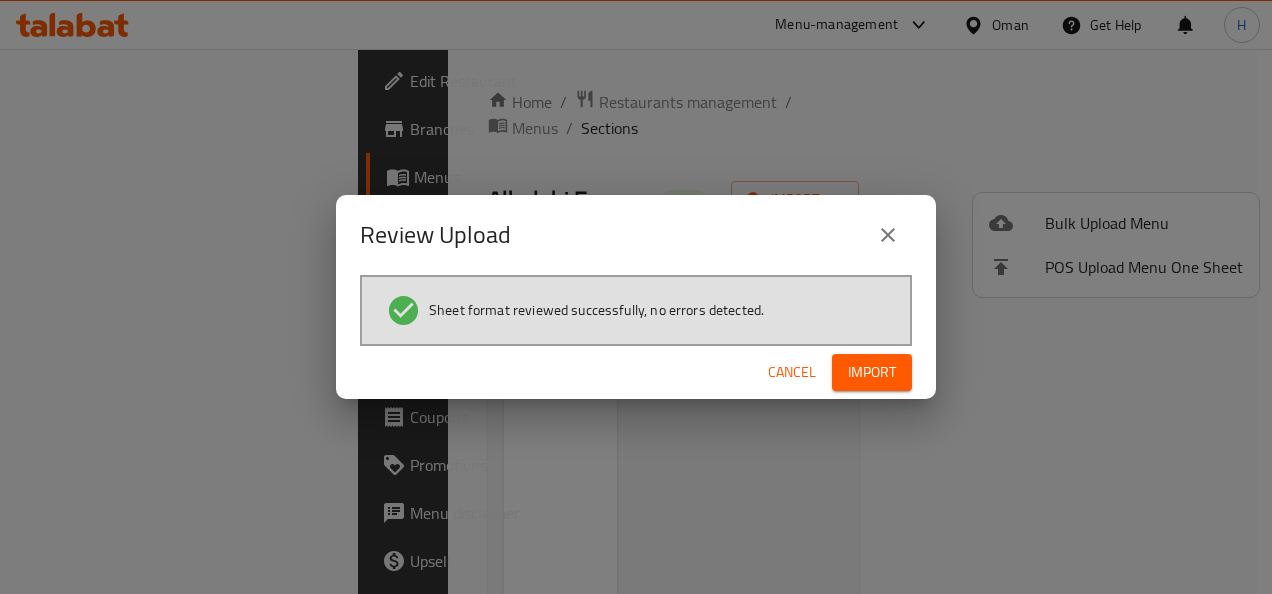 drag, startPoint x: 866, startPoint y: 348, endPoint x: 887, endPoint y: 384, distance: 41.677334 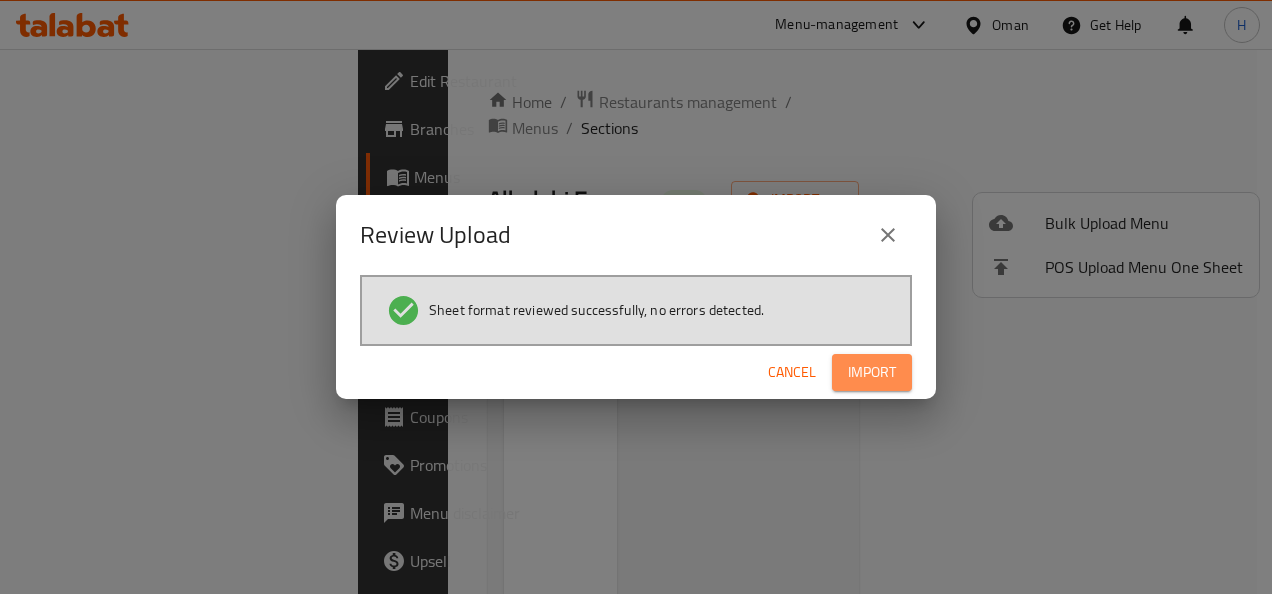 click on "Import" at bounding box center (872, 372) 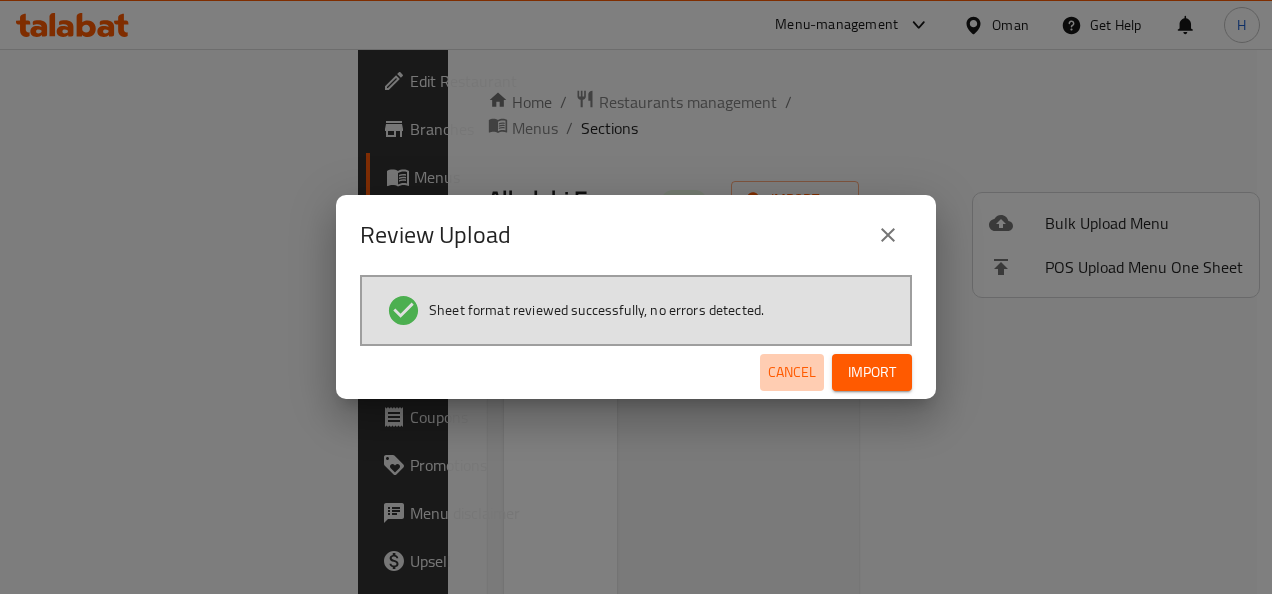 click on "Cancel" at bounding box center (792, 372) 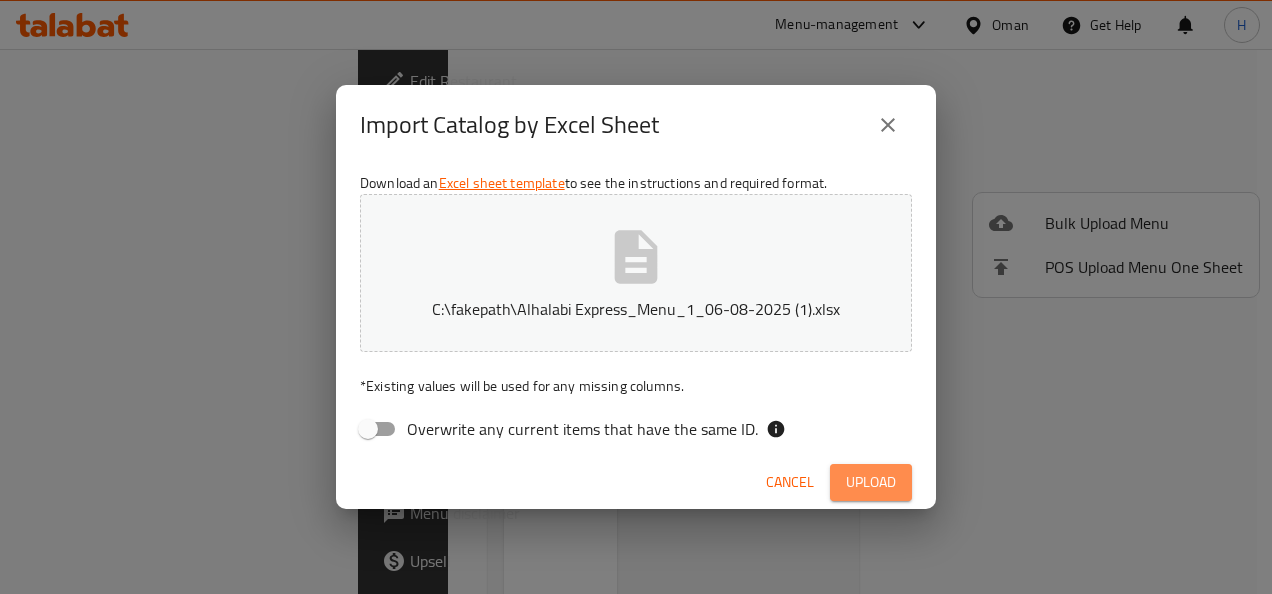 click on "Upload" at bounding box center (871, 482) 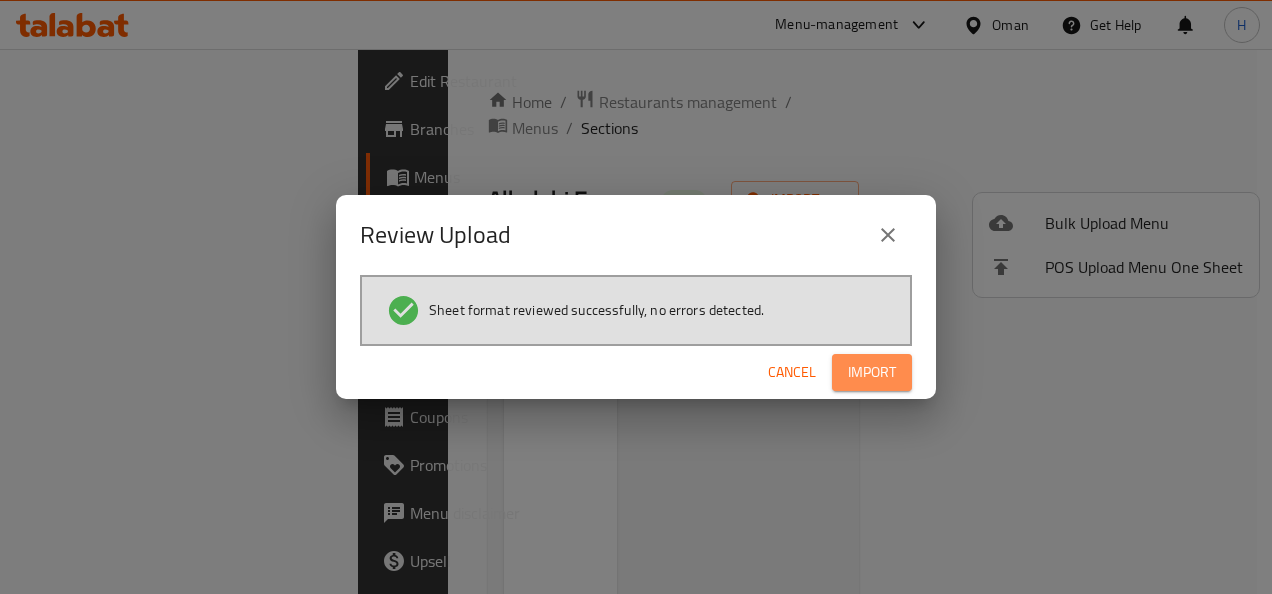 click on "Import" at bounding box center (872, 372) 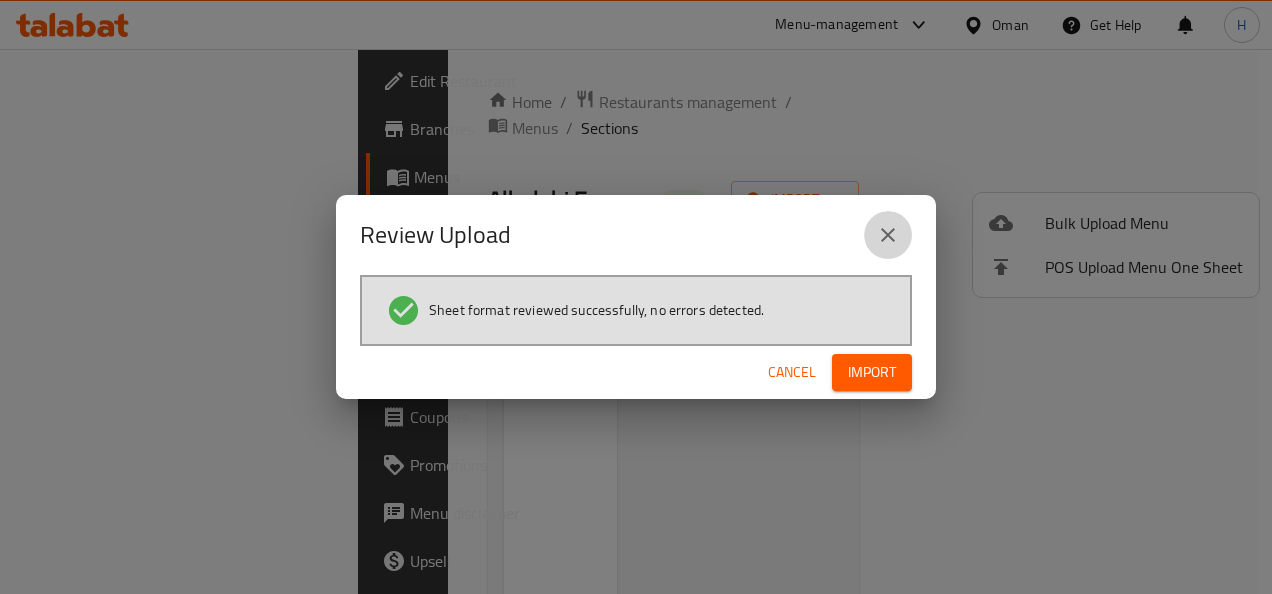 click 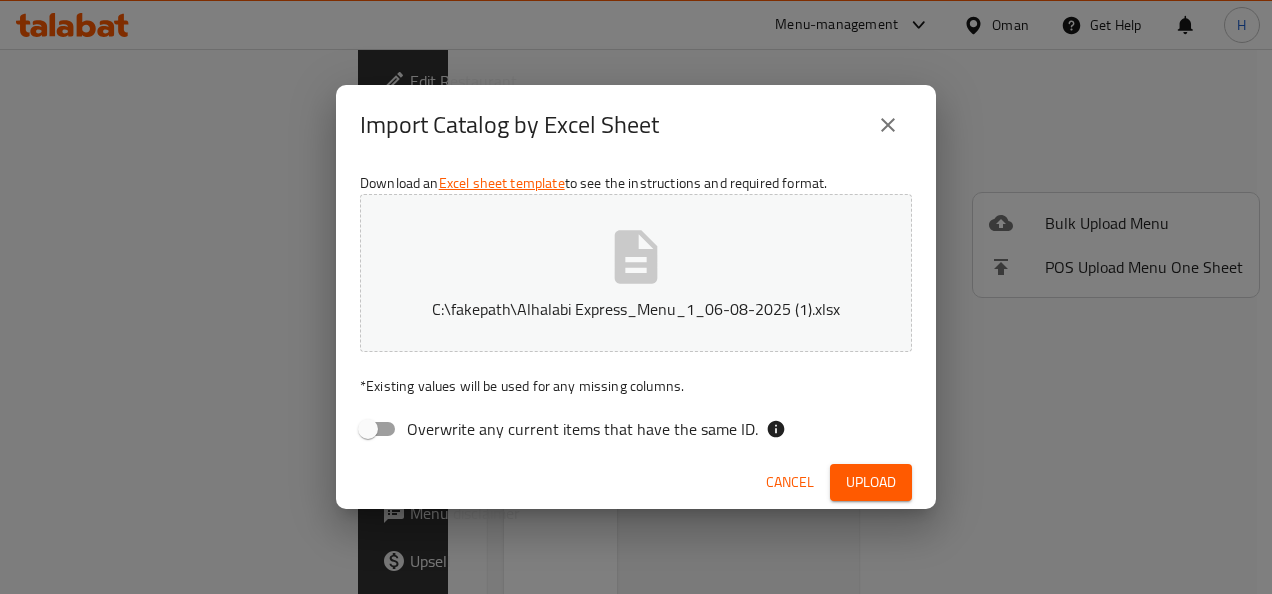 click at bounding box center (888, 125) 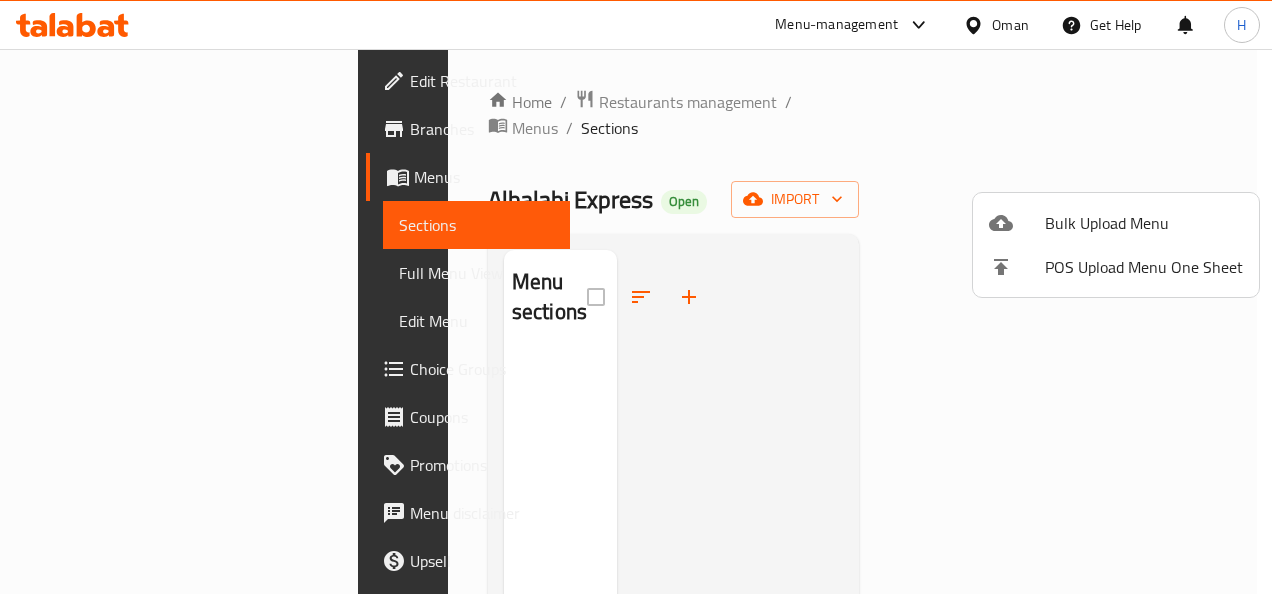 click at bounding box center [636, 297] 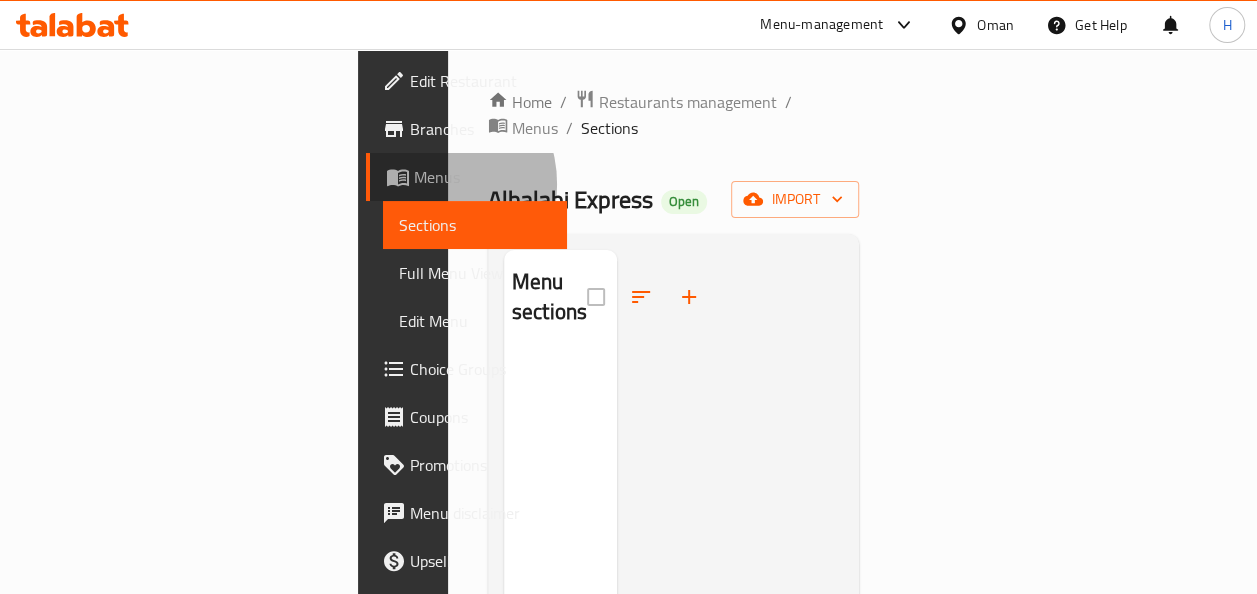 click on "Menus" at bounding box center (483, 177) 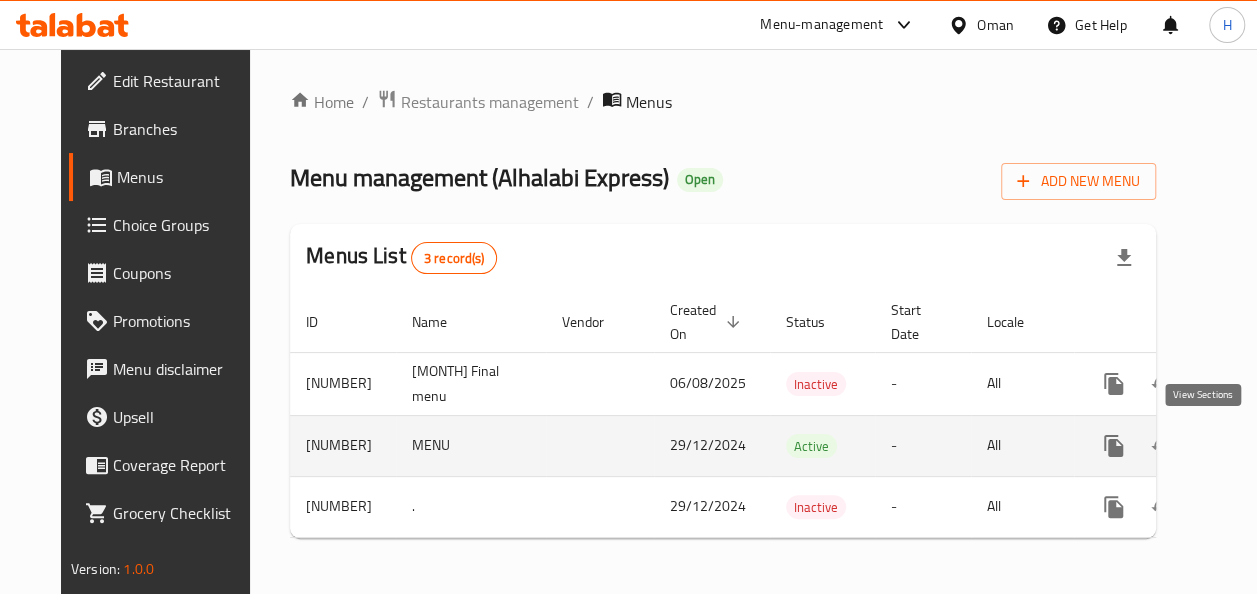 click 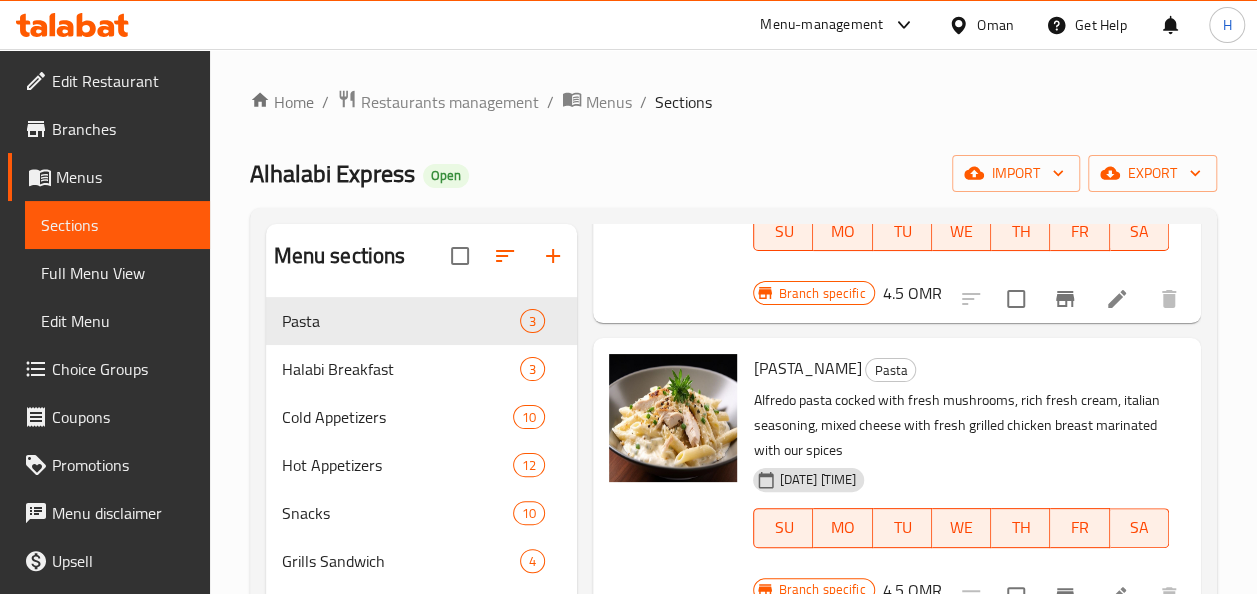scroll, scrollTop: 365, scrollLeft: 0, axis: vertical 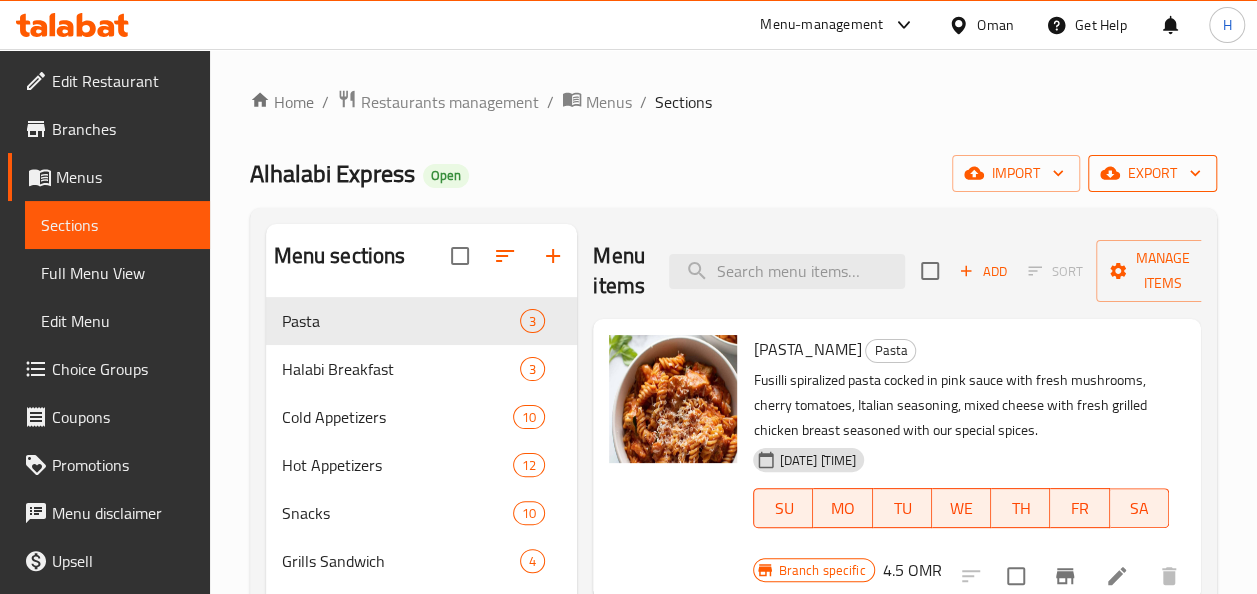 click on "export" at bounding box center (1152, 173) 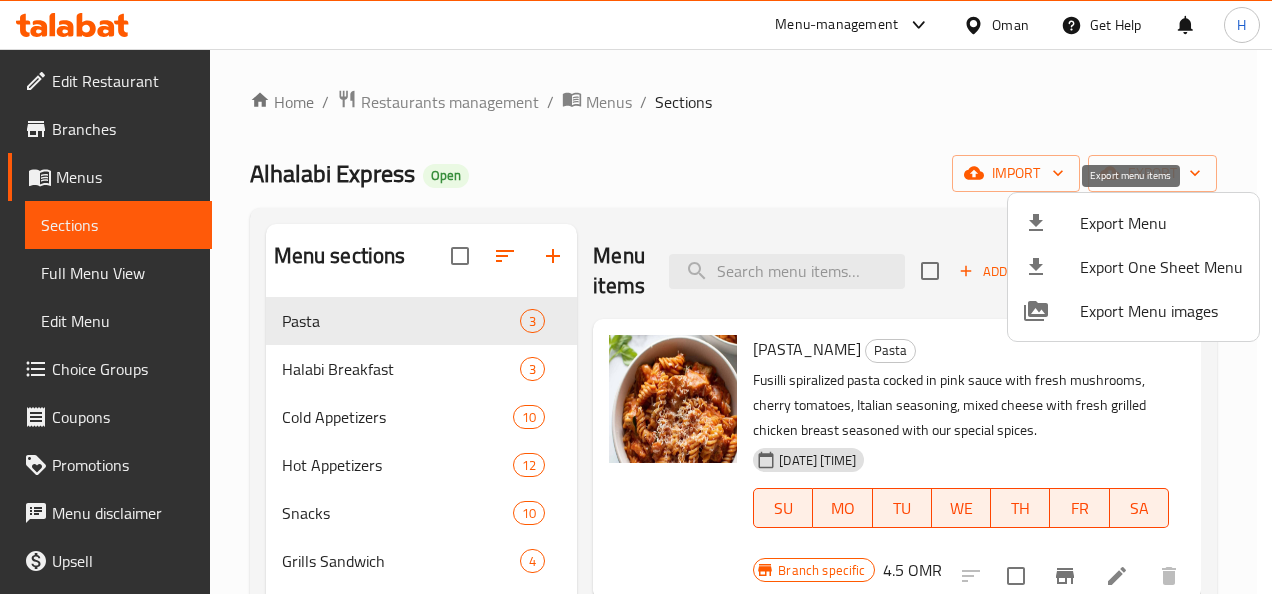 click on "Export Menu" at bounding box center [1161, 223] 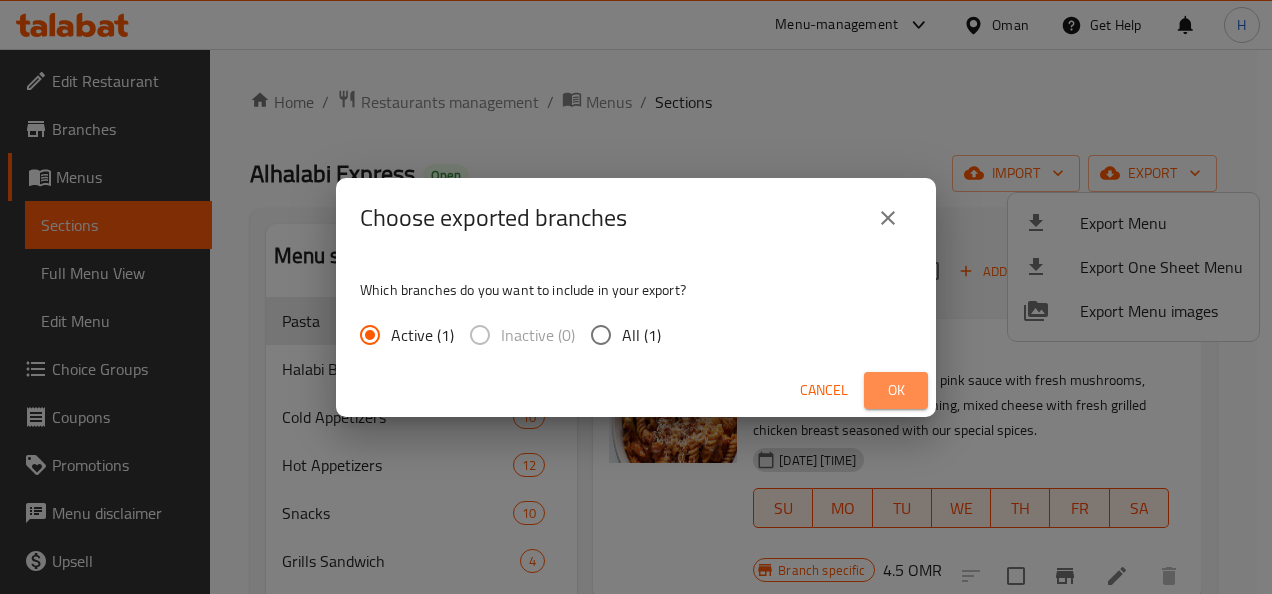 click on "Ok" at bounding box center (896, 390) 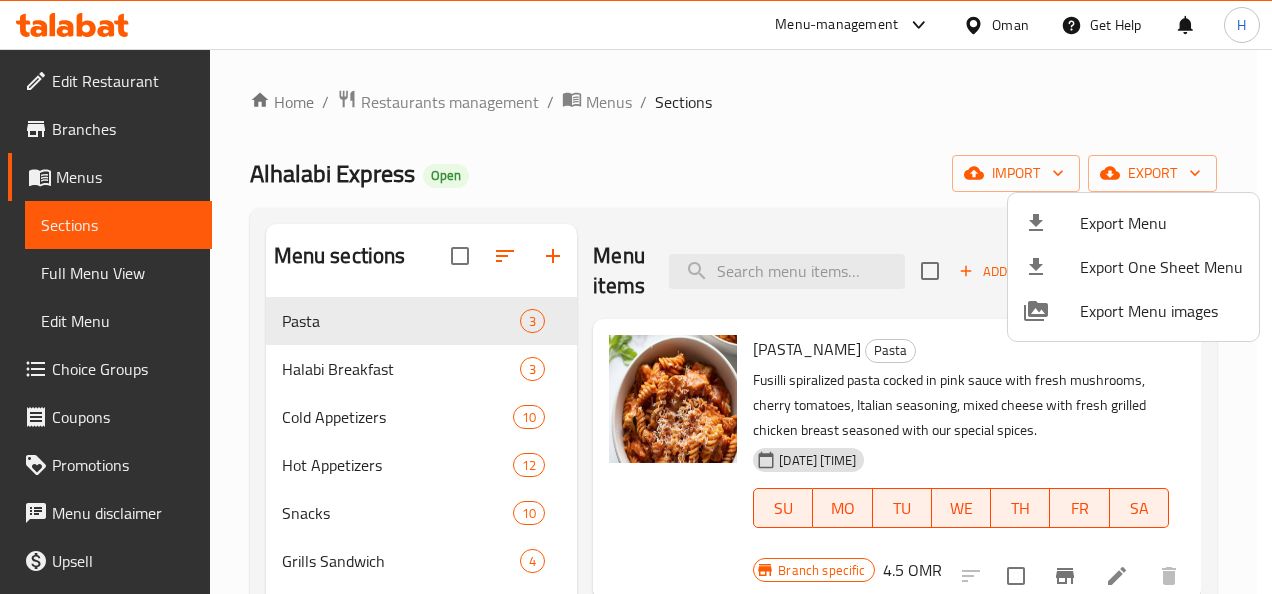 click at bounding box center [636, 297] 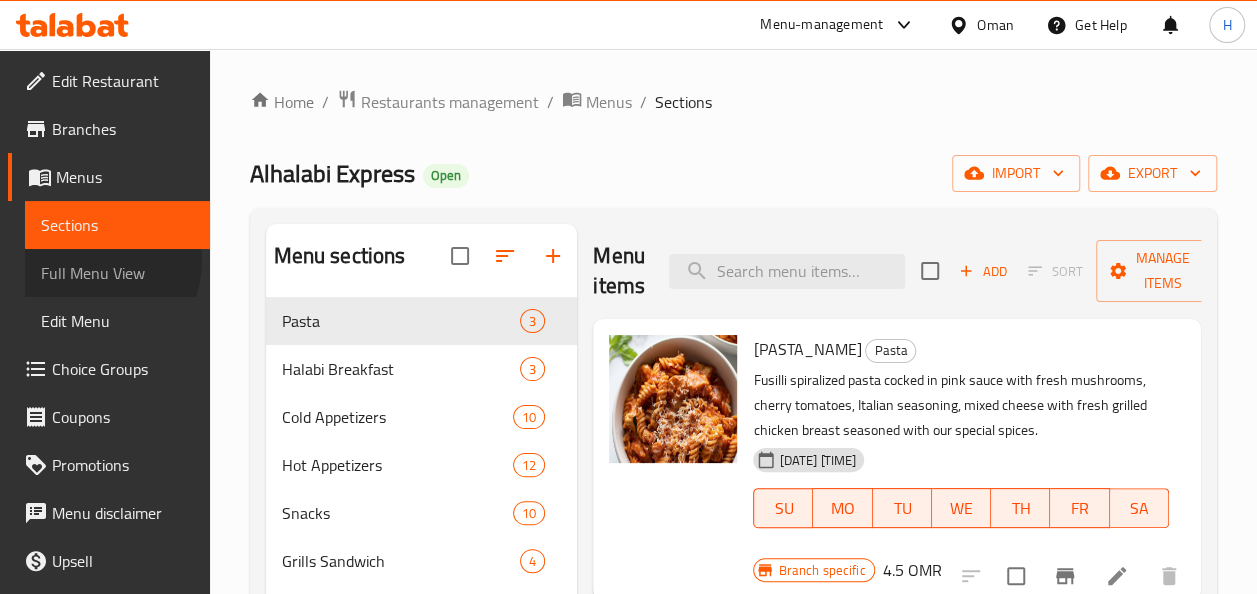 click on "Full Menu View" at bounding box center [117, 273] 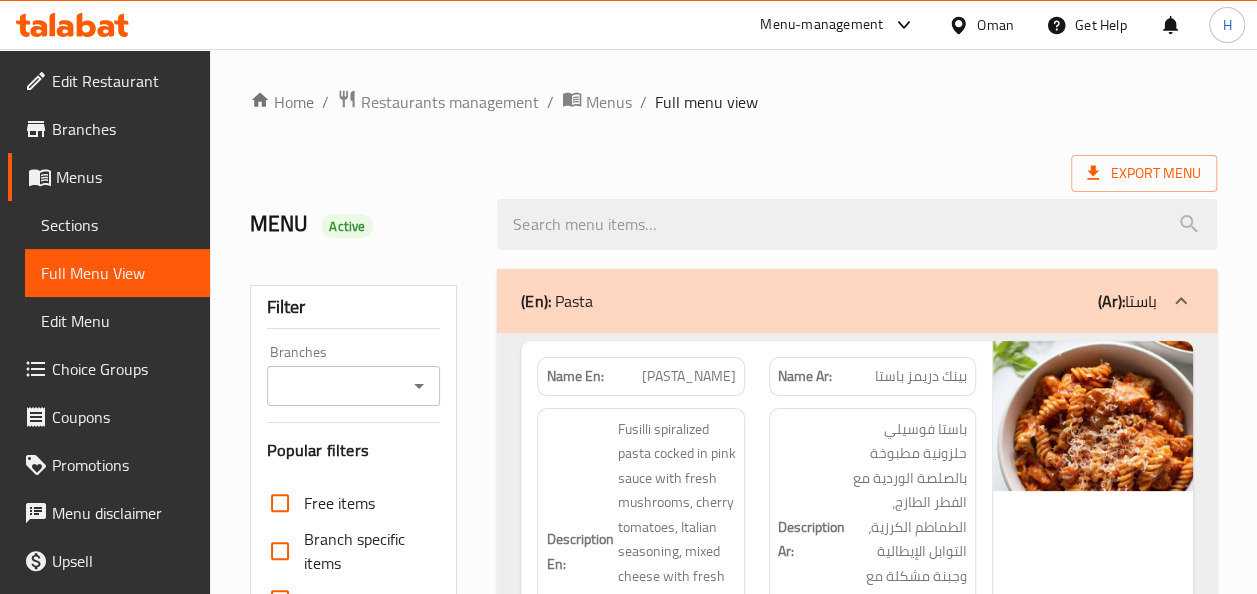 click on "Menus" at bounding box center (125, 177) 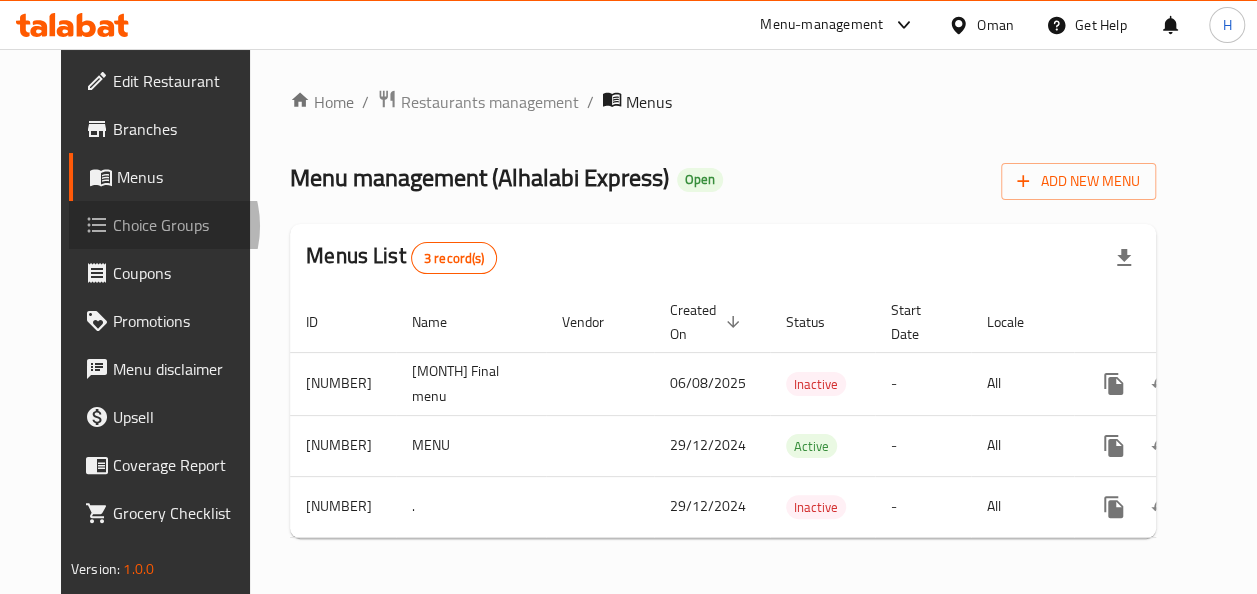 click on "Choice Groups" at bounding box center [184, 225] 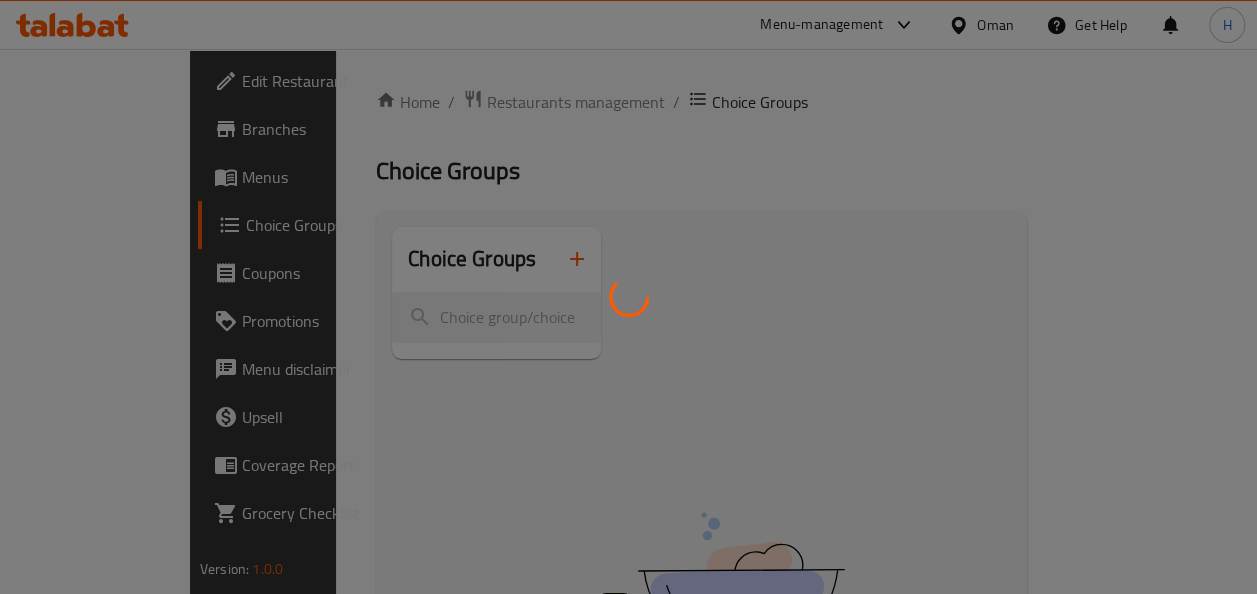 click at bounding box center (628, 297) 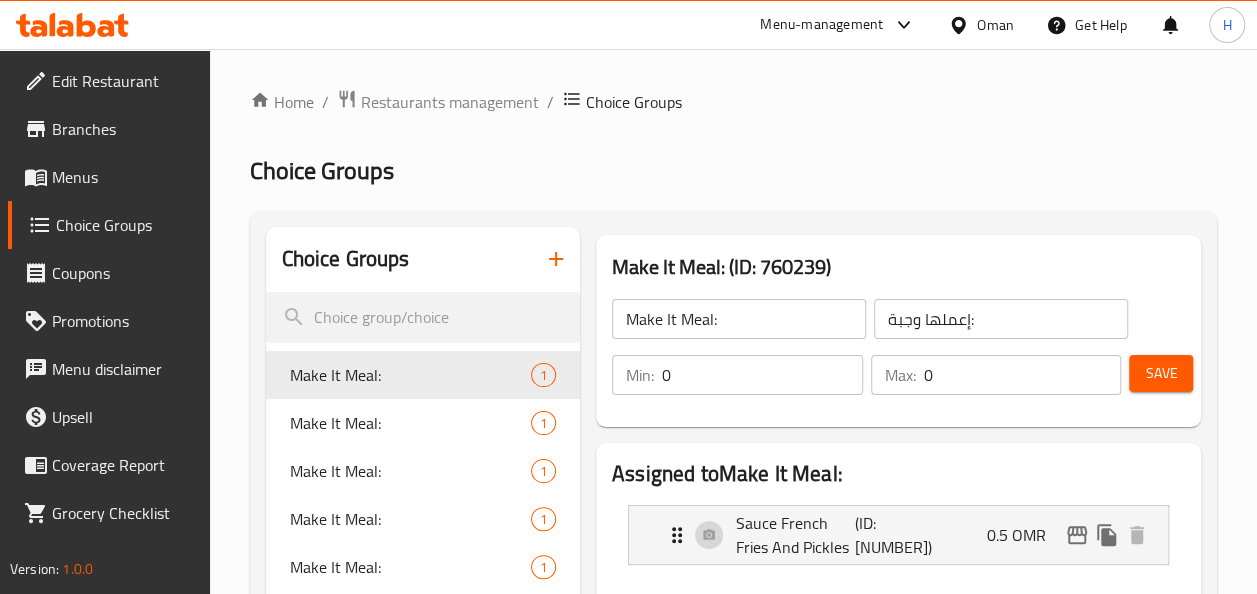 click on "Menus" at bounding box center [123, 177] 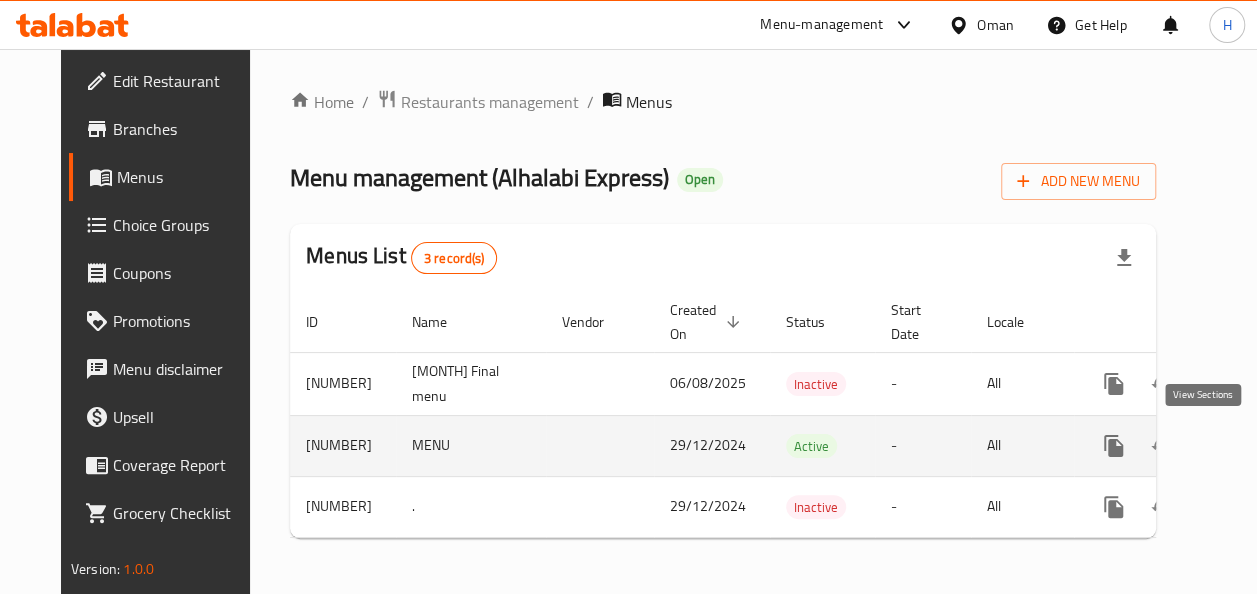 click 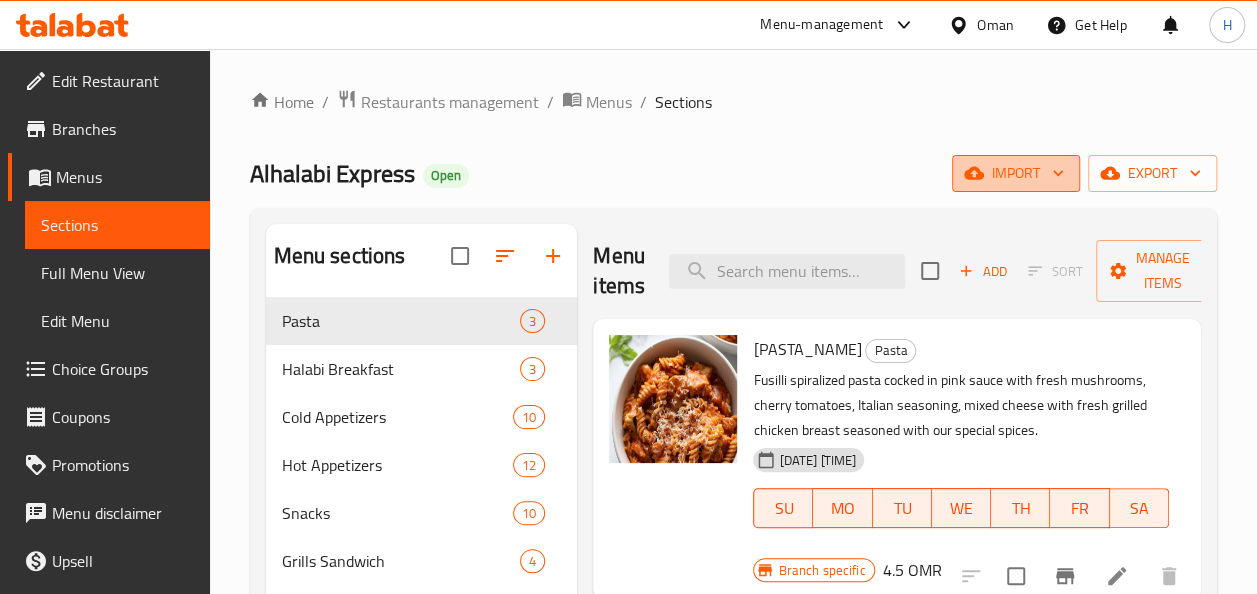 click on "import" at bounding box center (1016, 173) 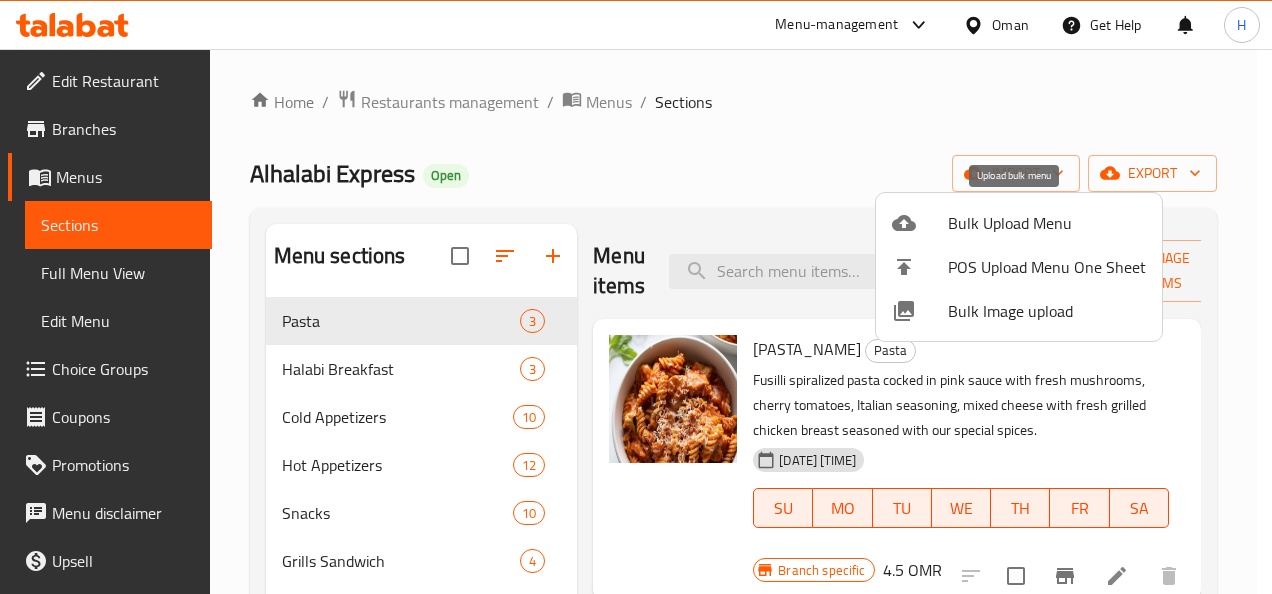 click on "Bulk Upload Menu" at bounding box center [1047, 223] 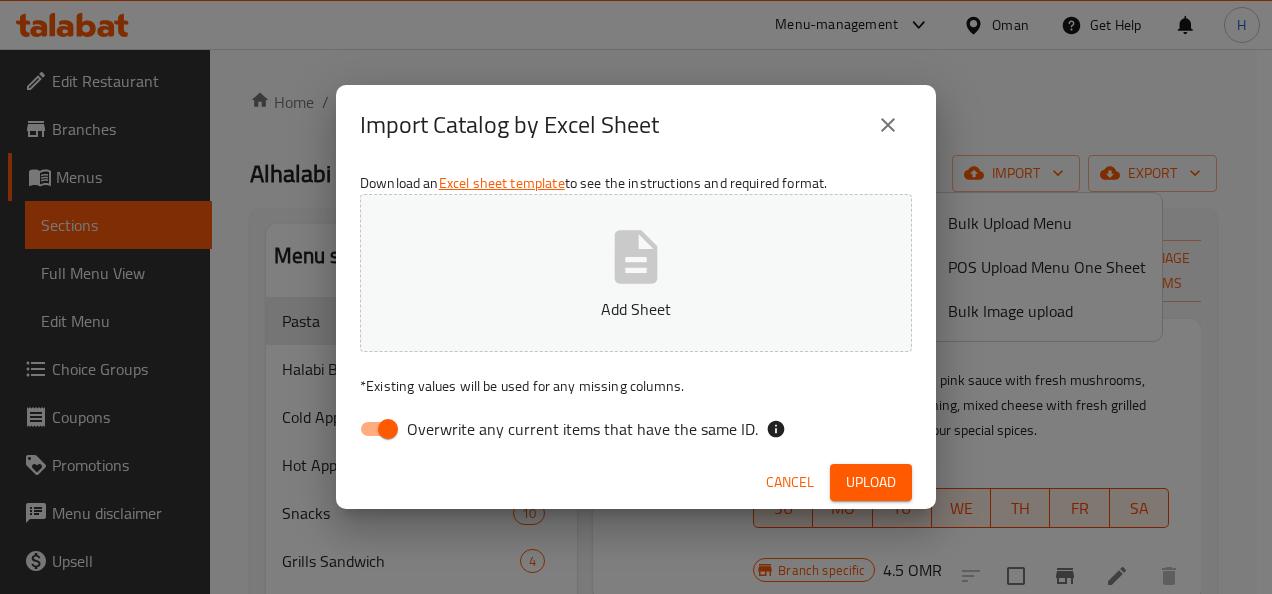 click on "Add Sheet" at bounding box center (636, 273) 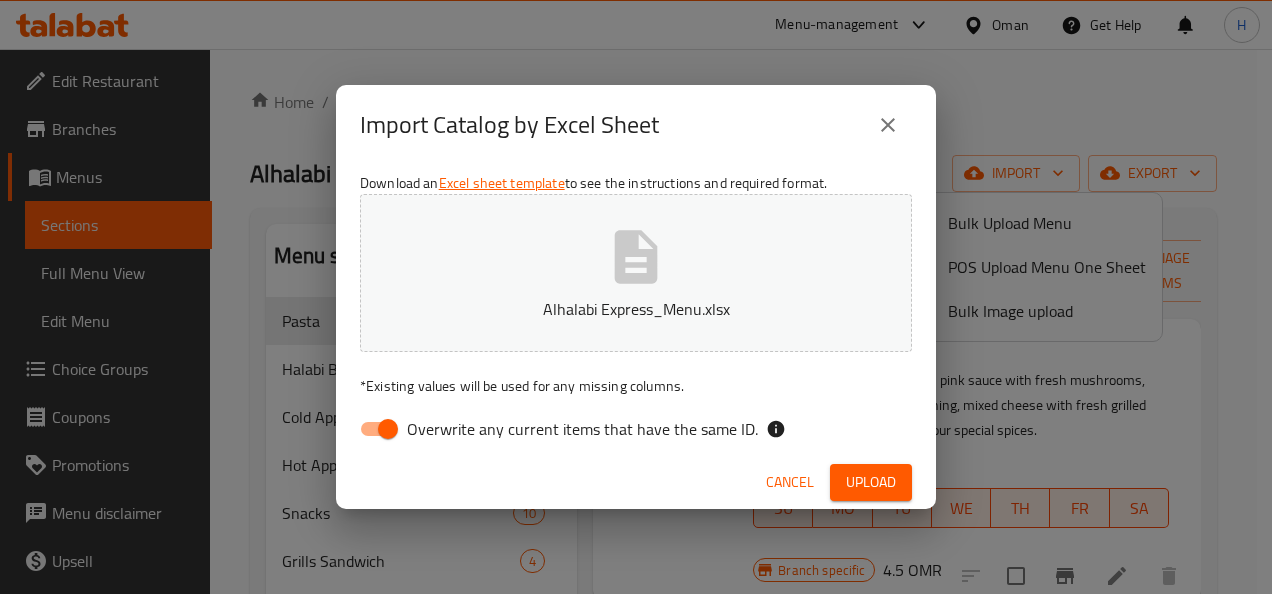 click on "Overwrite any current items that have the same ID." at bounding box center [388, 429] 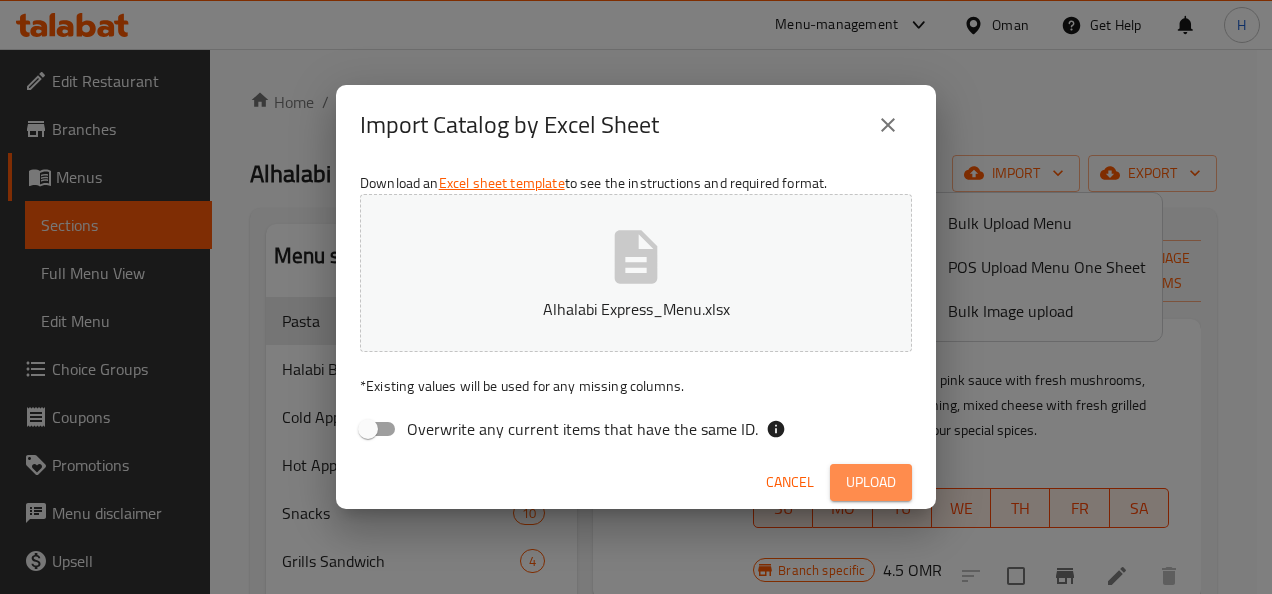 click on "Upload" at bounding box center (871, 482) 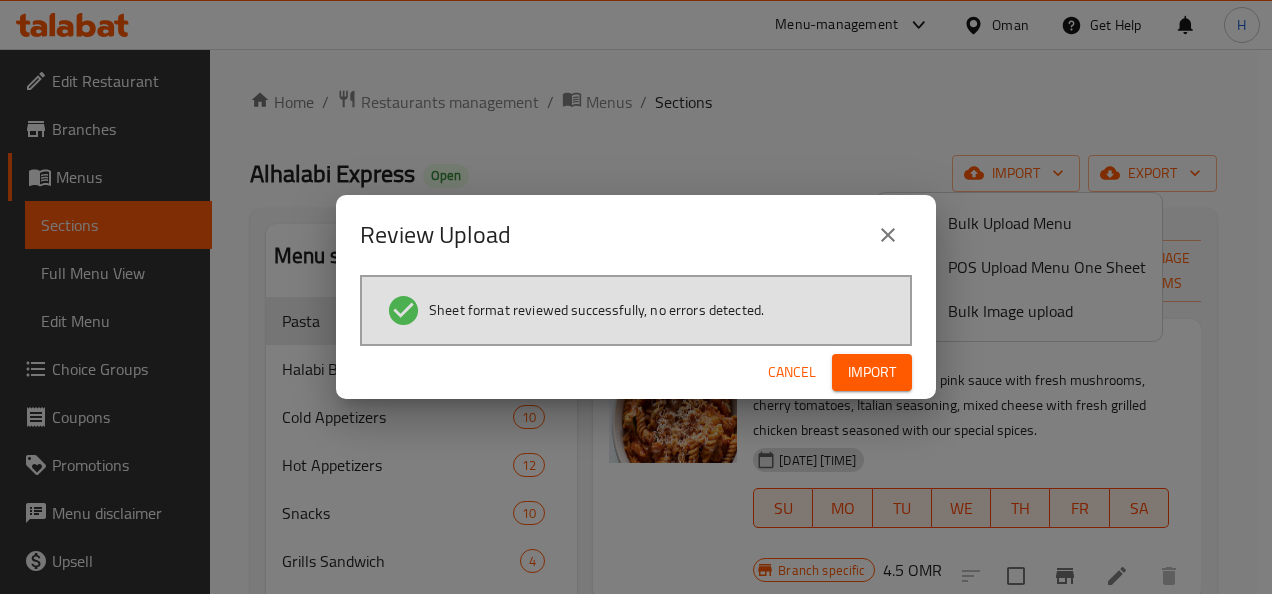 click on "Import" at bounding box center [872, 372] 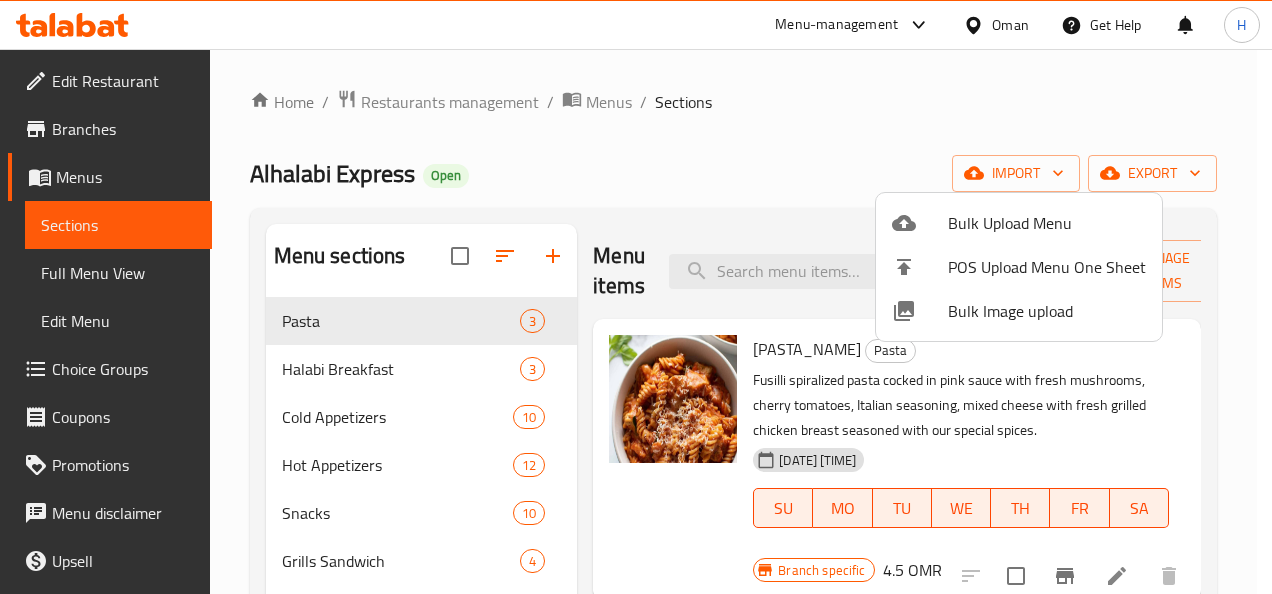 click at bounding box center (636, 297) 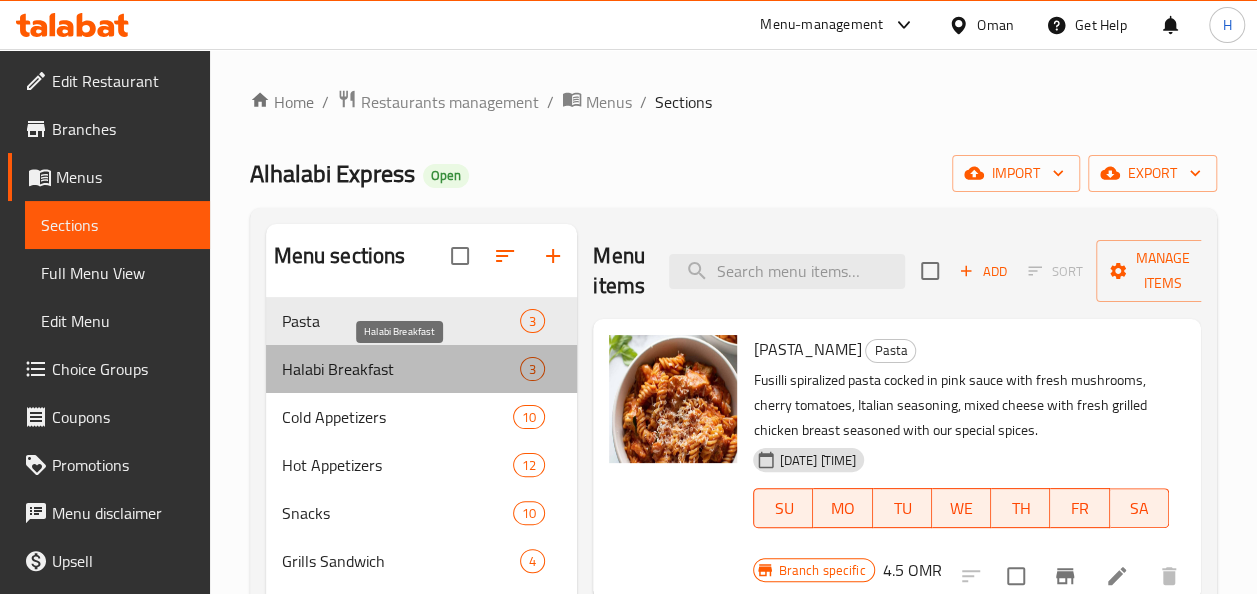 click on "Halabi Breakfast" at bounding box center (401, 369) 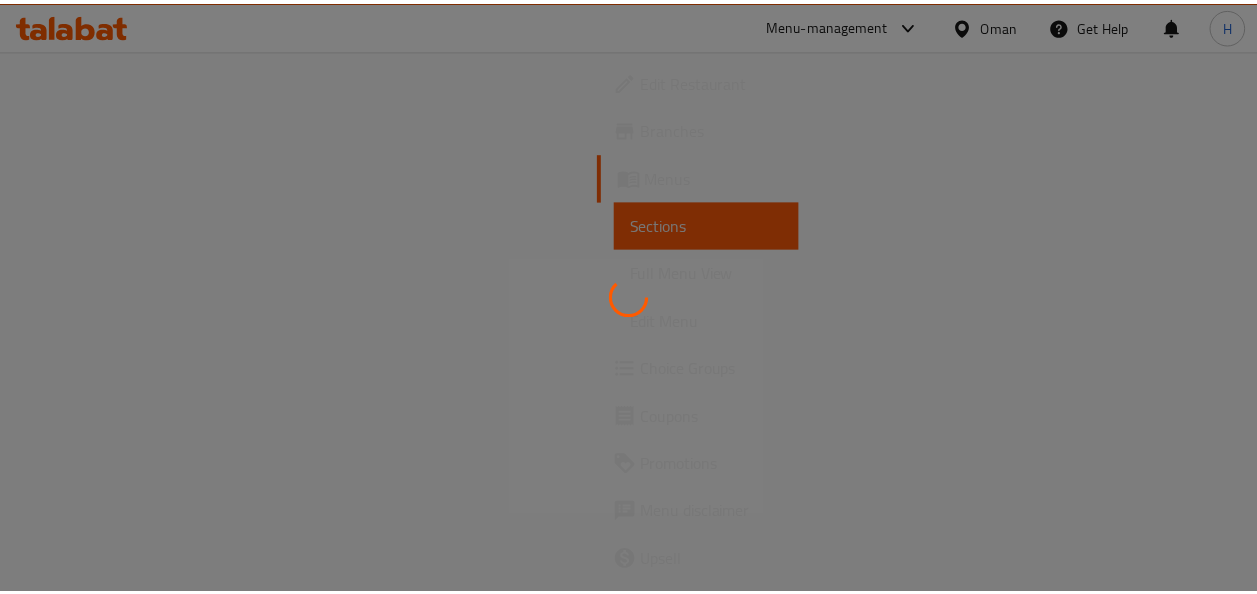 scroll, scrollTop: 0, scrollLeft: 0, axis: both 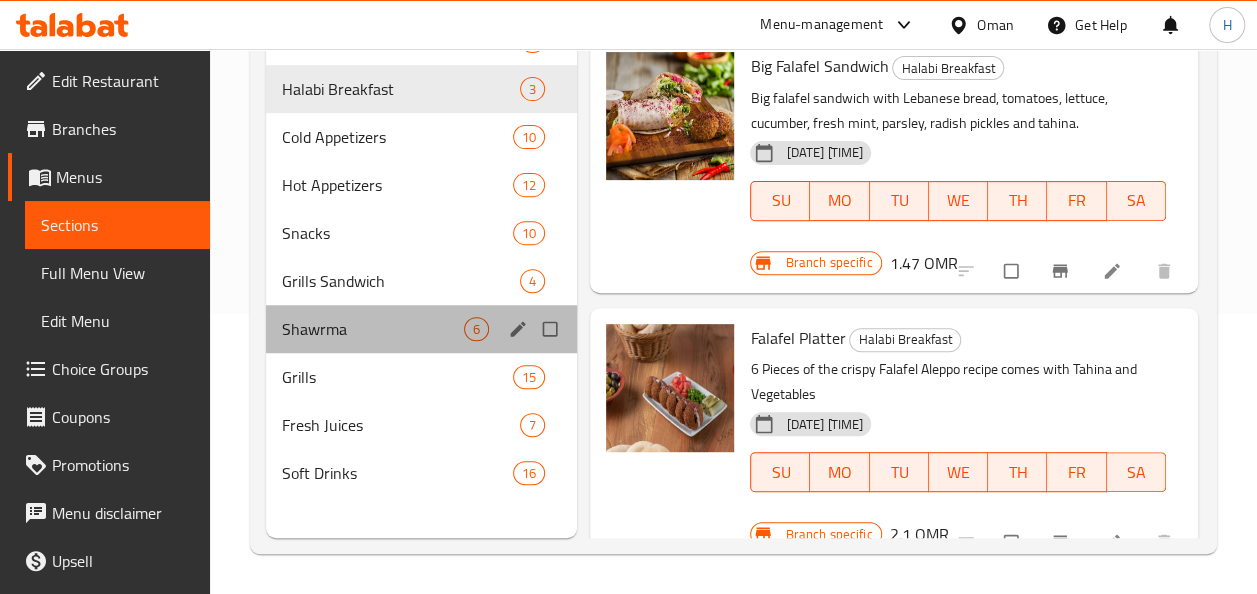 click on "Shawrma 6" at bounding box center (422, 329) 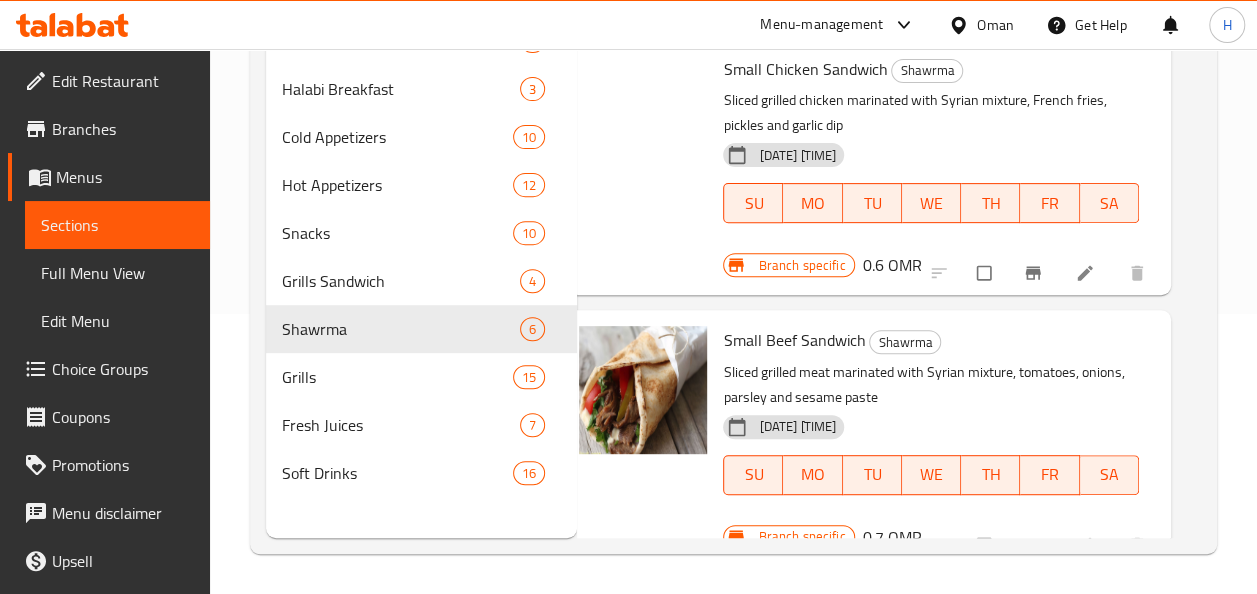 scroll, scrollTop: 0, scrollLeft: 44, axis: horizontal 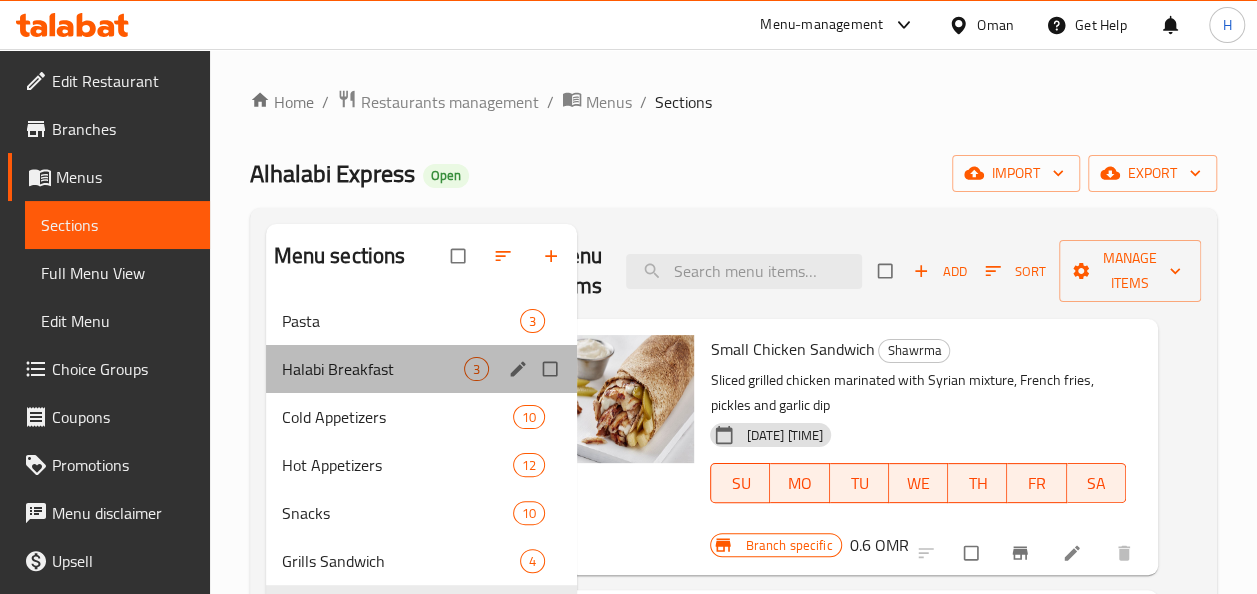 click on "Halabi Breakfast 3" at bounding box center (422, 369) 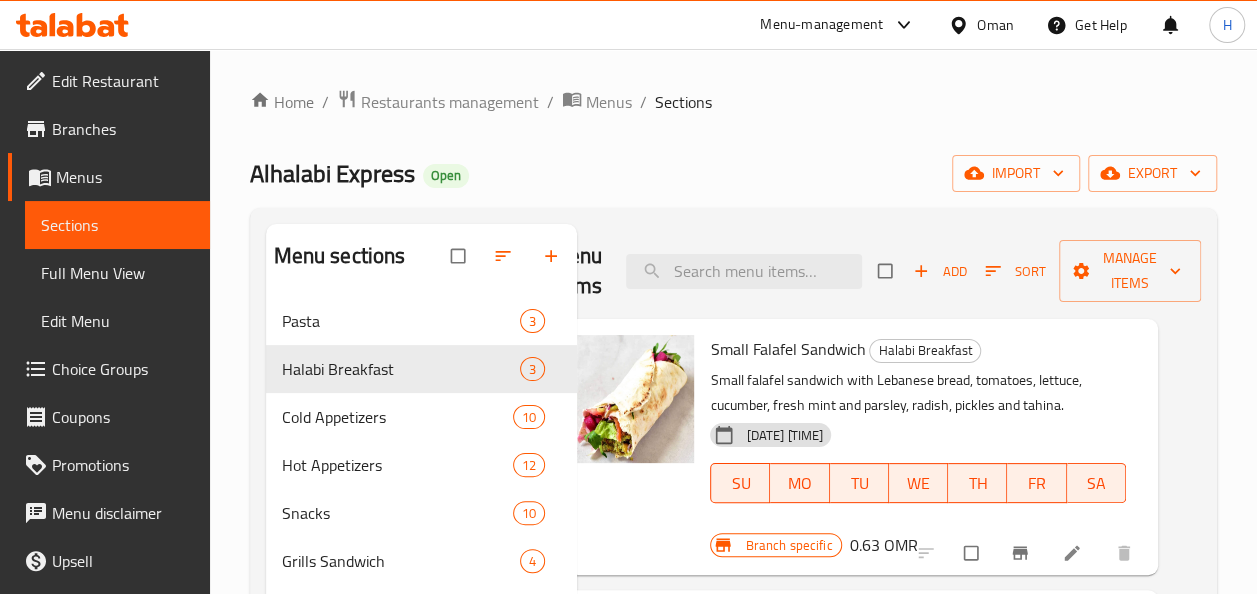 drag, startPoint x: 384, startPoint y: 388, endPoint x: 941, endPoint y: 174, distance: 596.69507 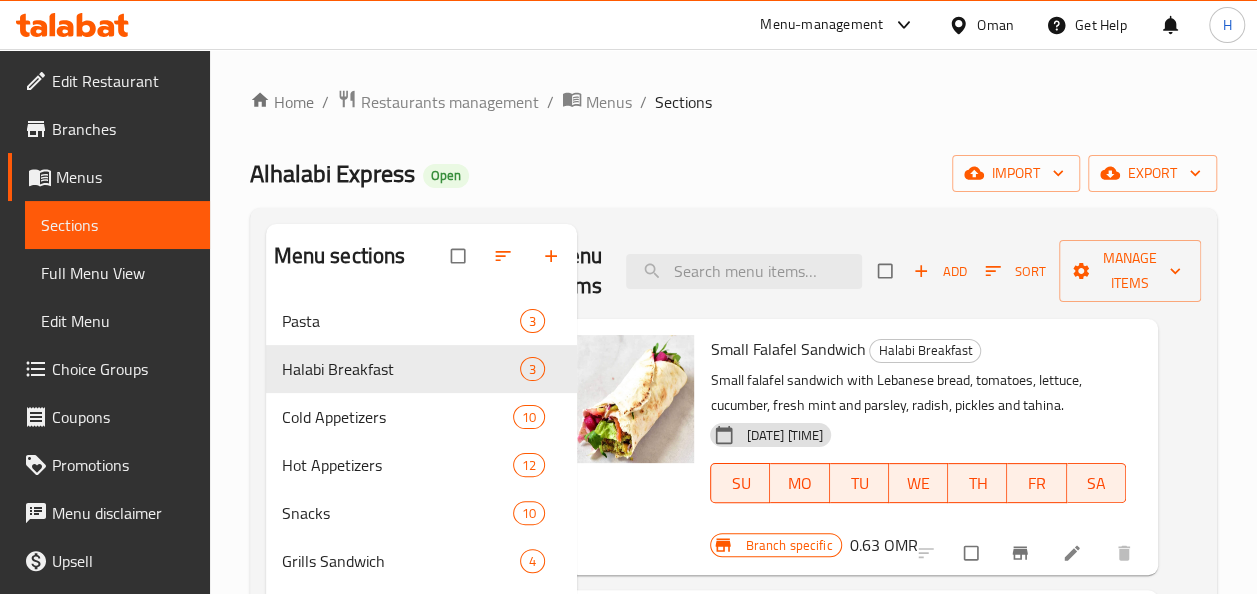 click on "[COMPANY] / [COMPANY] [COMPANY] / [COMPANY] [COMPANY] [COMPANY] [COMPANY] [COMPANY] [COMPANY] [COMPANY] [COMPANY] [COMPANY] [COMPANY] [COMPANY] [COMPANY] [COMPANY] [COMPANY] [COMPANY] [COMPANY] [DATE] [TIME] [TEXT] [NUMBER] [CURRENCY] [TEXT] [COMPANY] [COMPANY] [DATE] [TIME] [TEXT] [NUMBER] [CURRENCY] [TEXT] [COMPANY] [COMPANY] [DATE] [TIME] [TEXT] [NUMBER] [CURRENCY] [TEXT]" at bounding box center [733, 461] 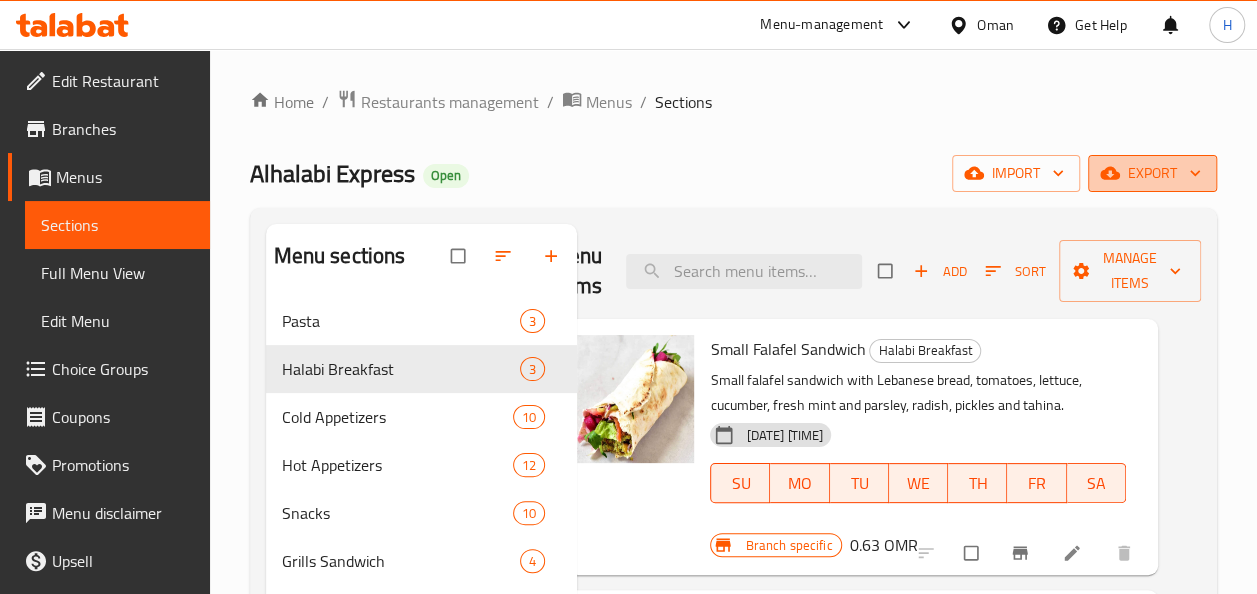 click on "export" at bounding box center [1152, 173] 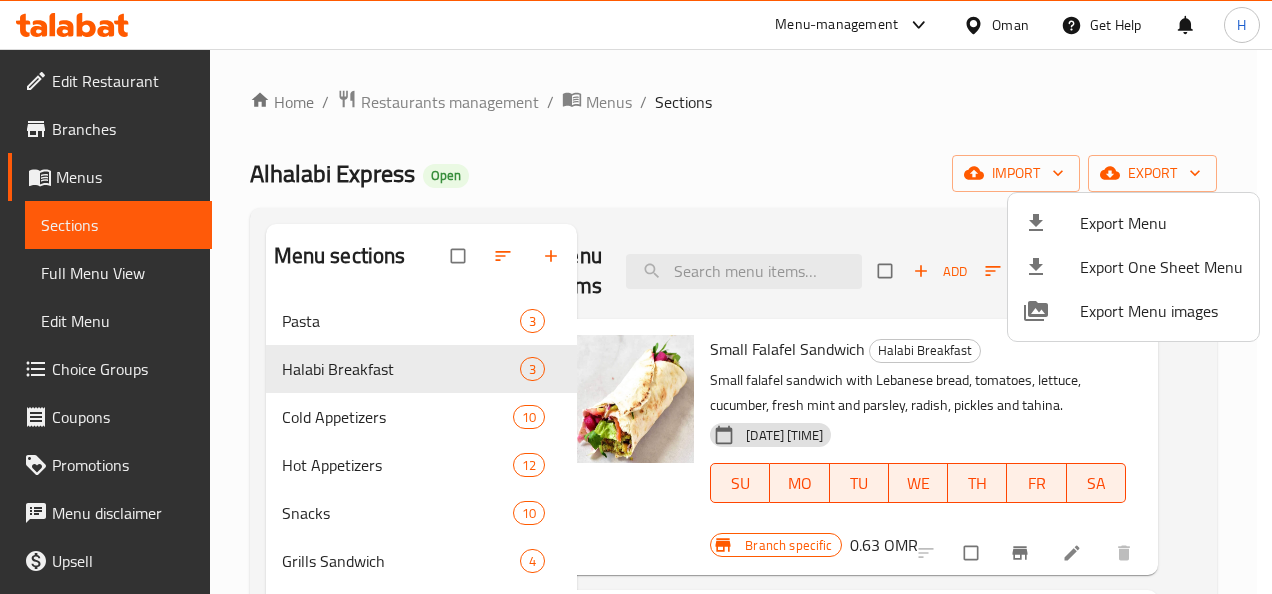 click at bounding box center [636, 297] 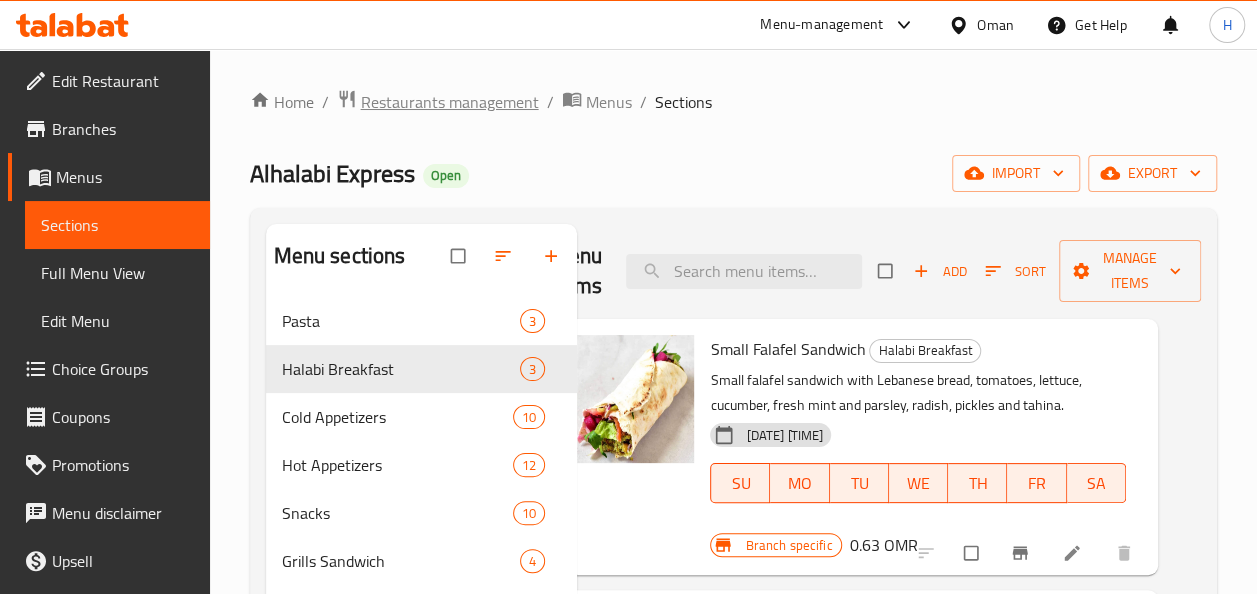 click on "Restaurants management" at bounding box center [450, 102] 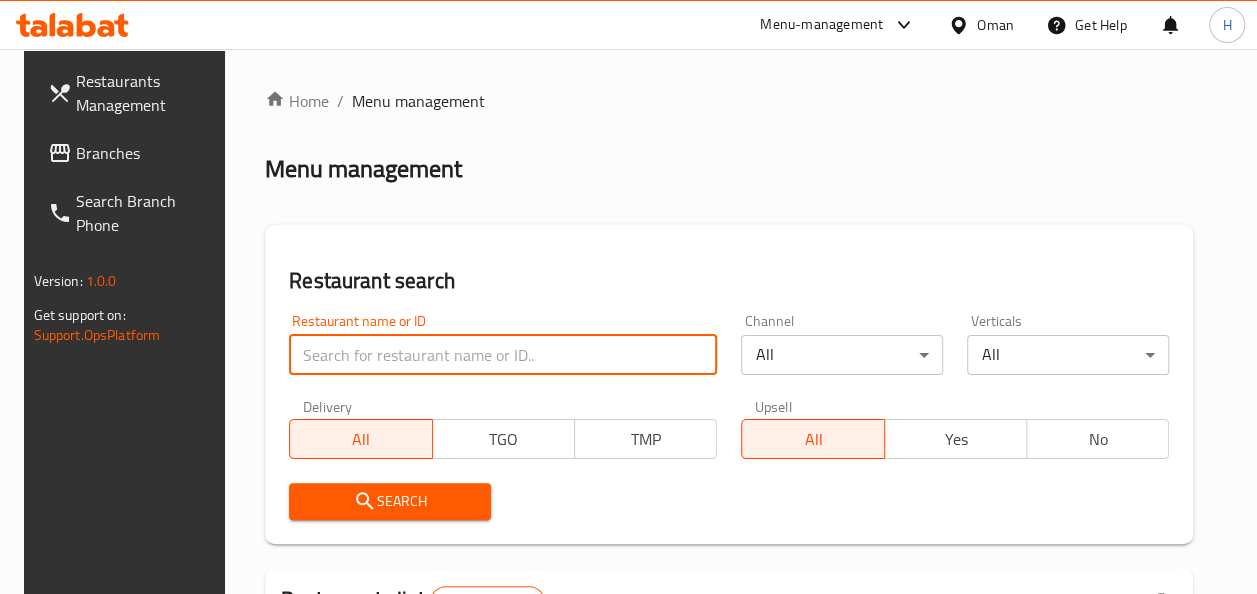click at bounding box center [503, 355] 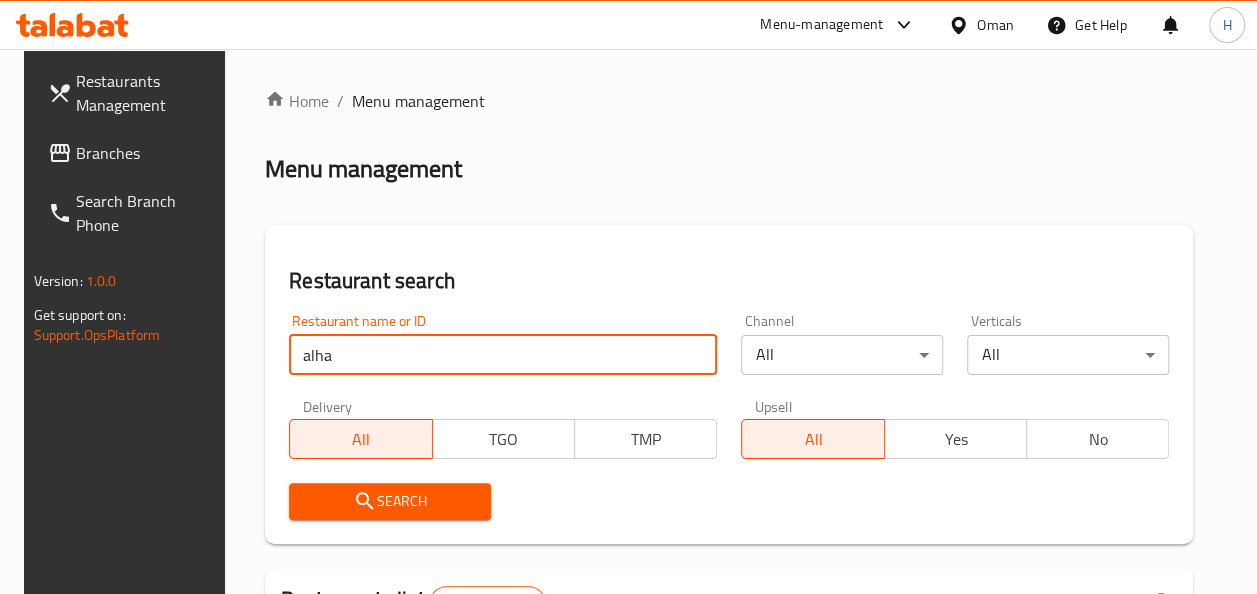 click on "Search" at bounding box center [390, 501] 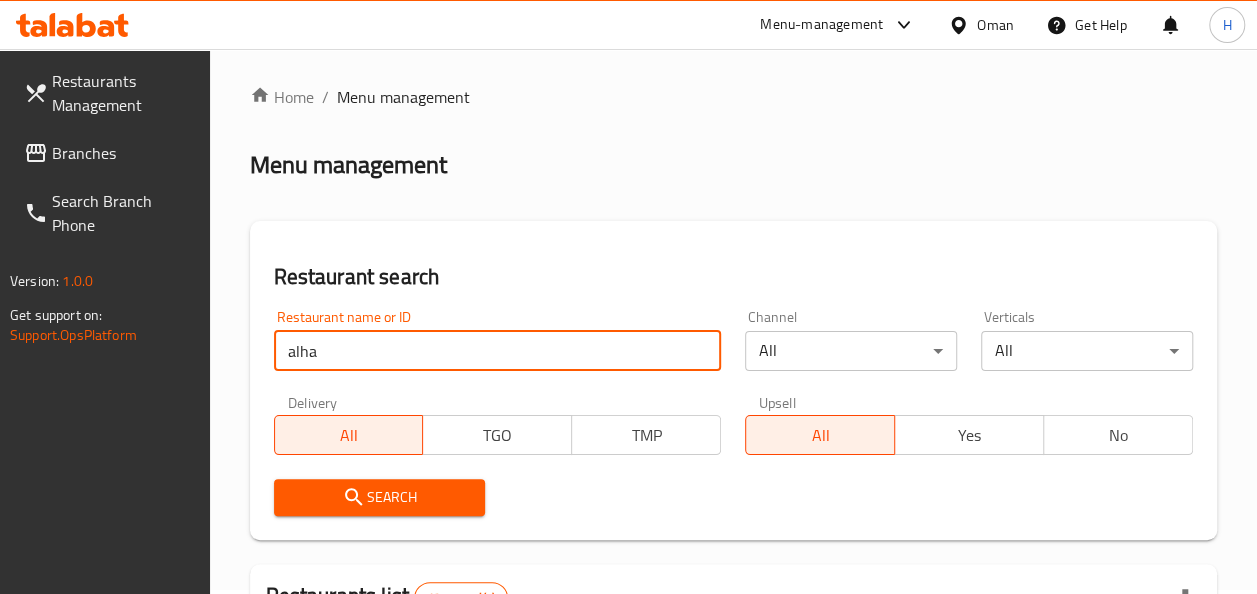 scroll, scrollTop: 0, scrollLeft: 0, axis: both 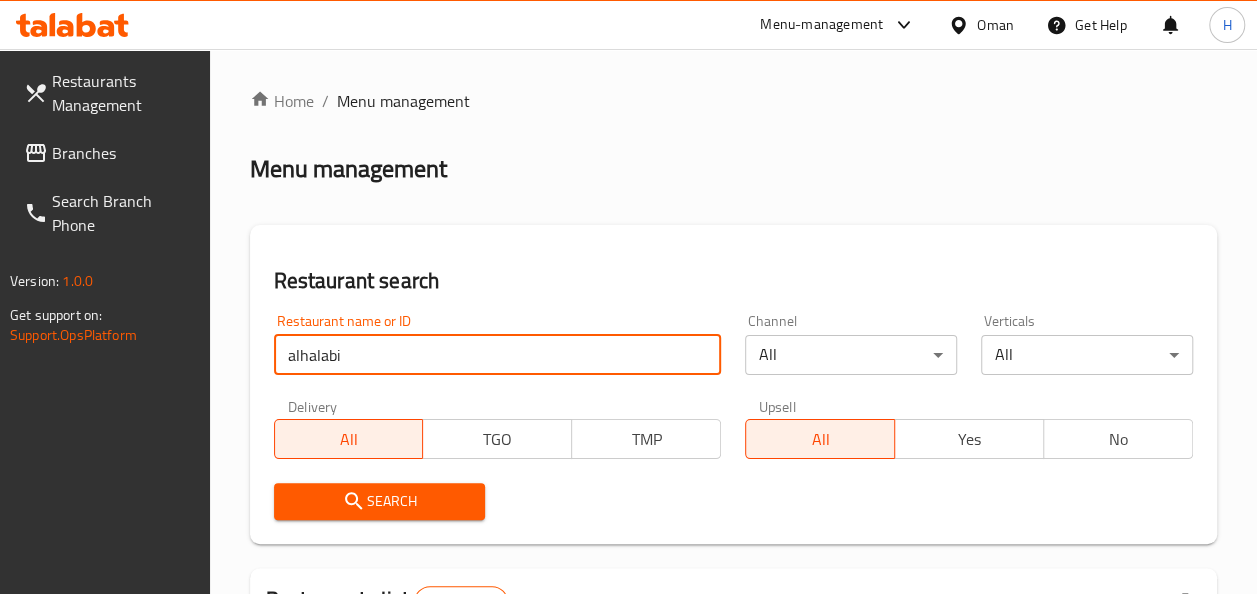 type on "[COMPANY]" 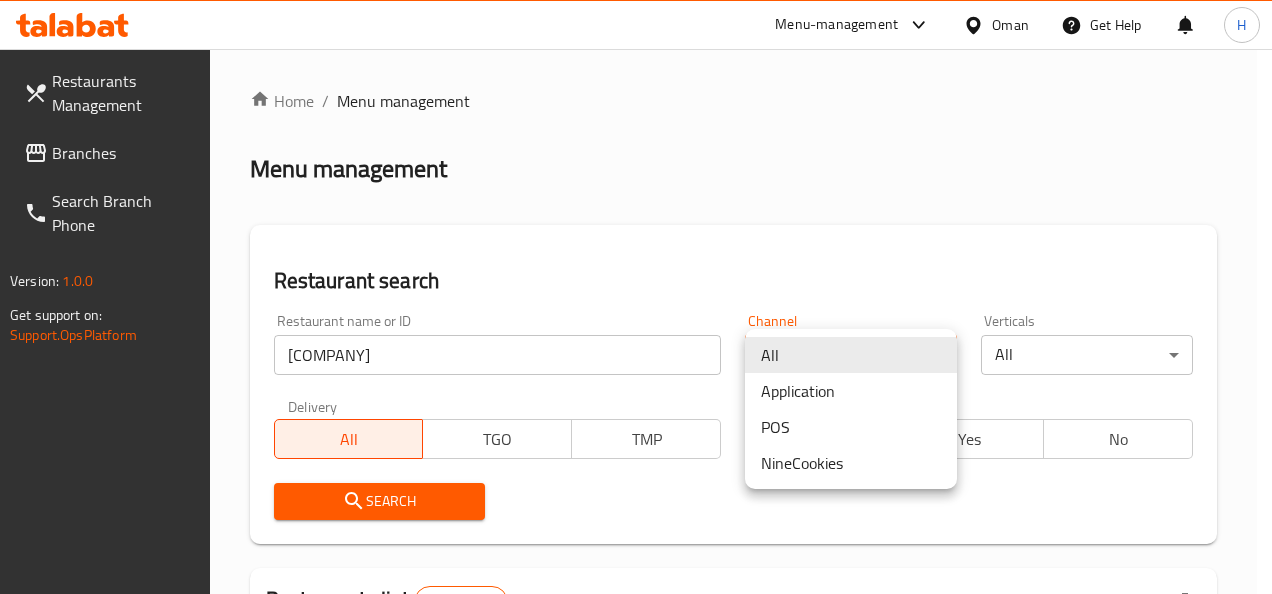 click at bounding box center (636, 297) 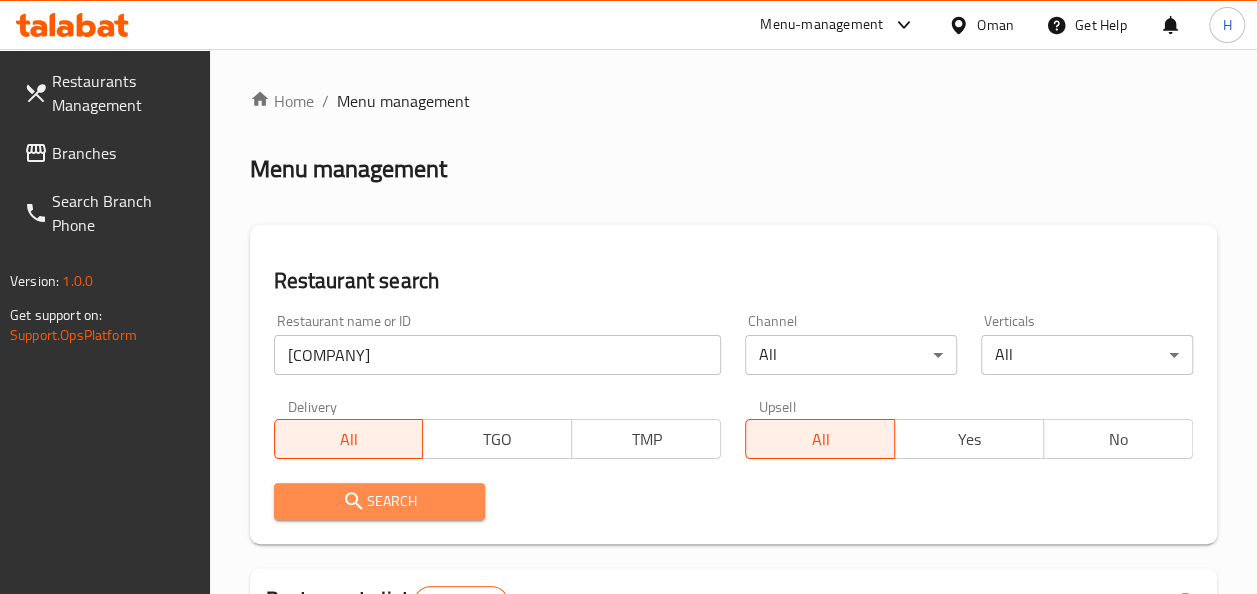 click on "Search" at bounding box center (380, 501) 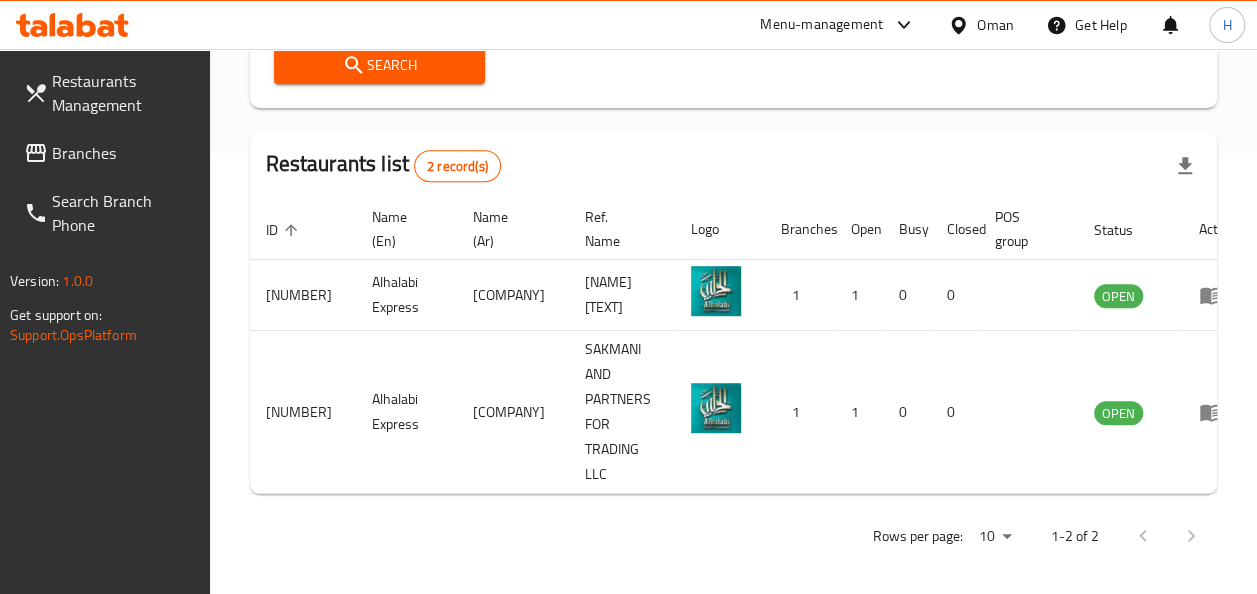 scroll, scrollTop: 441, scrollLeft: 0, axis: vertical 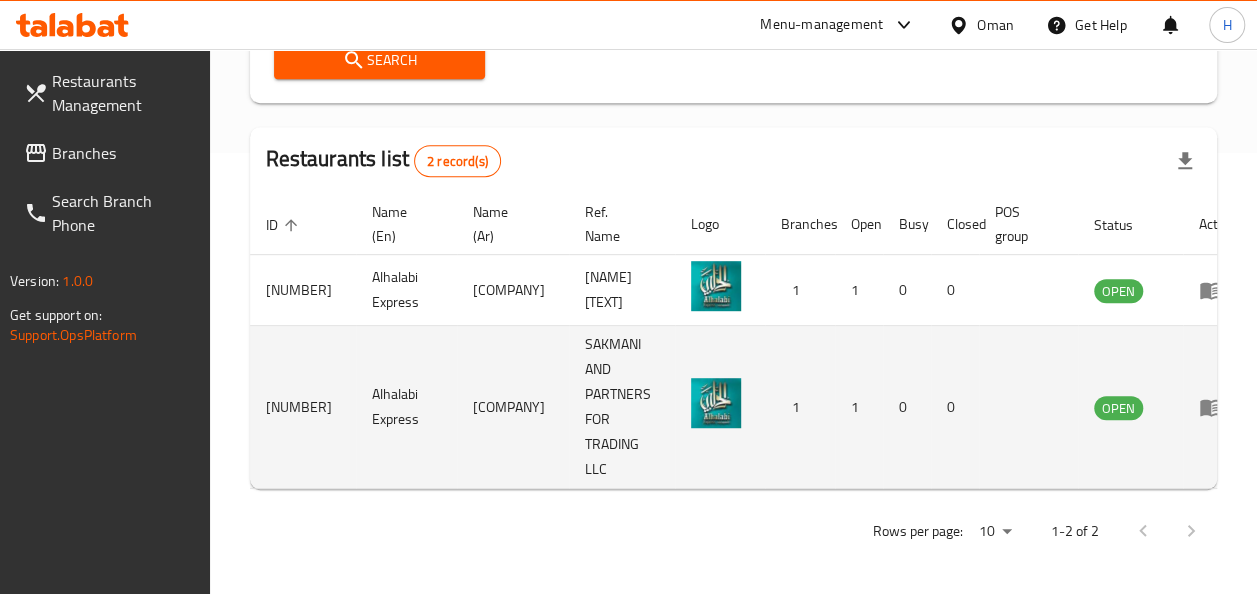 click at bounding box center [1217, 407] 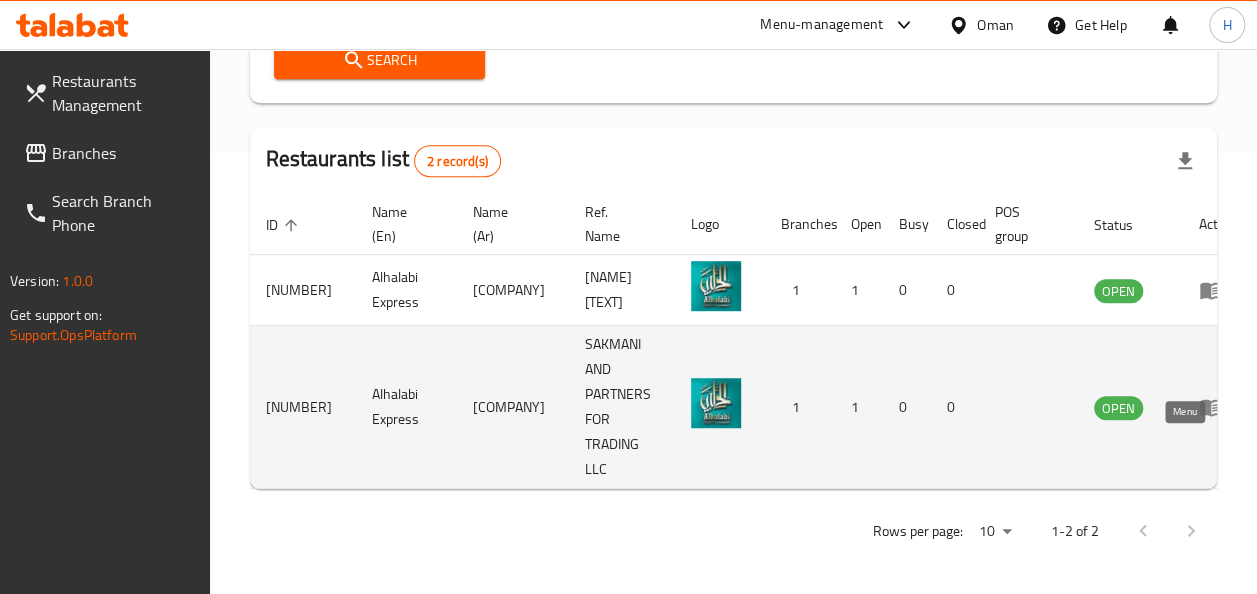 click at bounding box center [1217, 407] 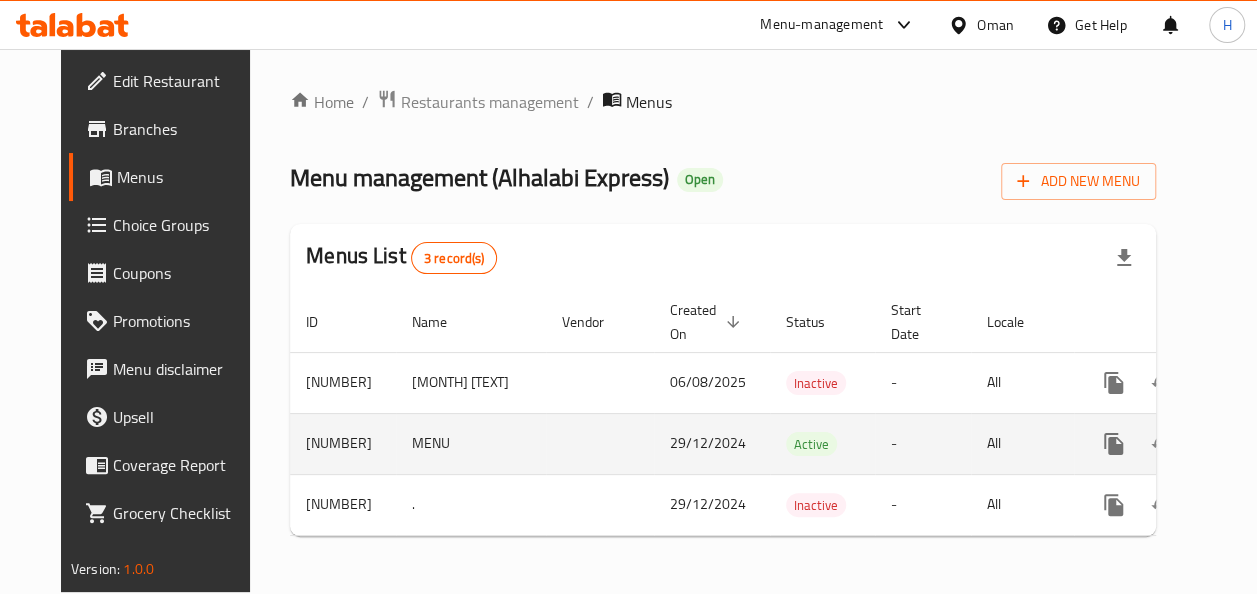 click 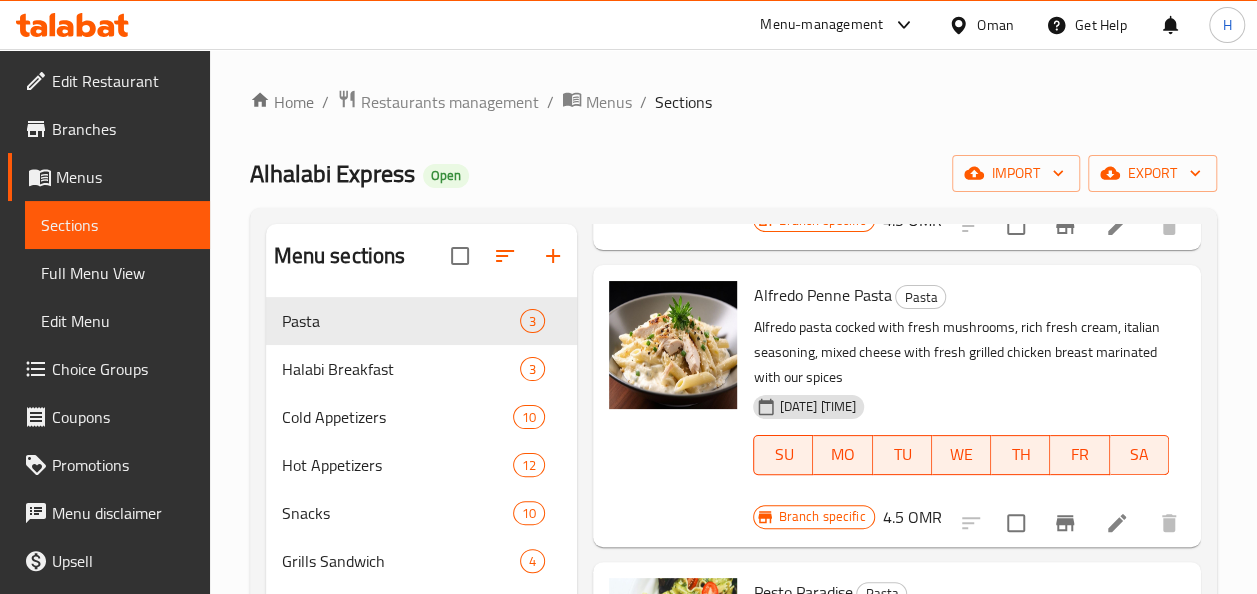 scroll, scrollTop: 365, scrollLeft: 0, axis: vertical 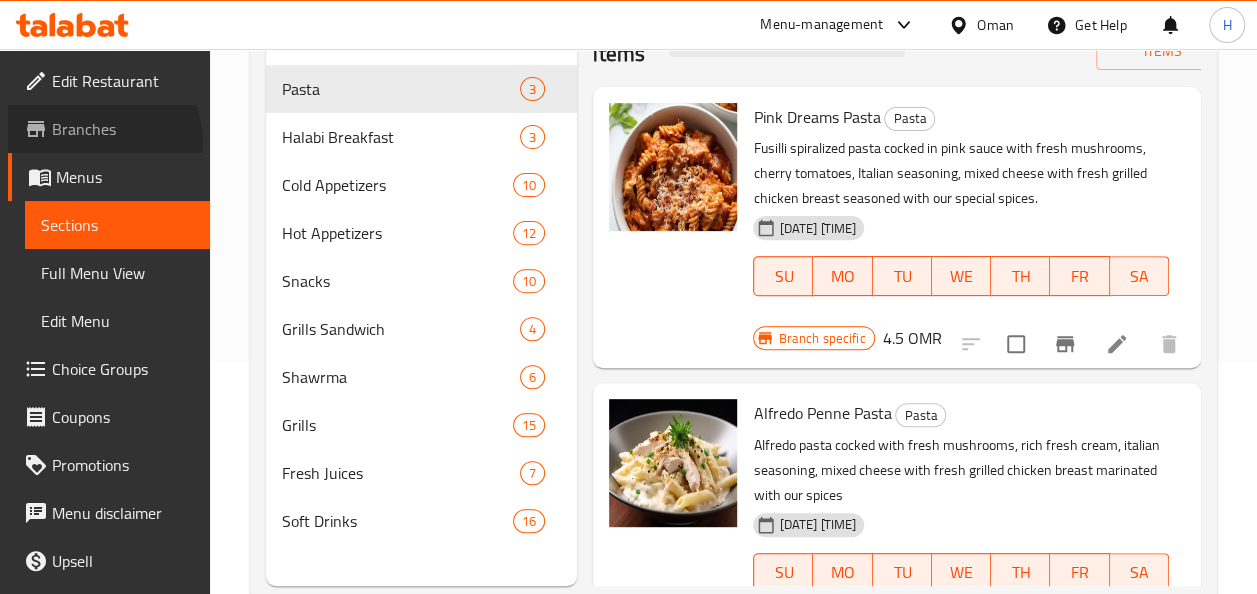 click on "Branches" at bounding box center [109, 129] 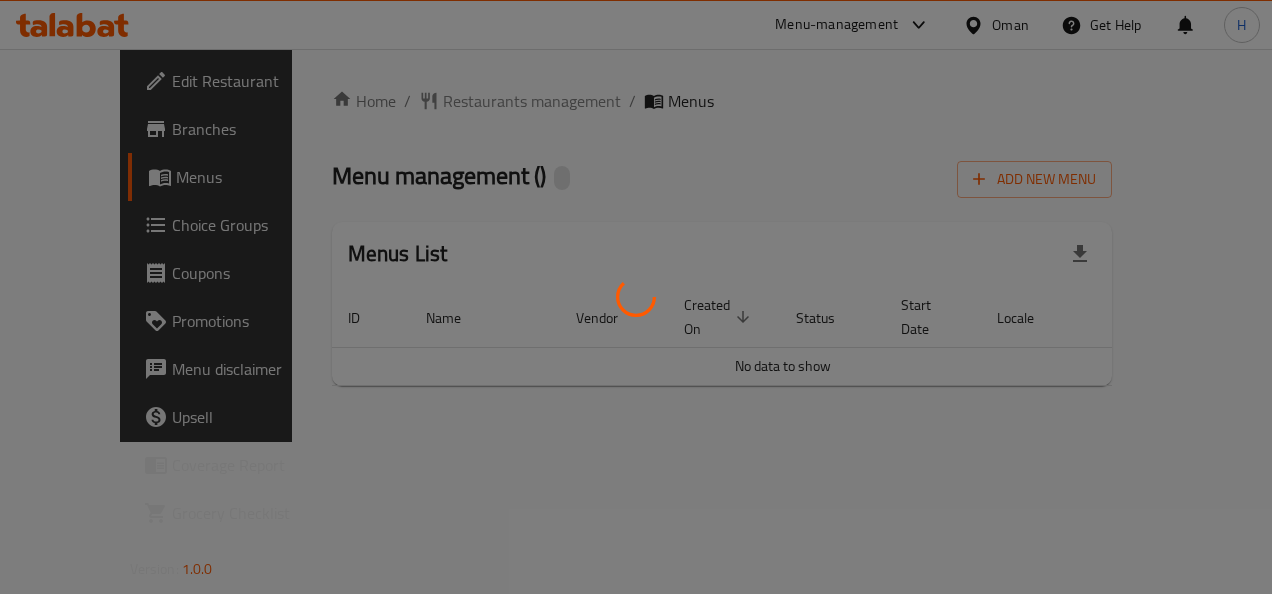 scroll, scrollTop: 0, scrollLeft: 0, axis: both 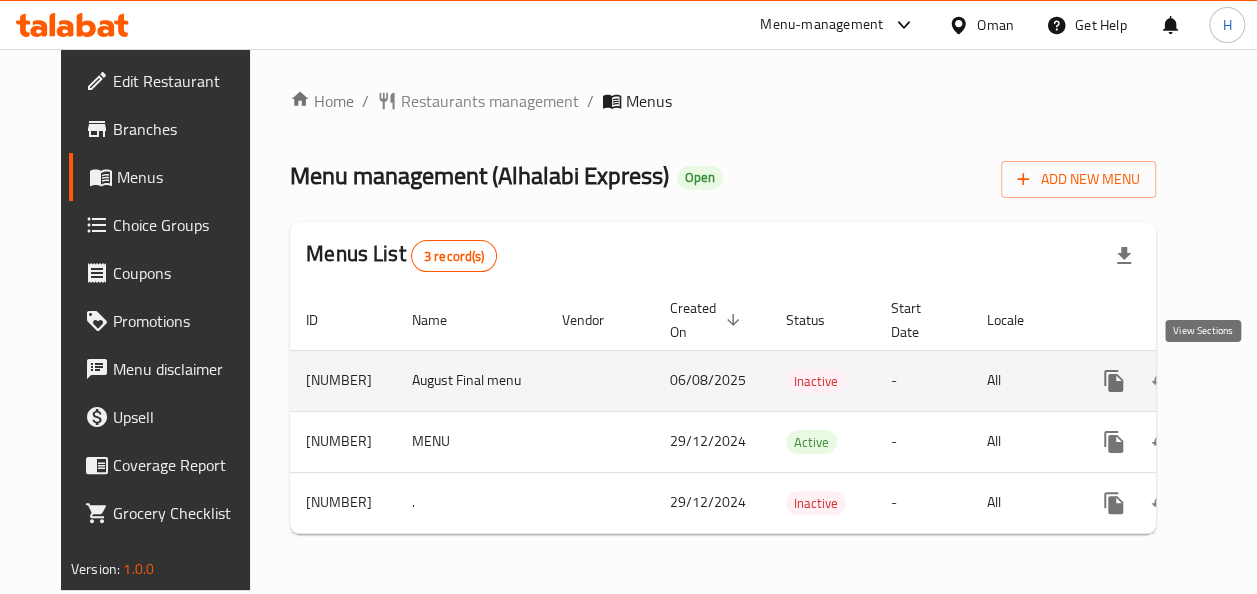 click at bounding box center (1258, 381) 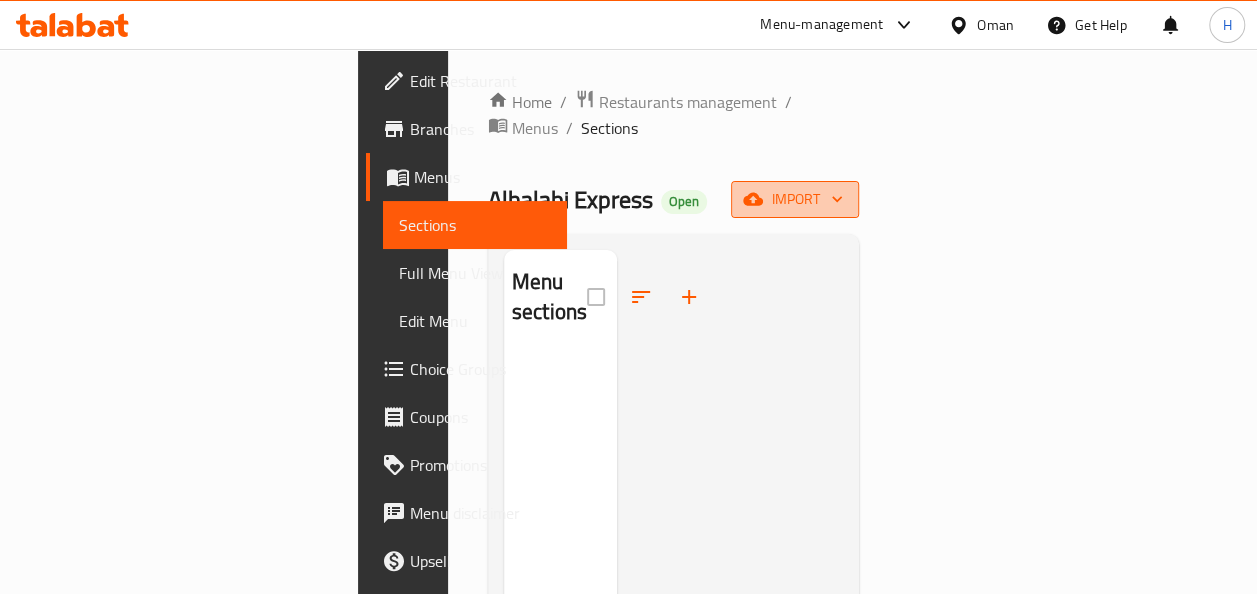 click on "import" at bounding box center (795, 199) 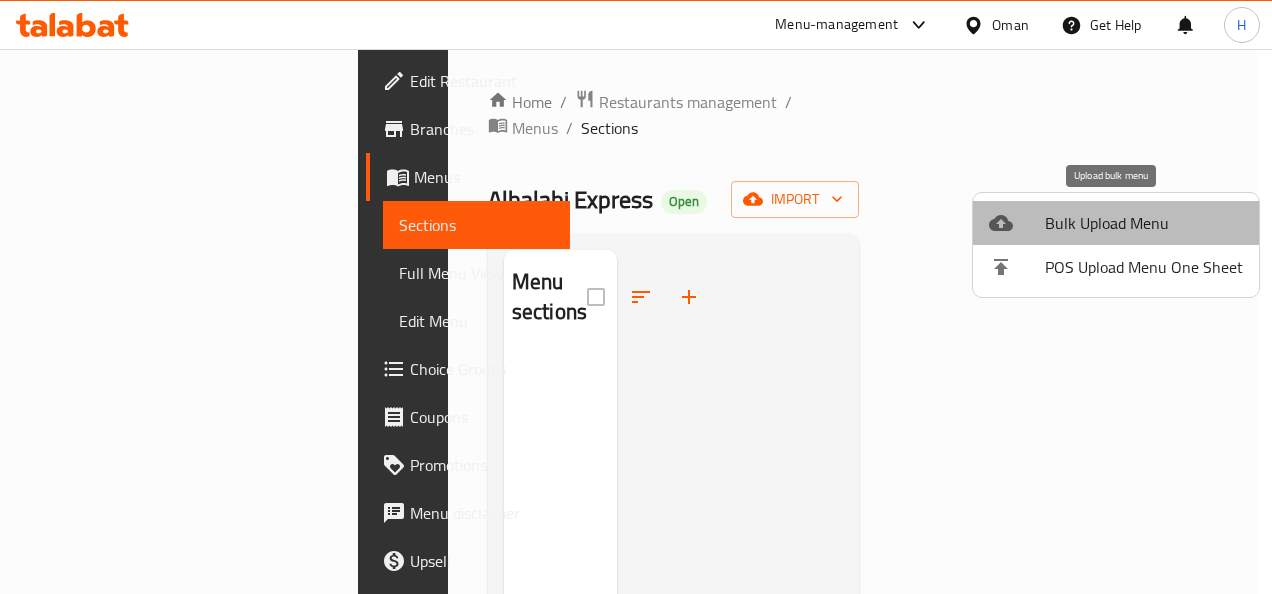 click on "Bulk Upload Menu" at bounding box center (1144, 223) 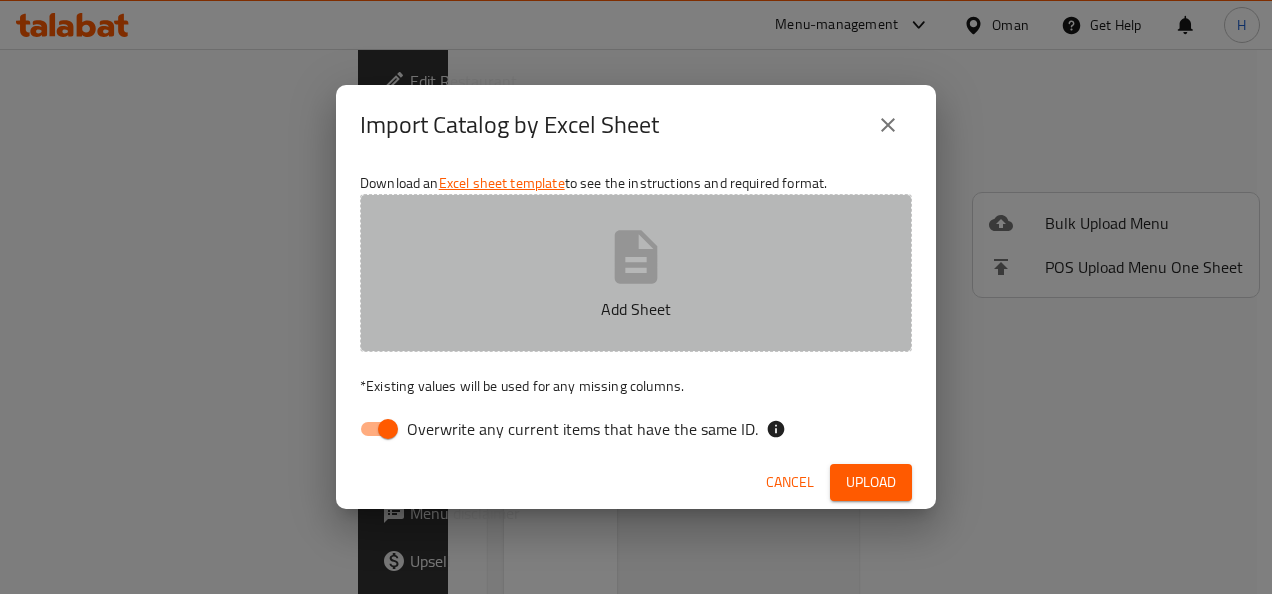 click on "Add Sheet" at bounding box center [636, 273] 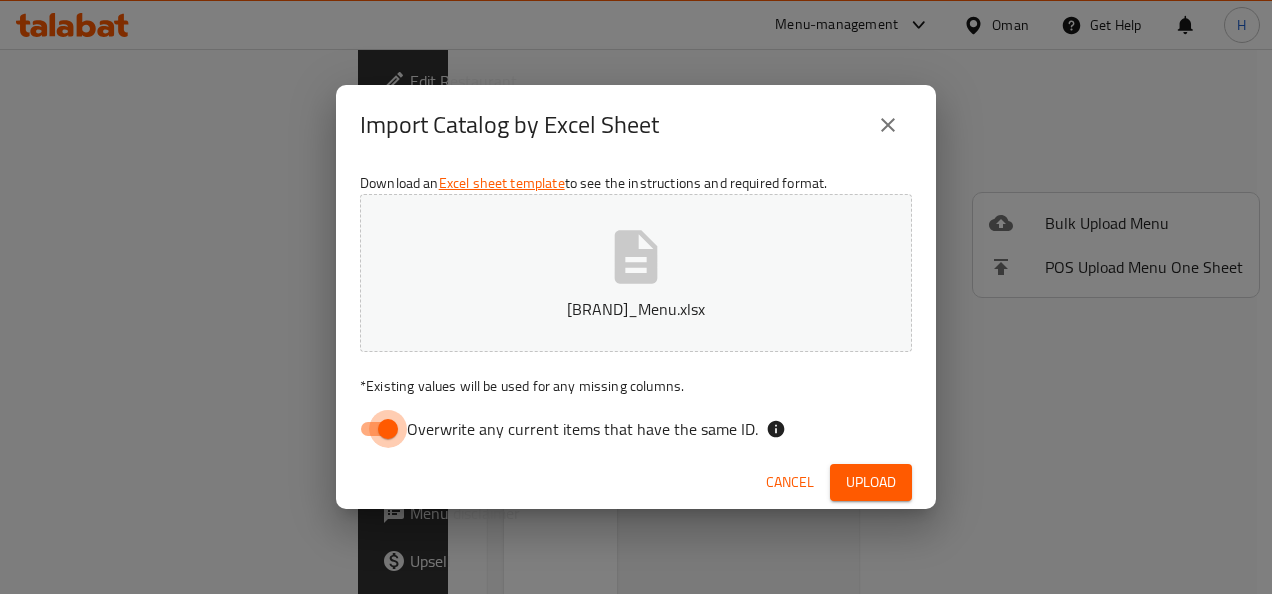 click on "Overwrite any current items that have the same ID." at bounding box center (388, 429) 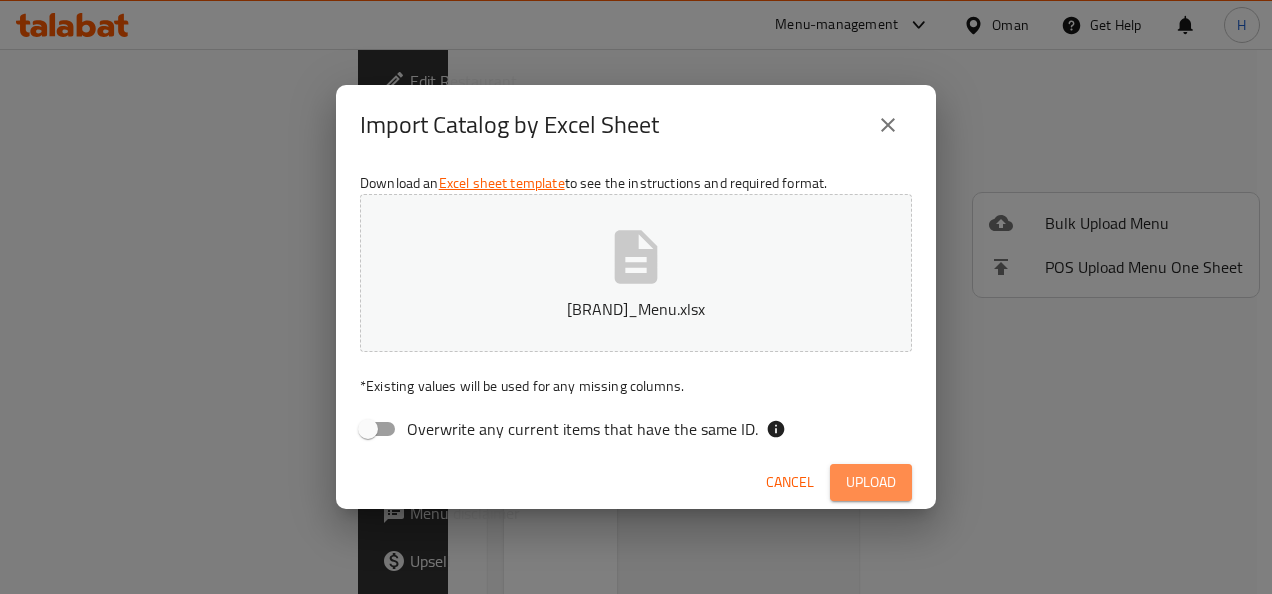 click on "Upload" at bounding box center (871, 482) 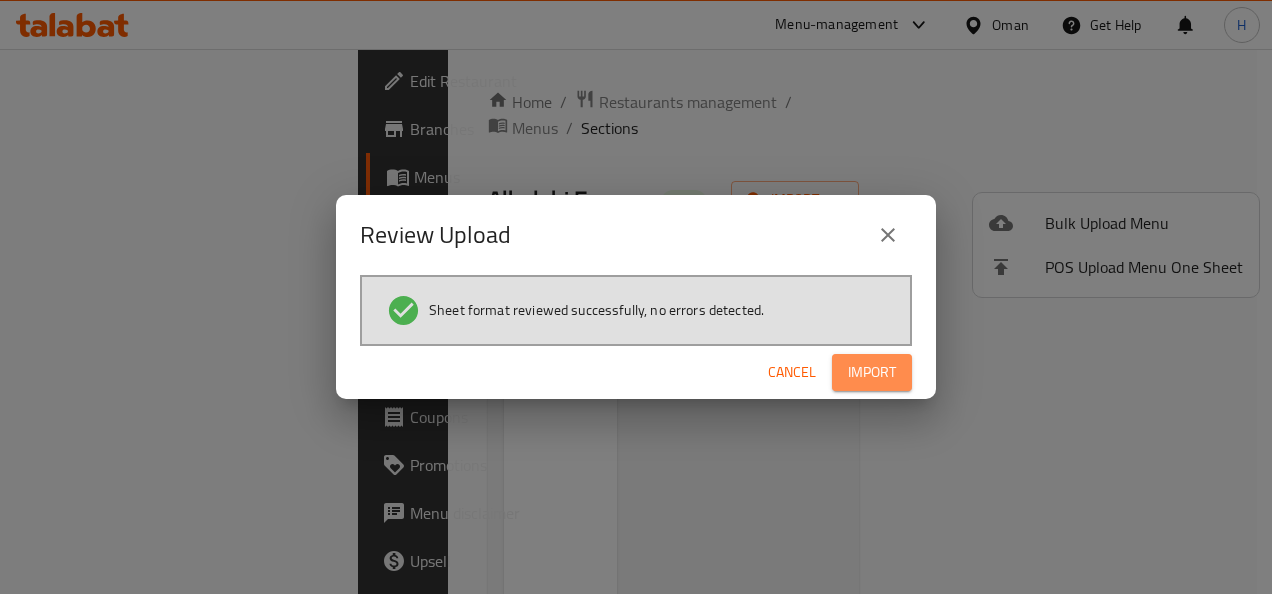 click on "Import" at bounding box center [872, 372] 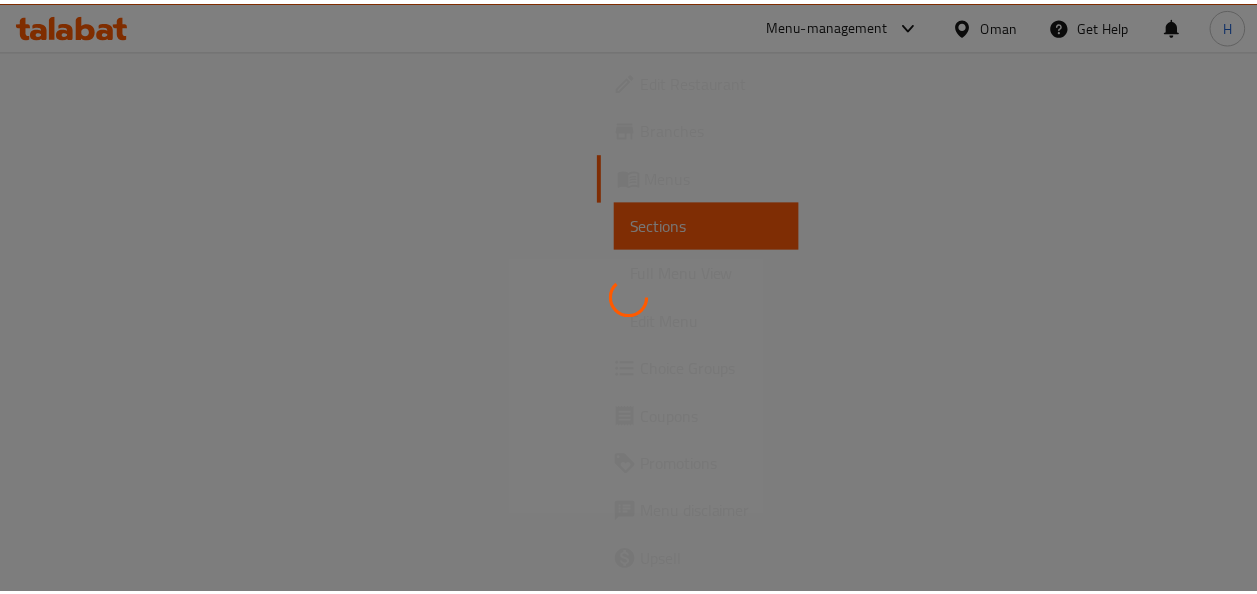 scroll, scrollTop: 0, scrollLeft: 0, axis: both 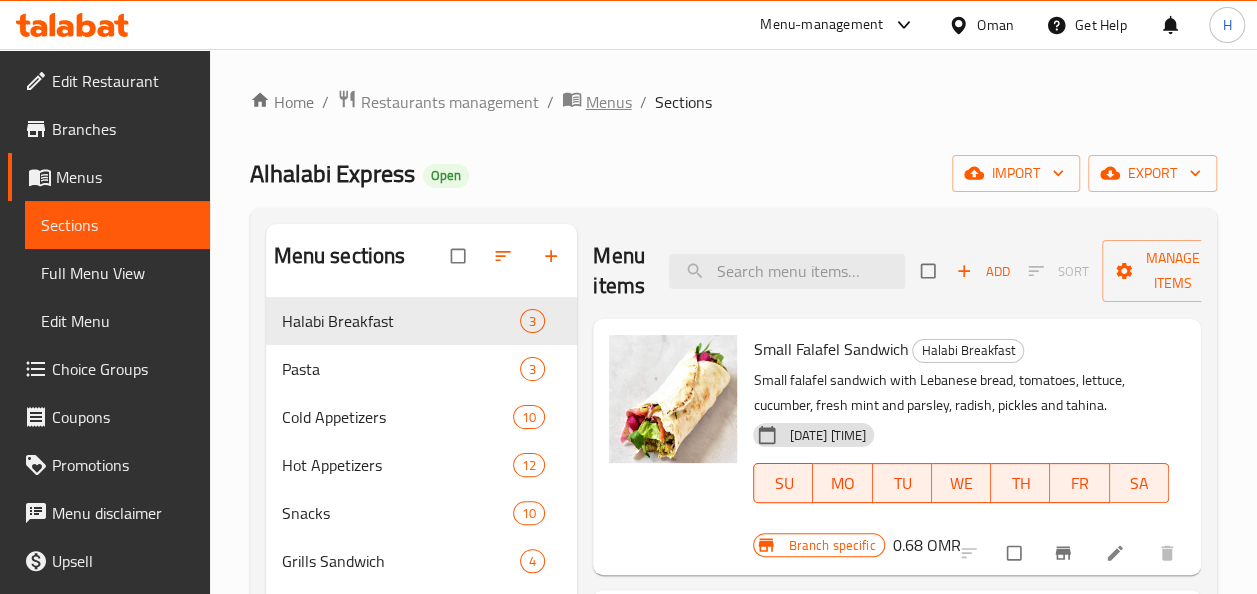 click on "Menus" at bounding box center (609, 102) 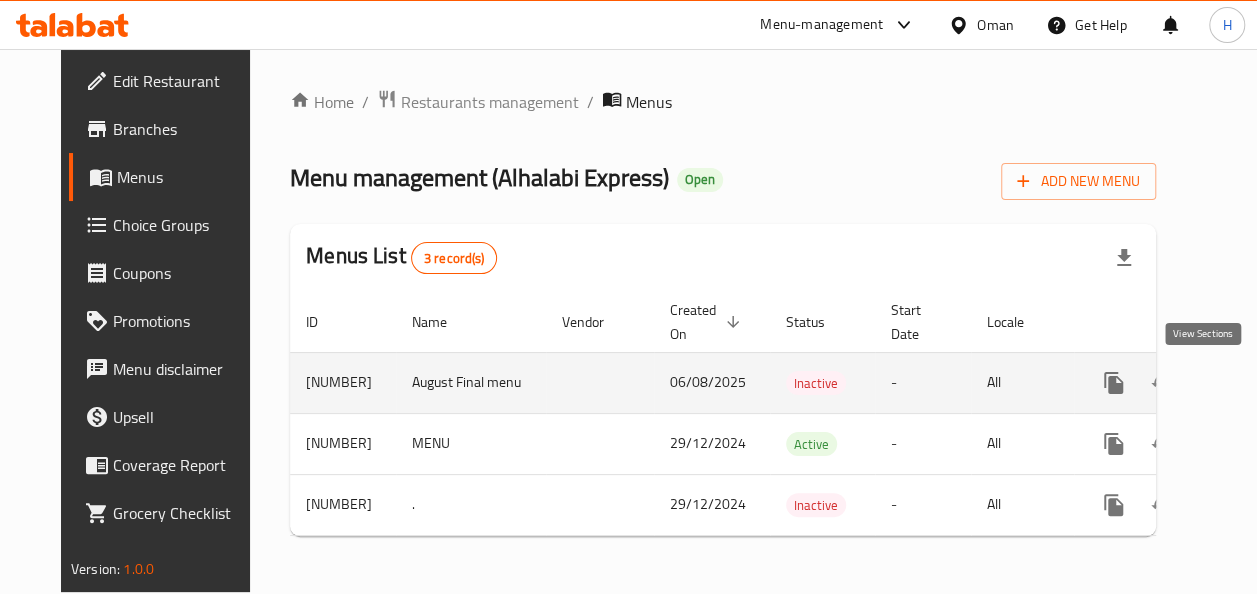 click at bounding box center (1258, 383) 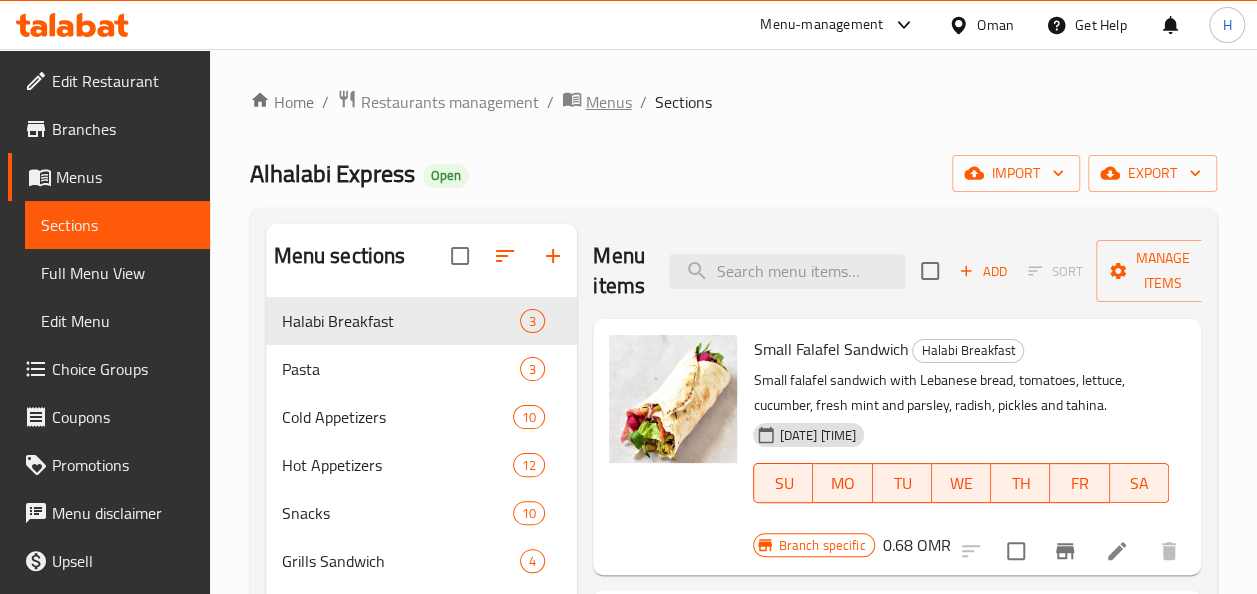 click on "Menus" at bounding box center (609, 102) 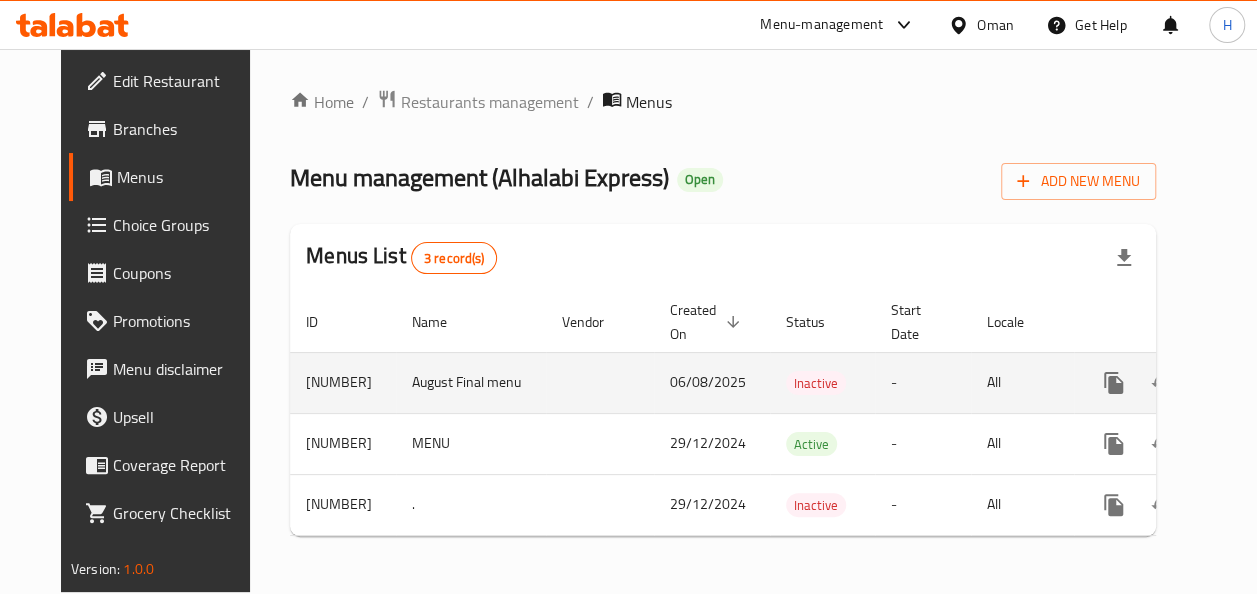 click on "Inactive" at bounding box center (822, 382) 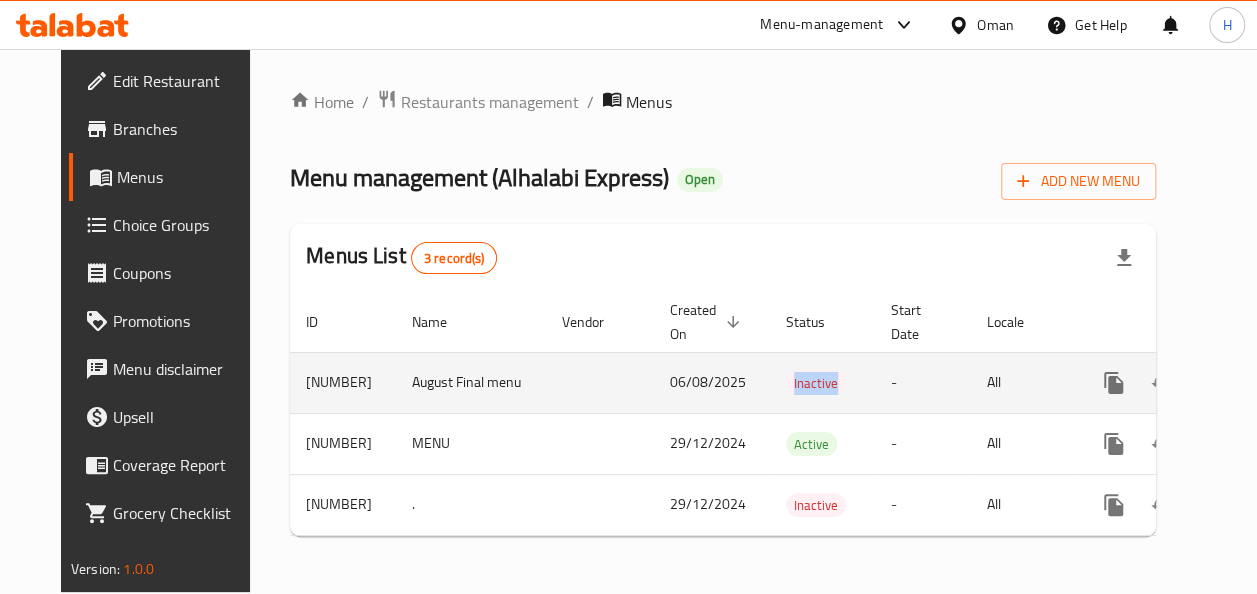 click on "Inactive" at bounding box center [822, 382] 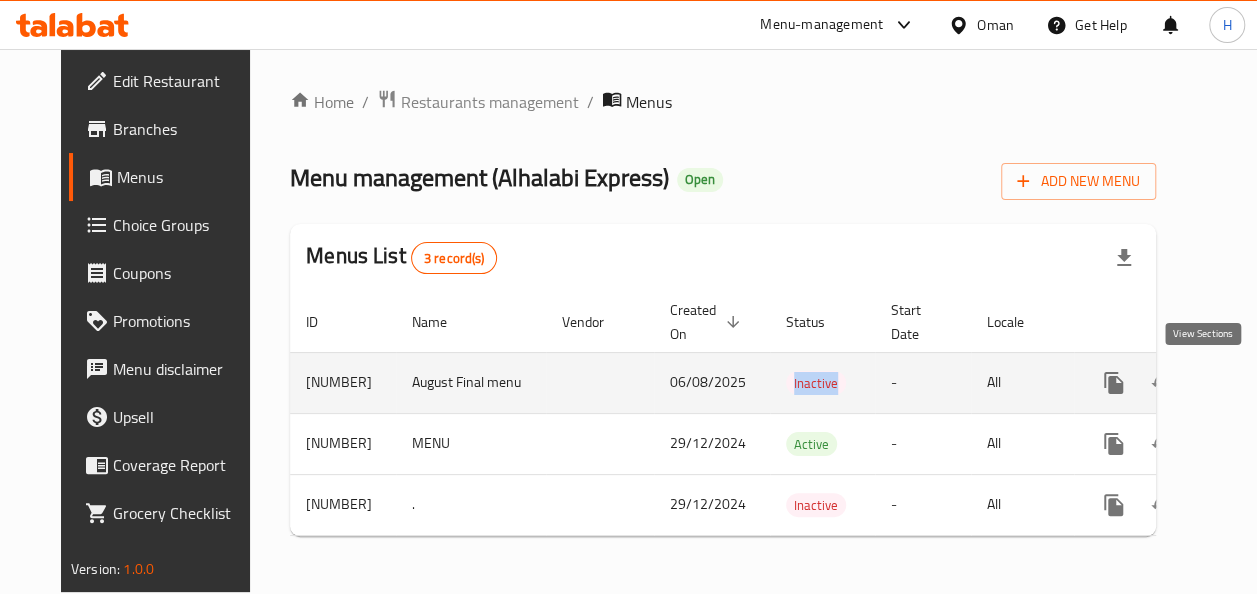 click at bounding box center [1258, 383] 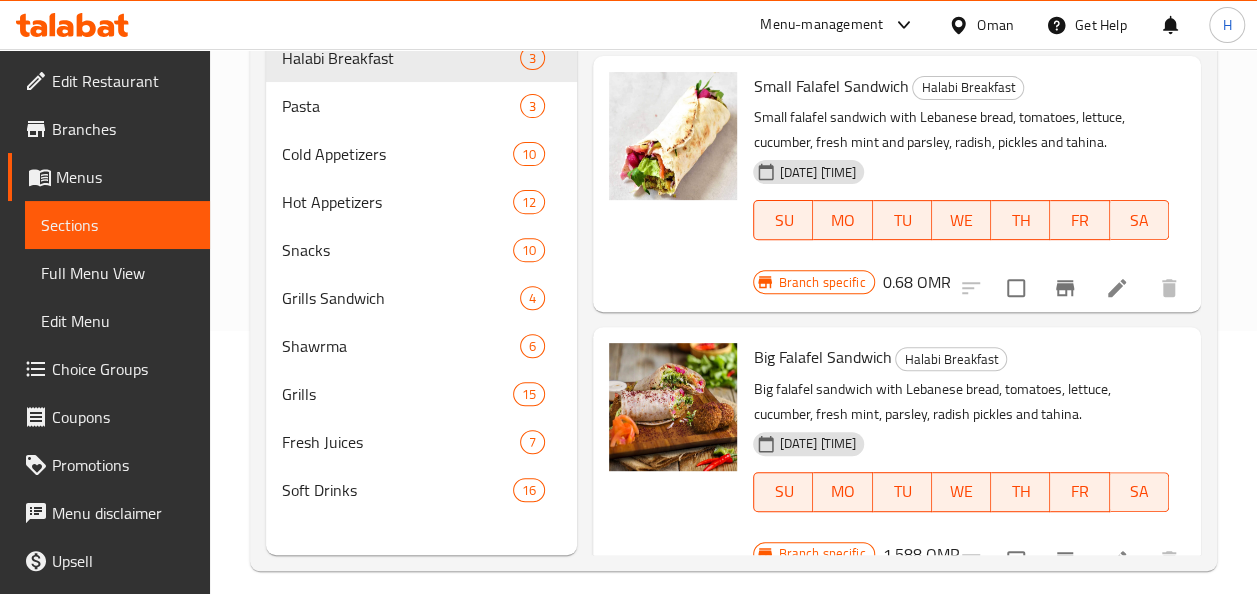 scroll, scrollTop: 0, scrollLeft: 0, axis: both 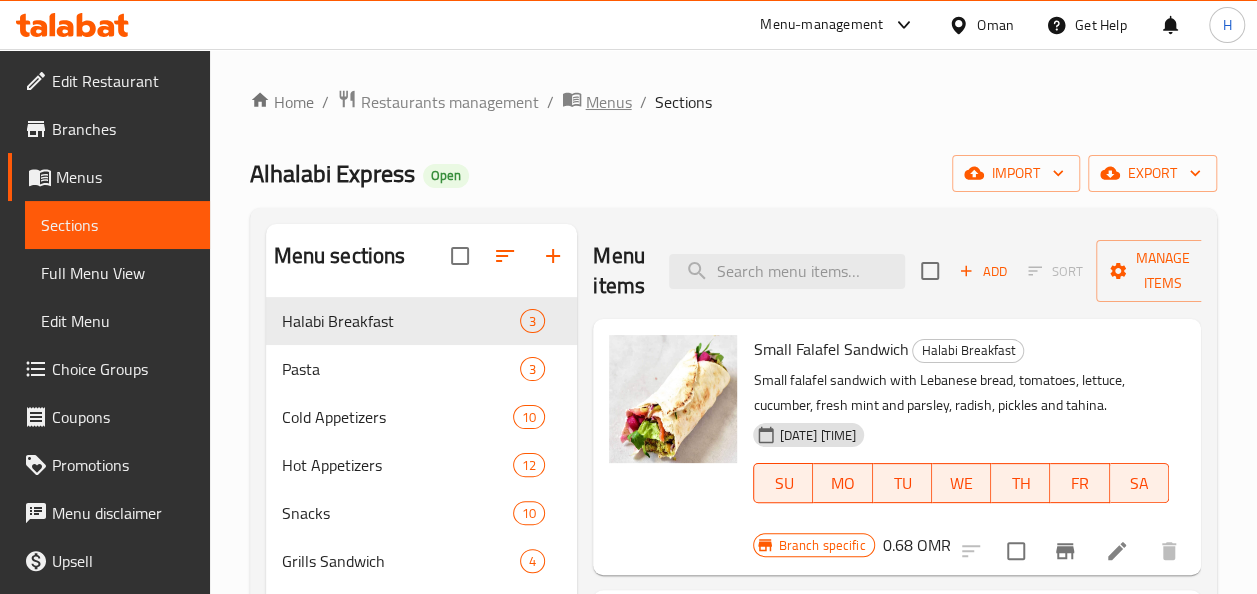 click on "Menus" at bounding box center [609, 102] 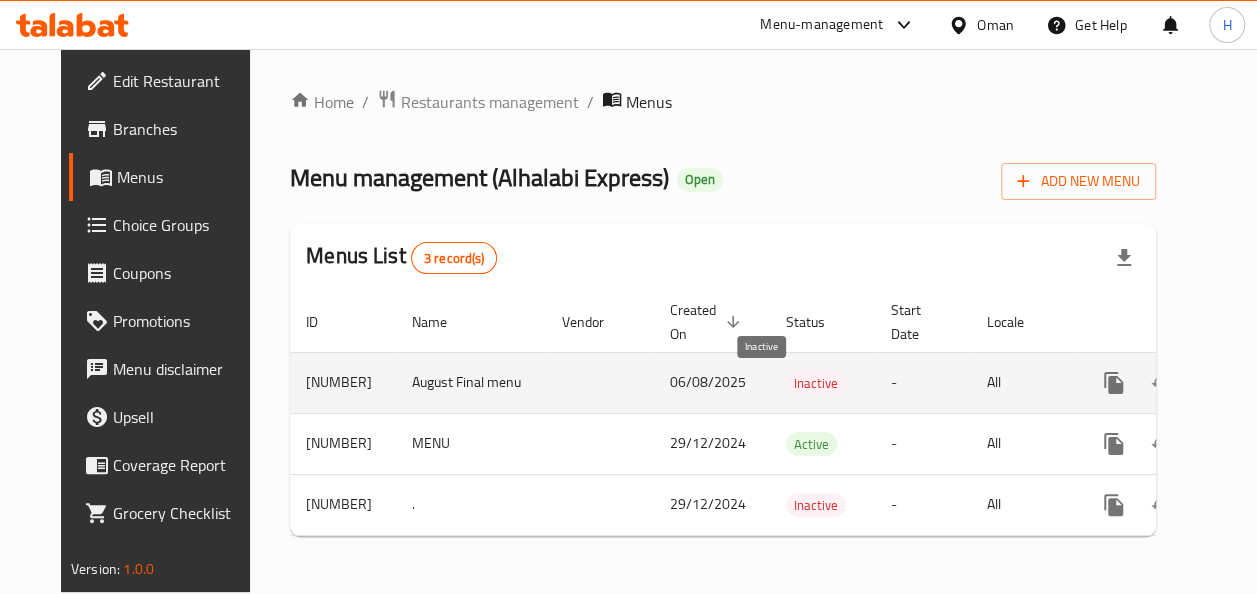 click on "Inactive" at bounding box center [816, 383] 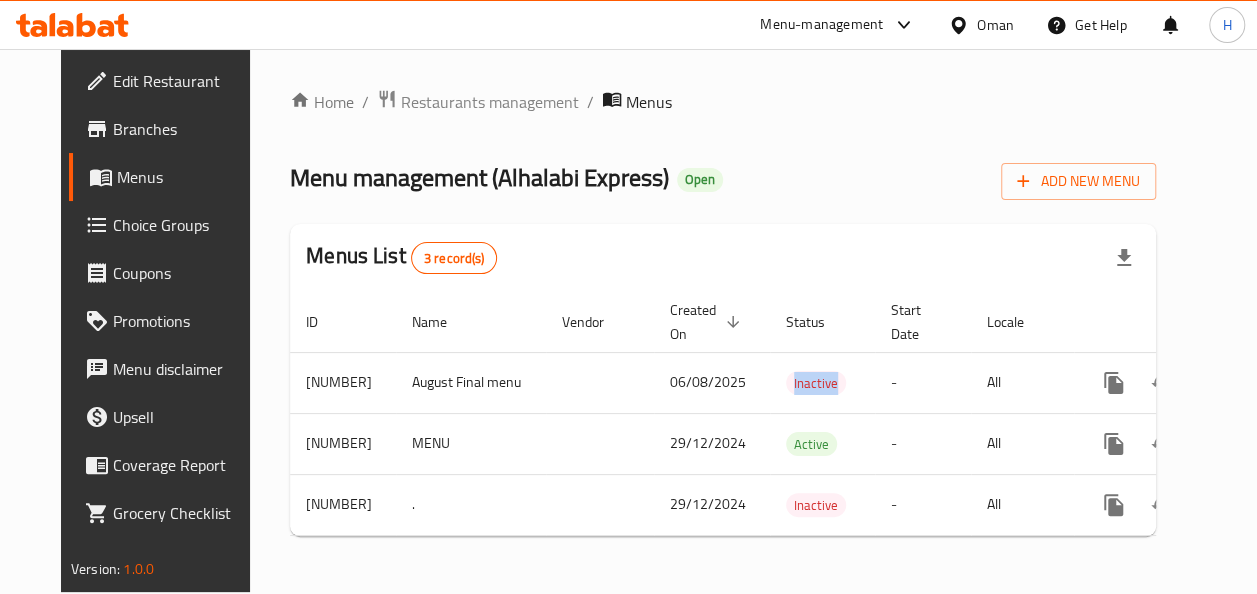 drag, startPoint x: 744, startPoint y: 382, endPoint x: 689, endPoint y: 304, distance: 95.44108 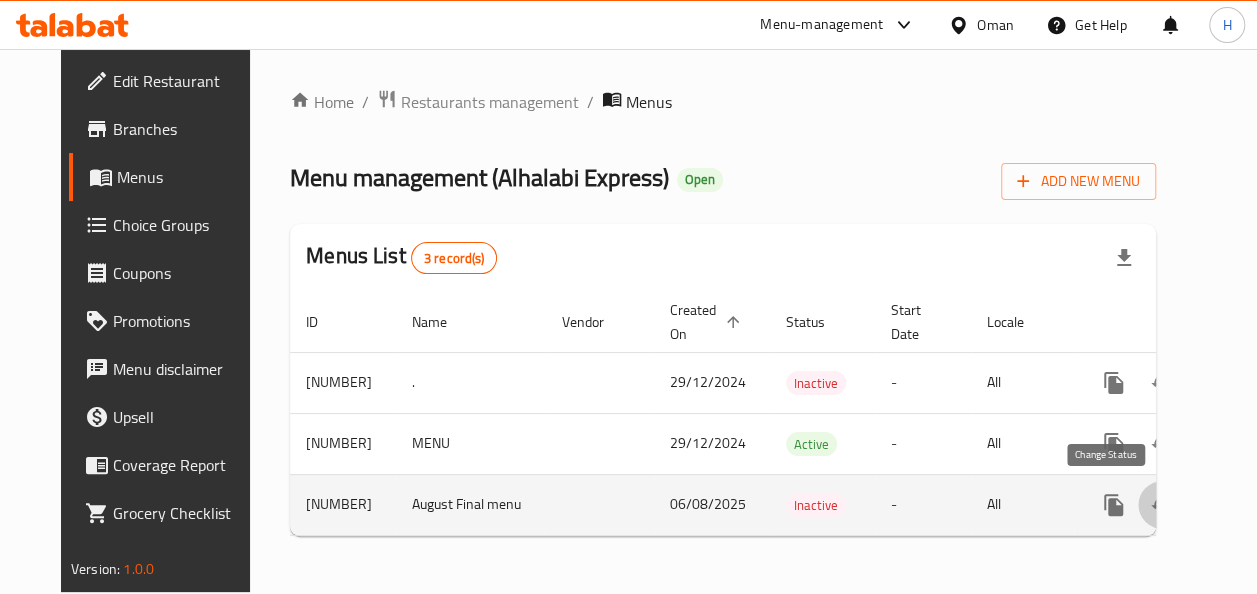 click 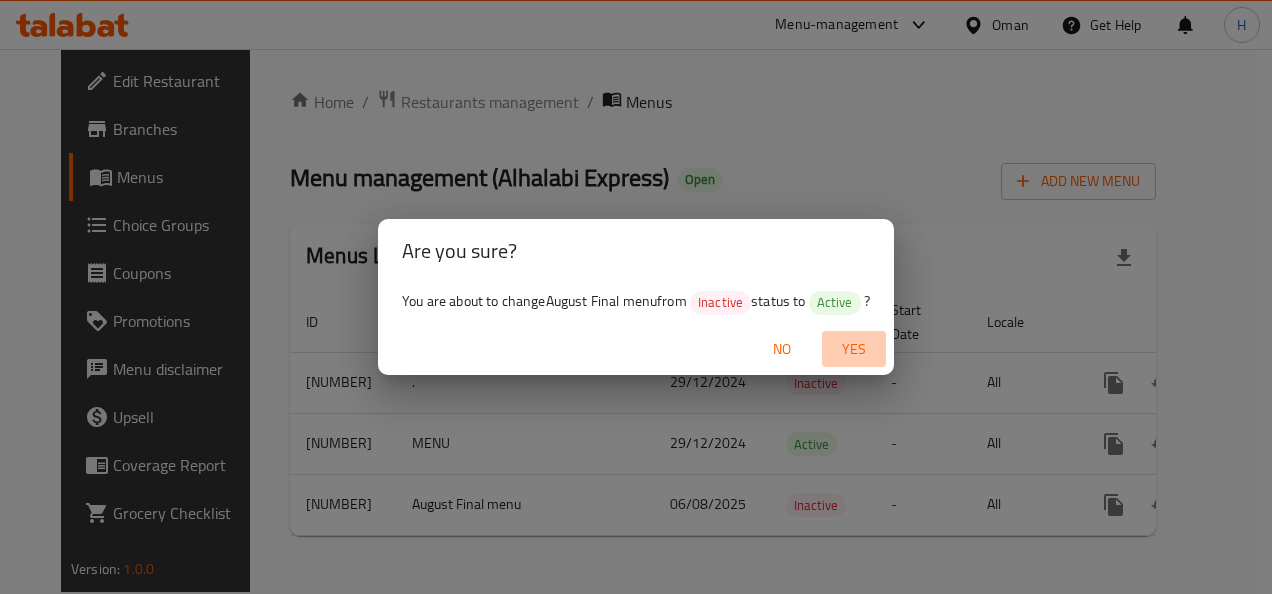 click on "Yes" at bounding box center [854, 349] 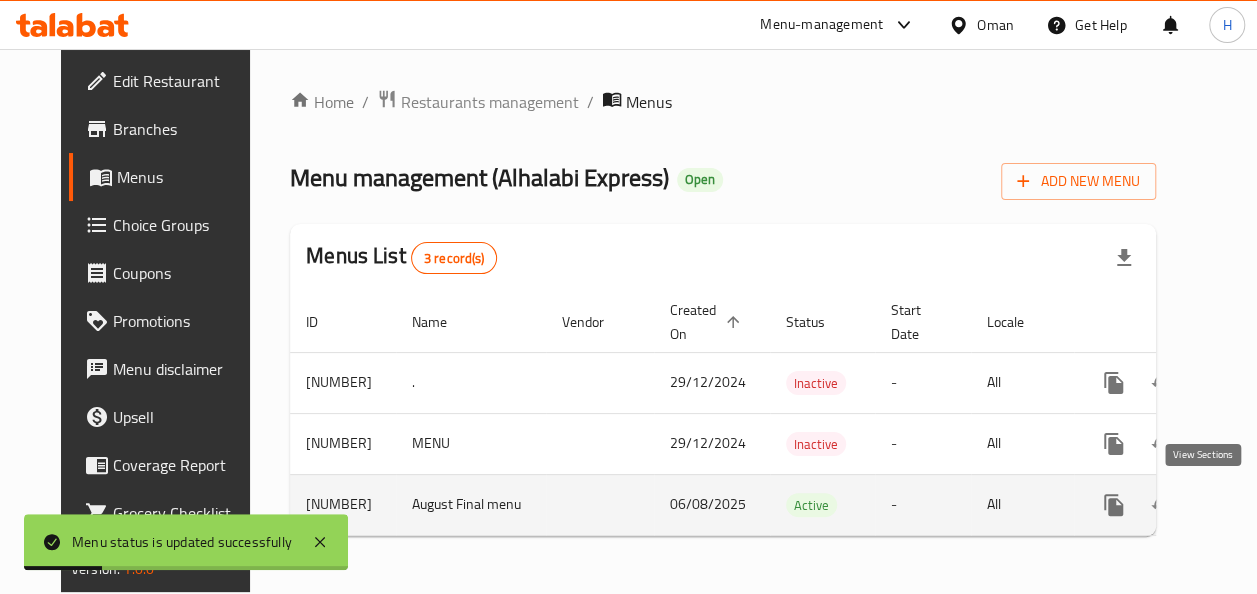 click 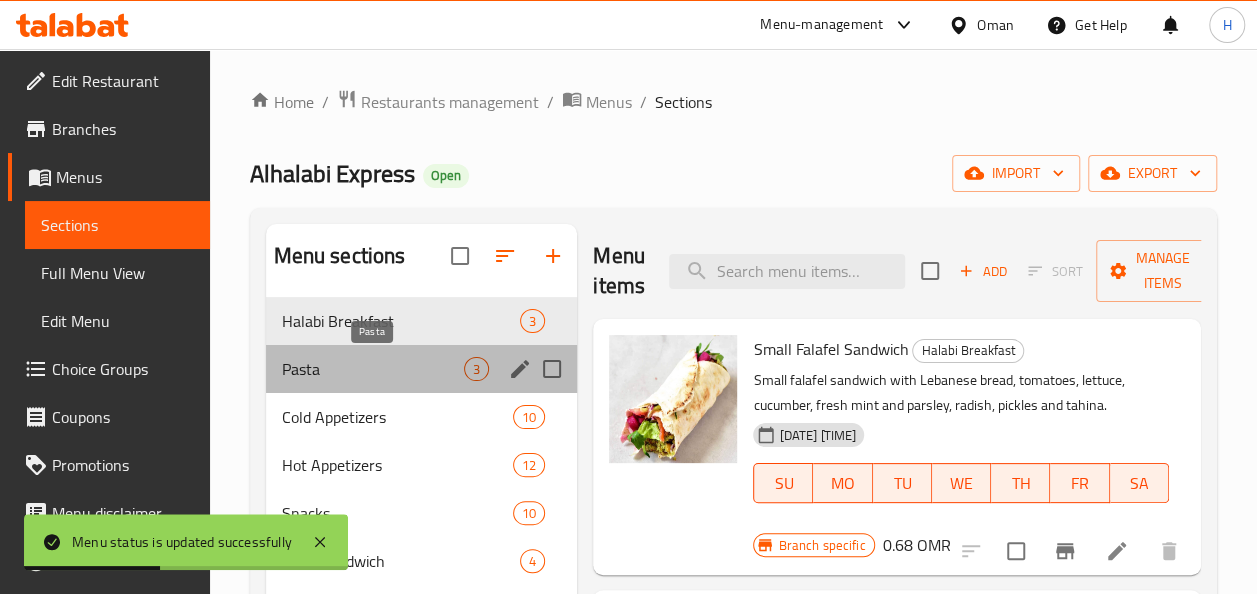 click on "Pasta" at bounding box center [373, 369] 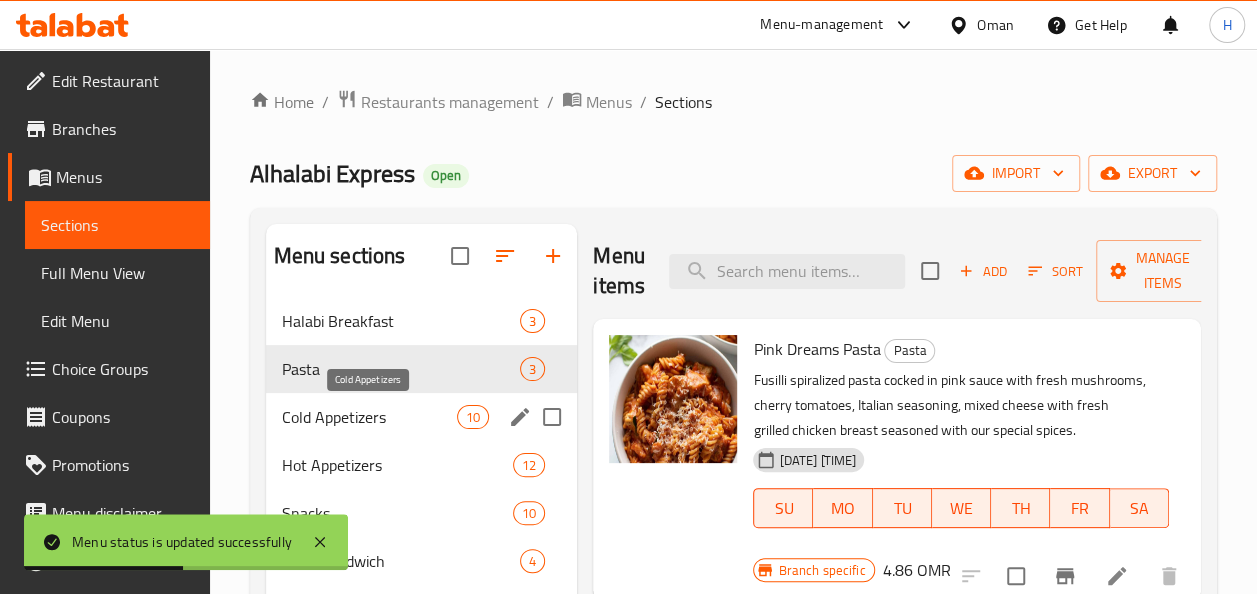 click on "Cold Appetizers" at bounding box center (370, 417) 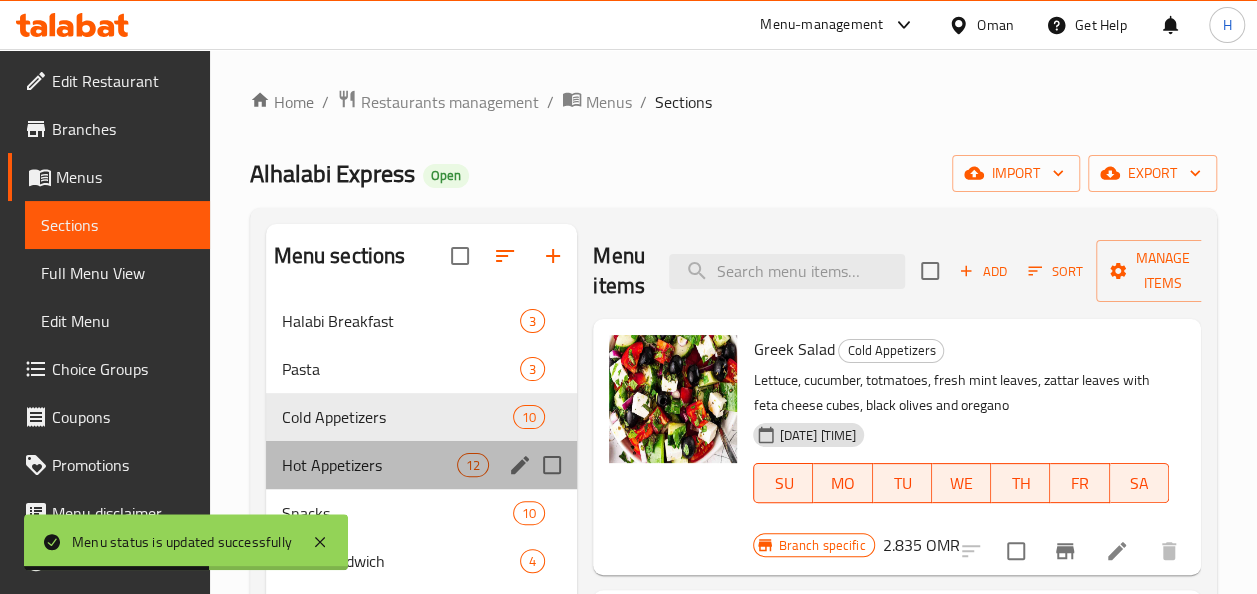 click on "Hot Appetizers 12" at bounding box center [422, 465] 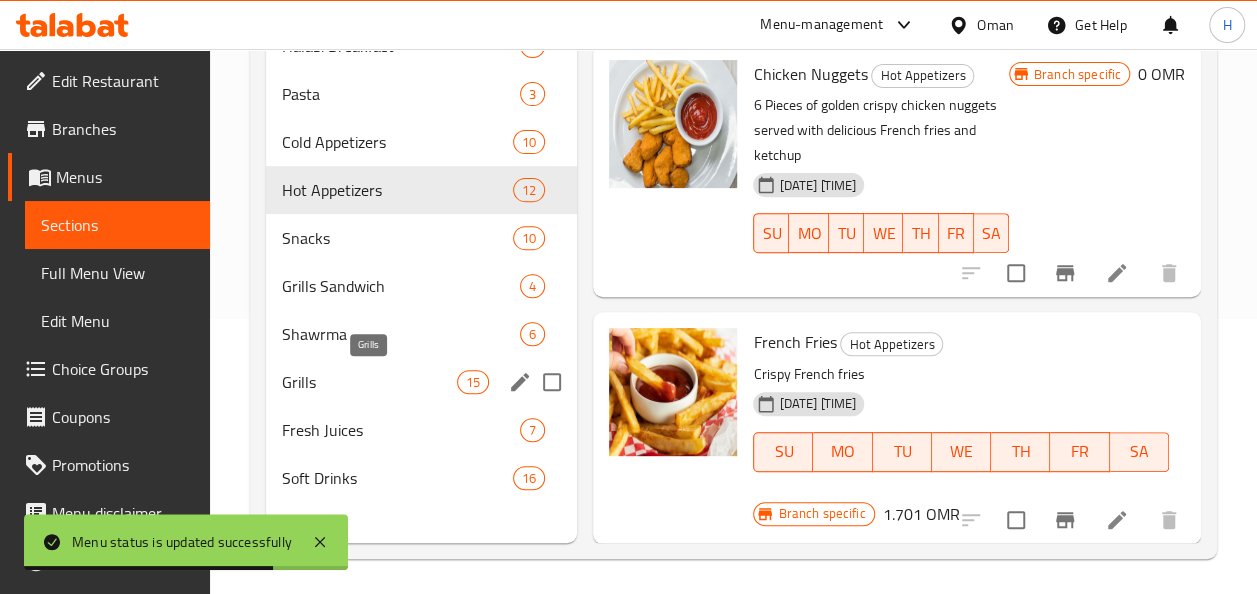 scroll, scrollTop: 276, scrollLeft: 0, axis: vertical 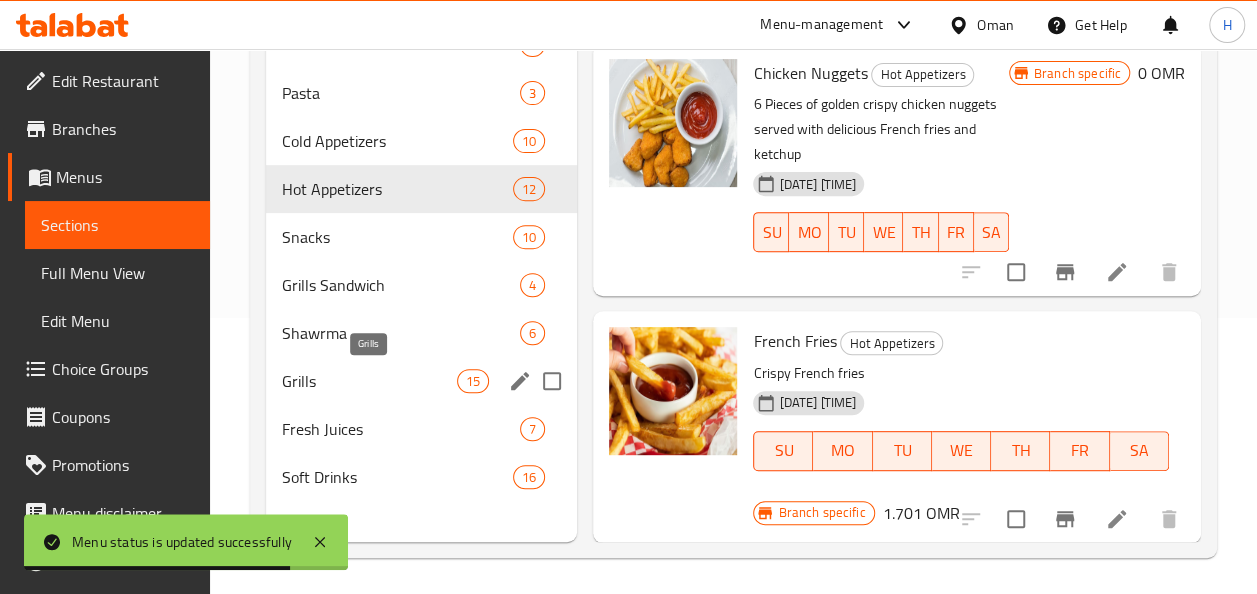 click on "Grills" at bounding box center (370, 381) 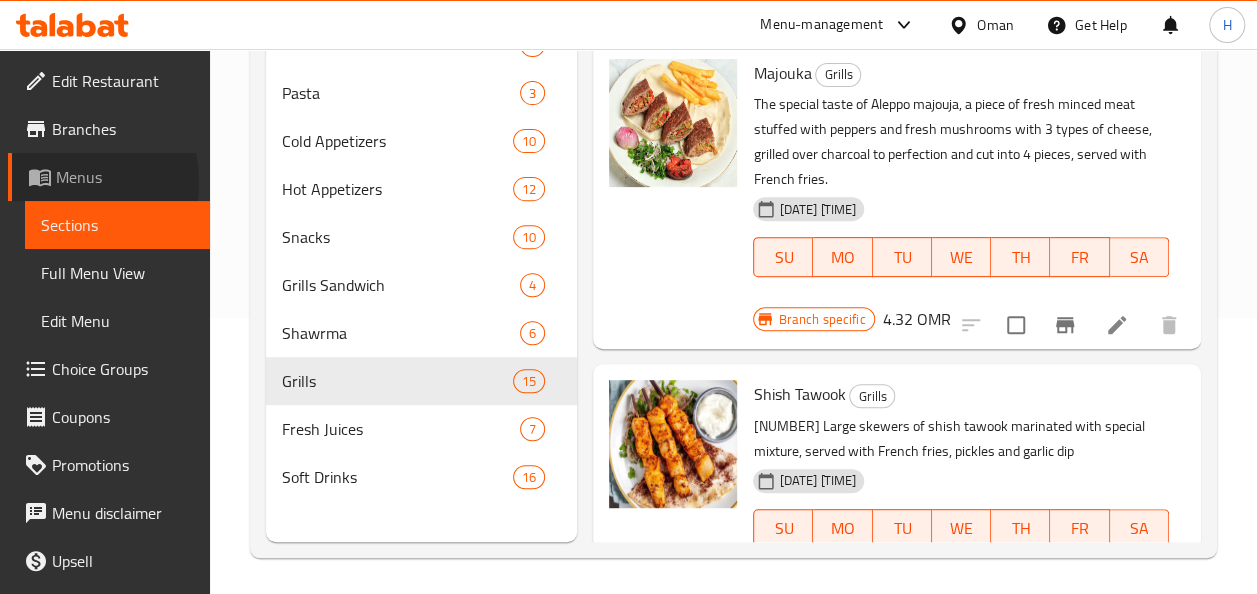 click at bounding box center [42, 177] 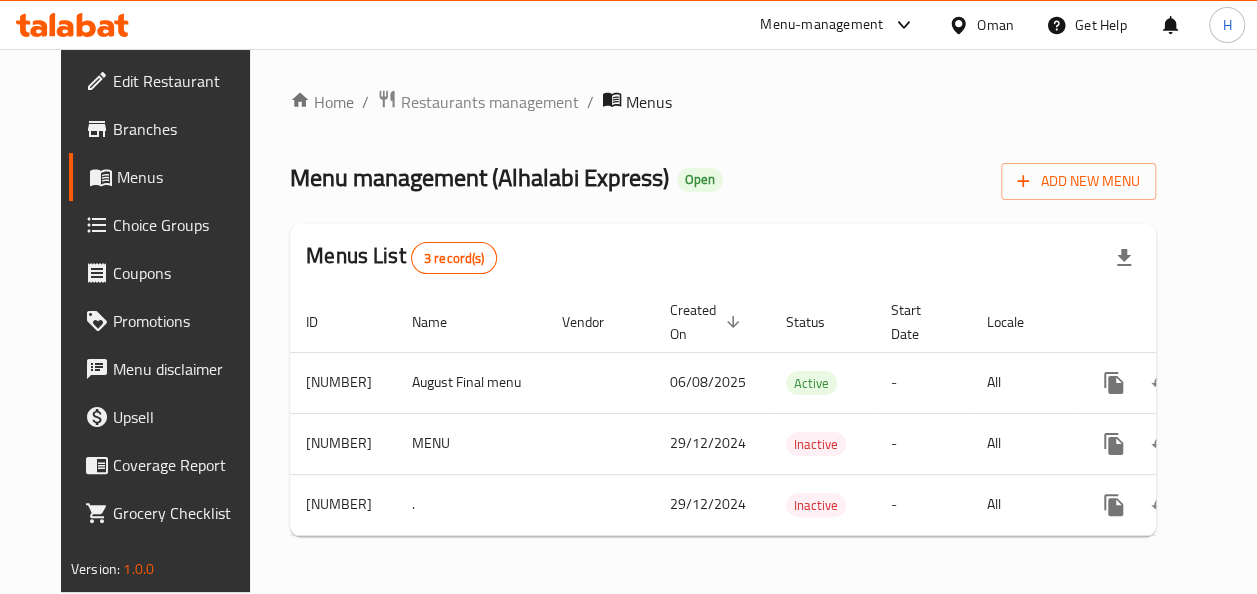 scroll, scrollTop: 12, scrollLeft: 0, axis: vertical 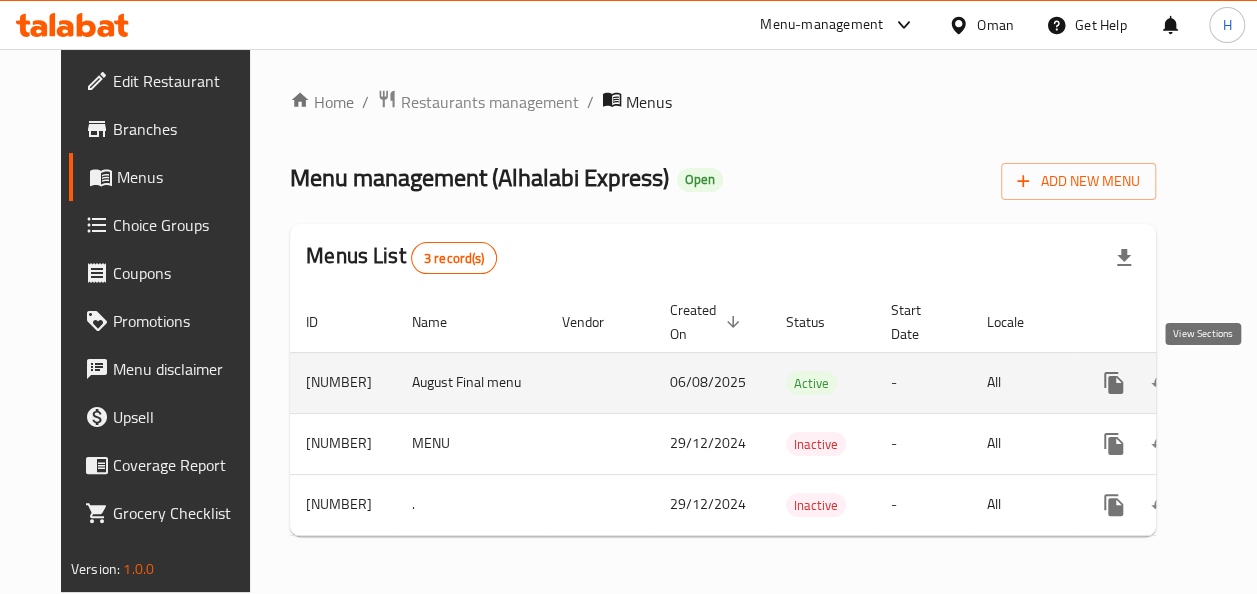 click at bounding box center [1258, 383] 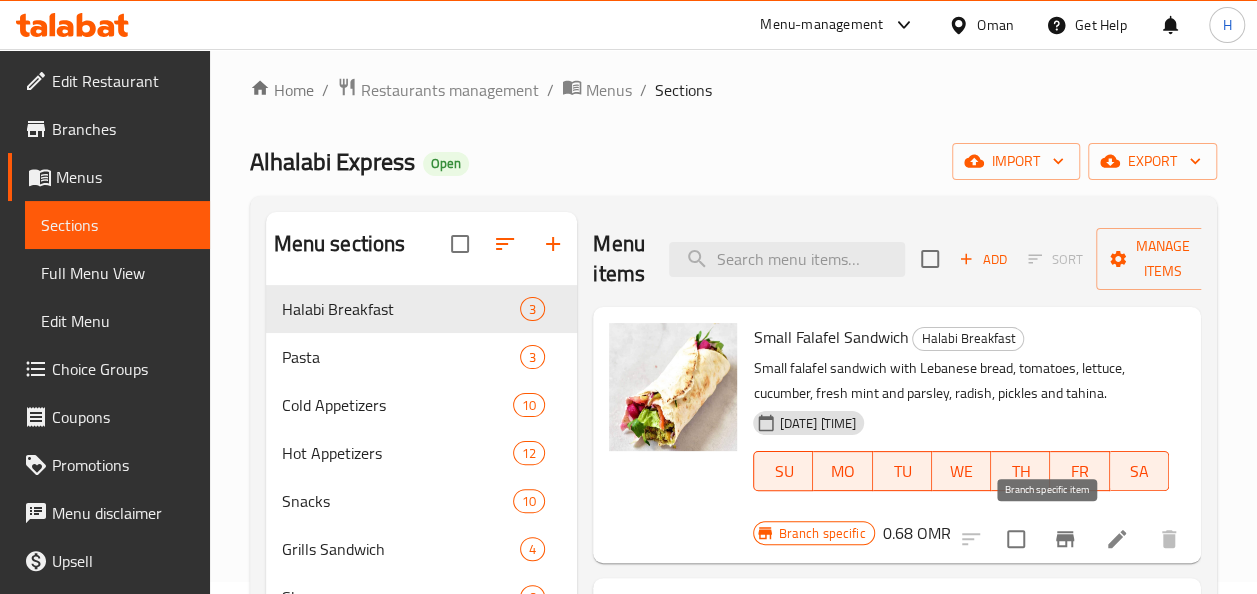 click 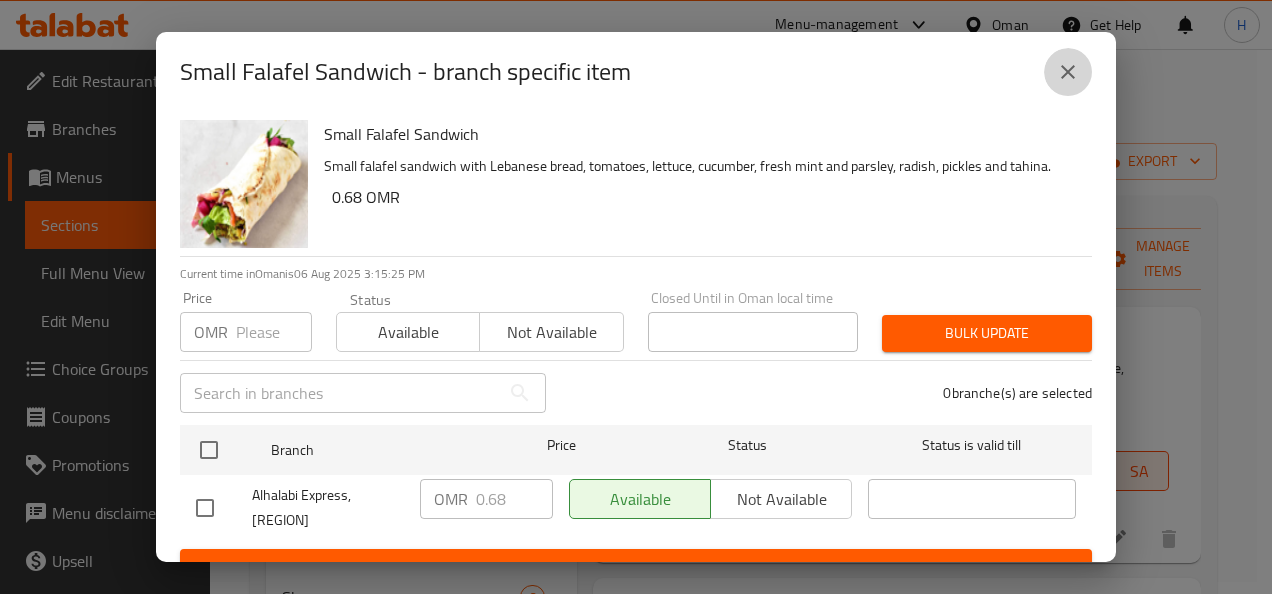 click 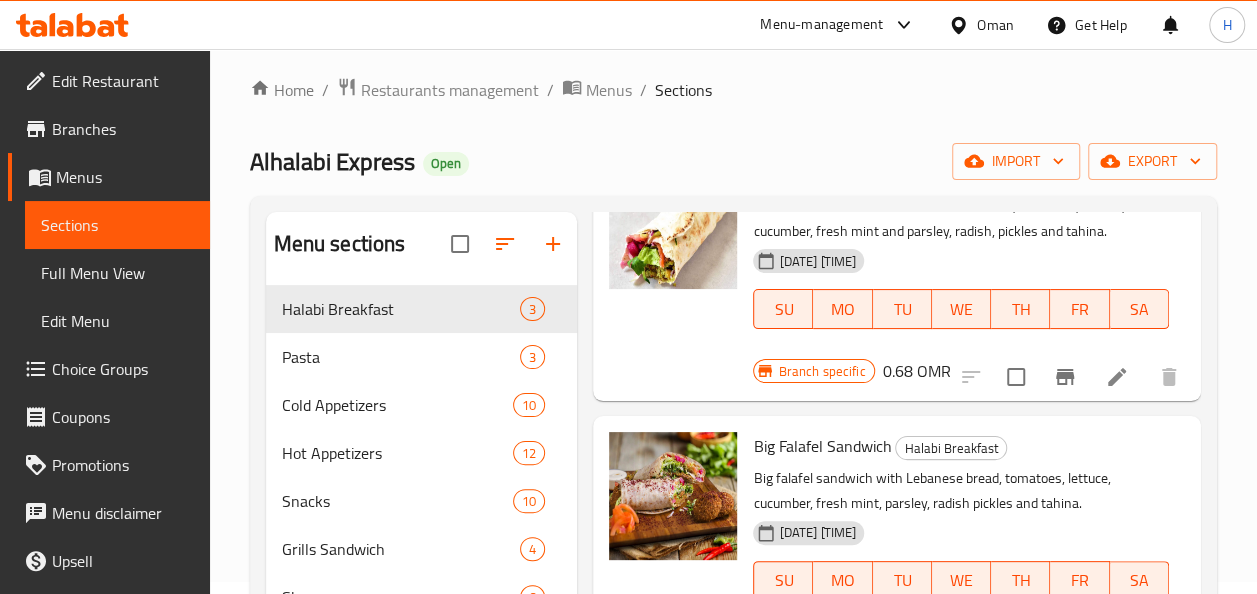 scroll, scrollTop: 315, scrollLeft: 0, axis: vertical 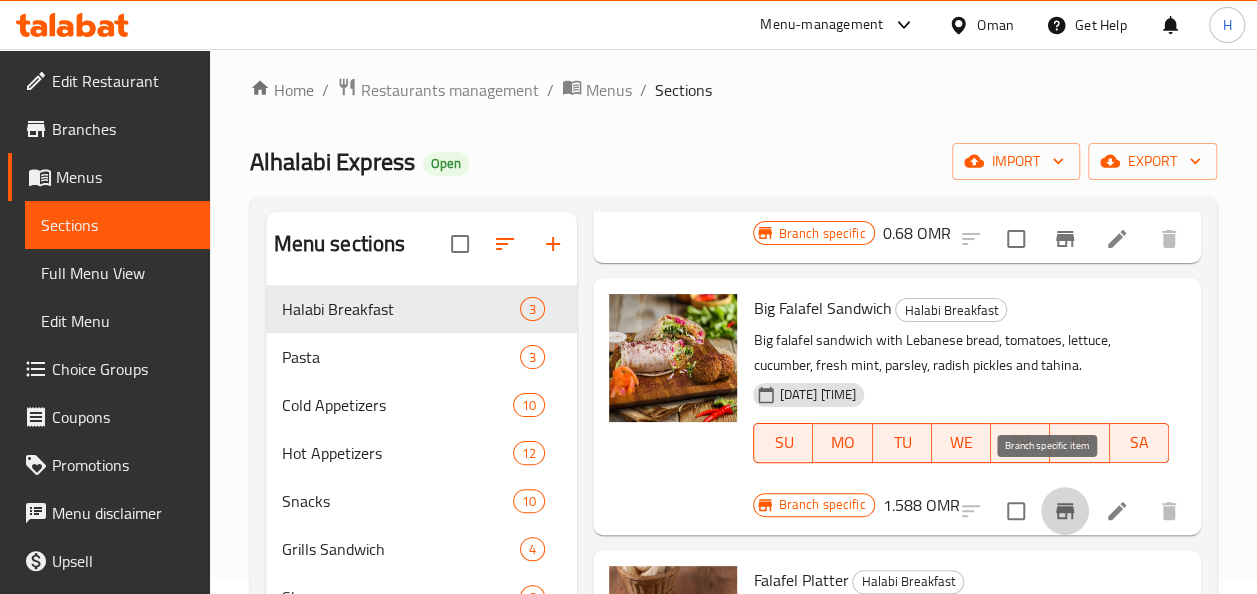 click 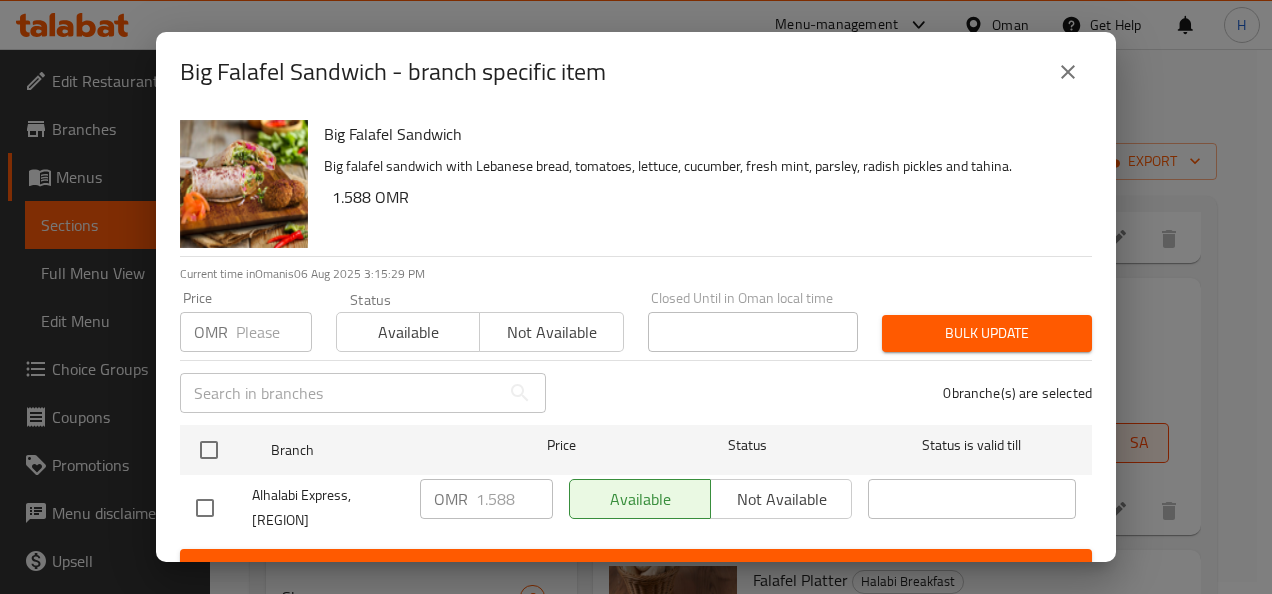 click on "Big Falafel Sandwich  - branch specific item" at bounding box center (636, 72) 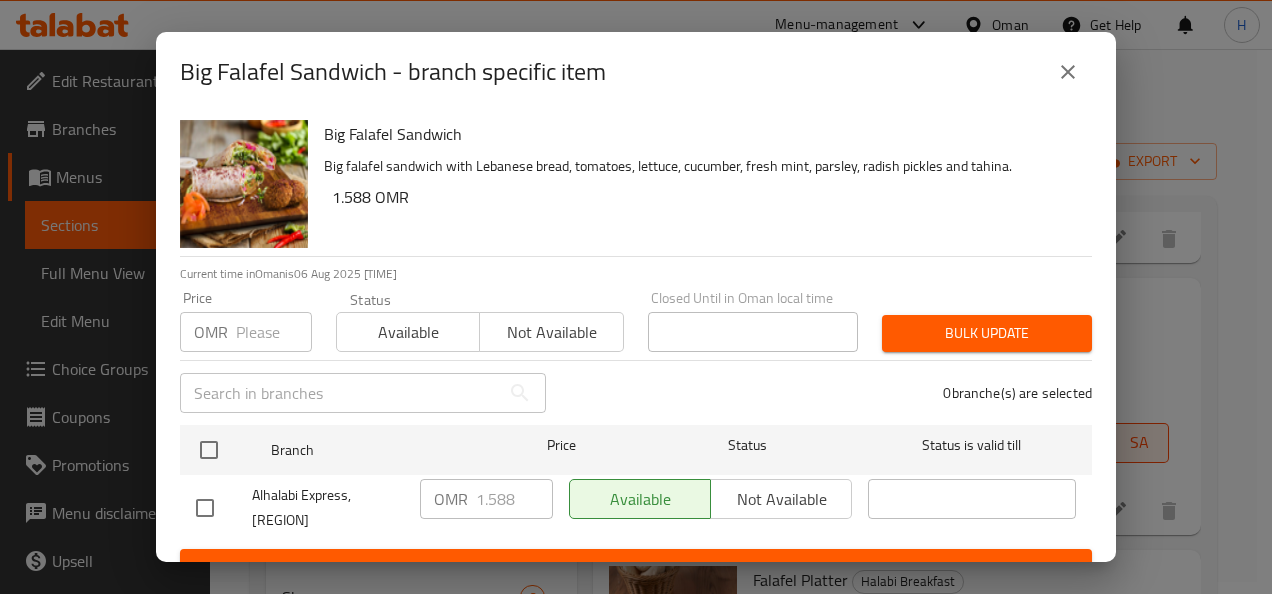 click 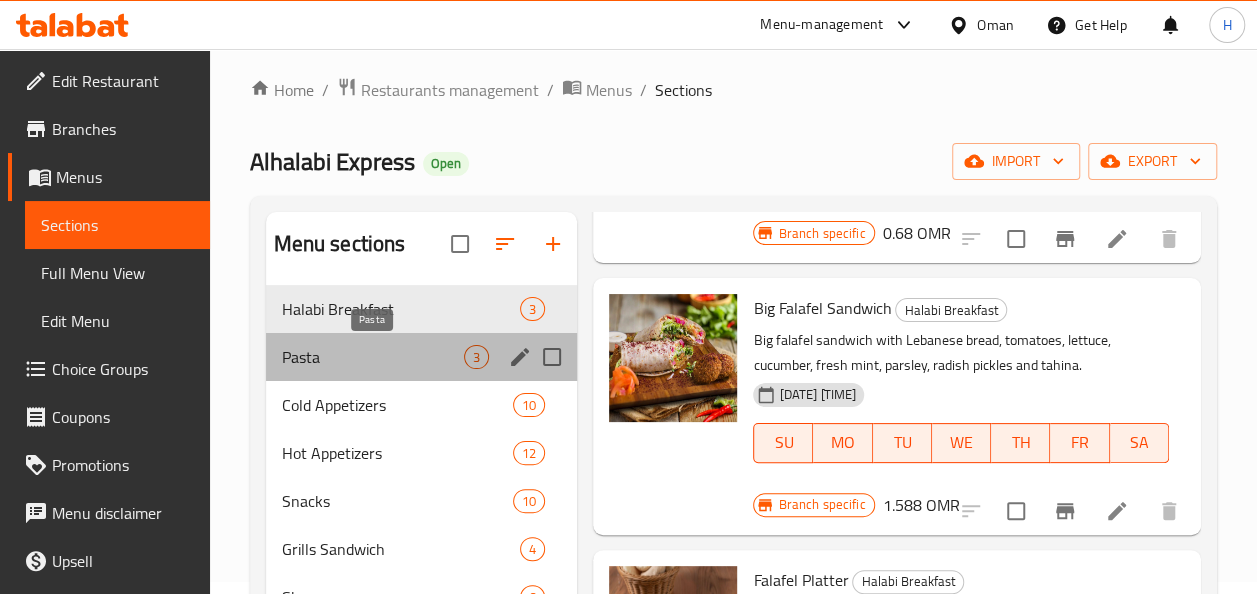 click on "Pasta" at bounding box center (373, 357) 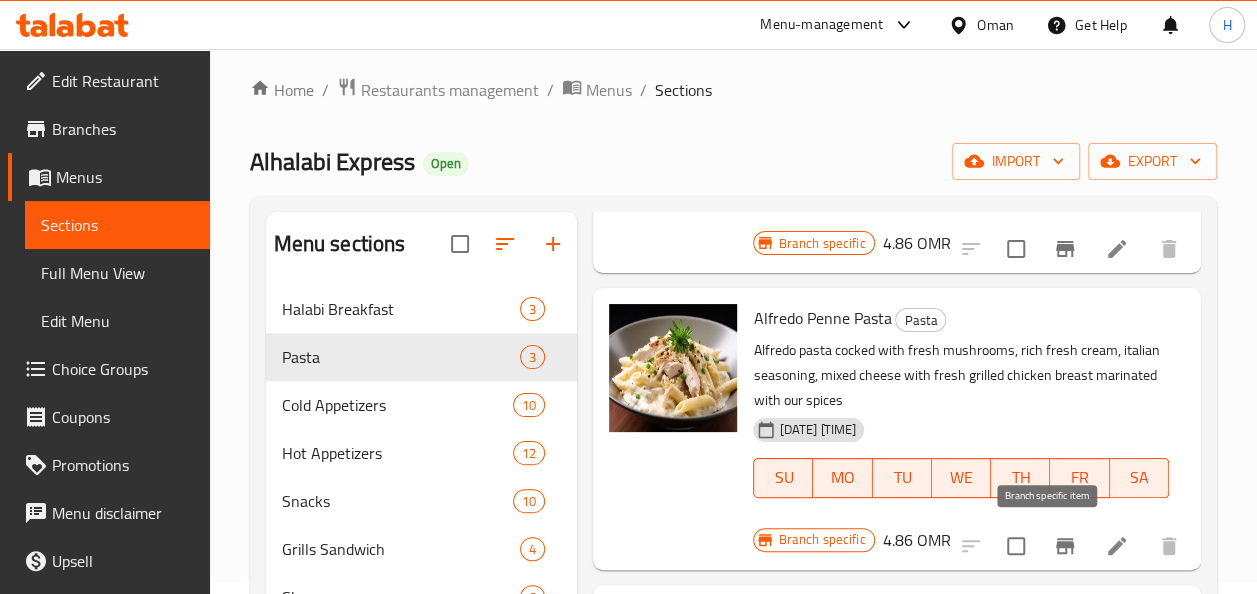 click at bounding box center (1065, 546) 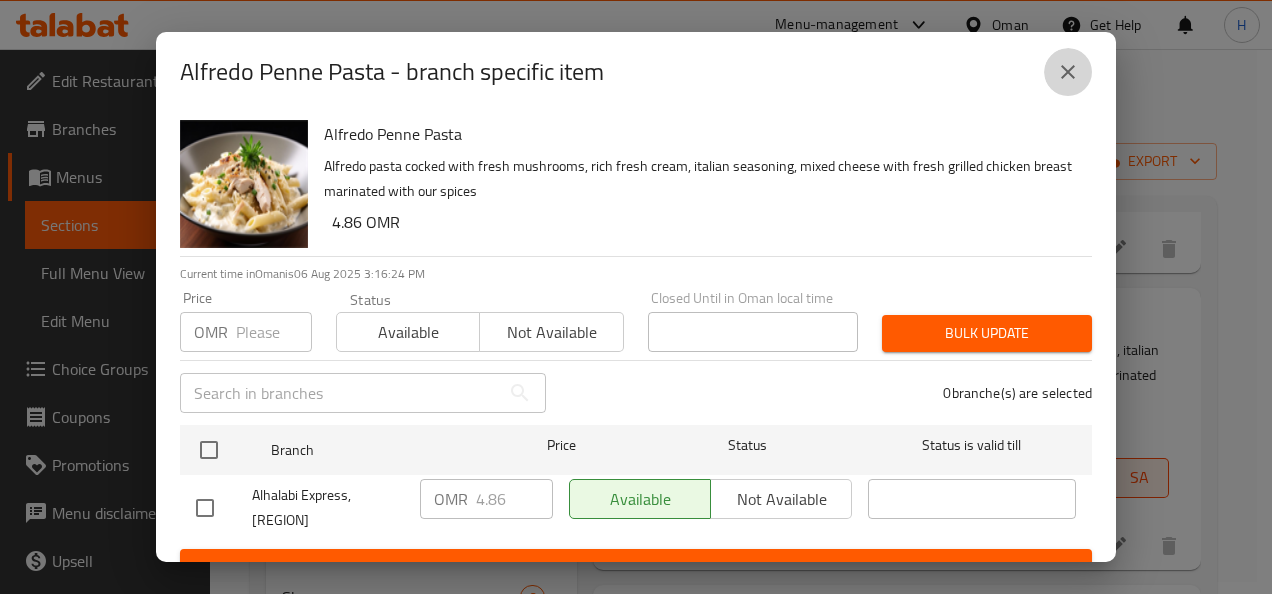 click 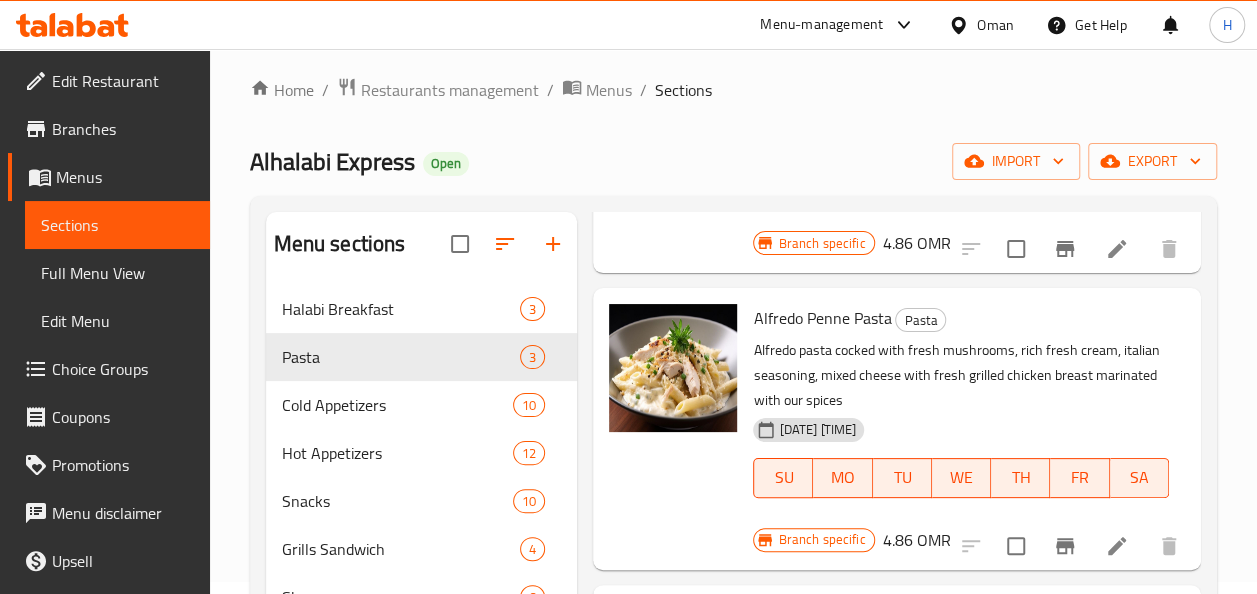click on "Branches" at bounding box center [123, 129] 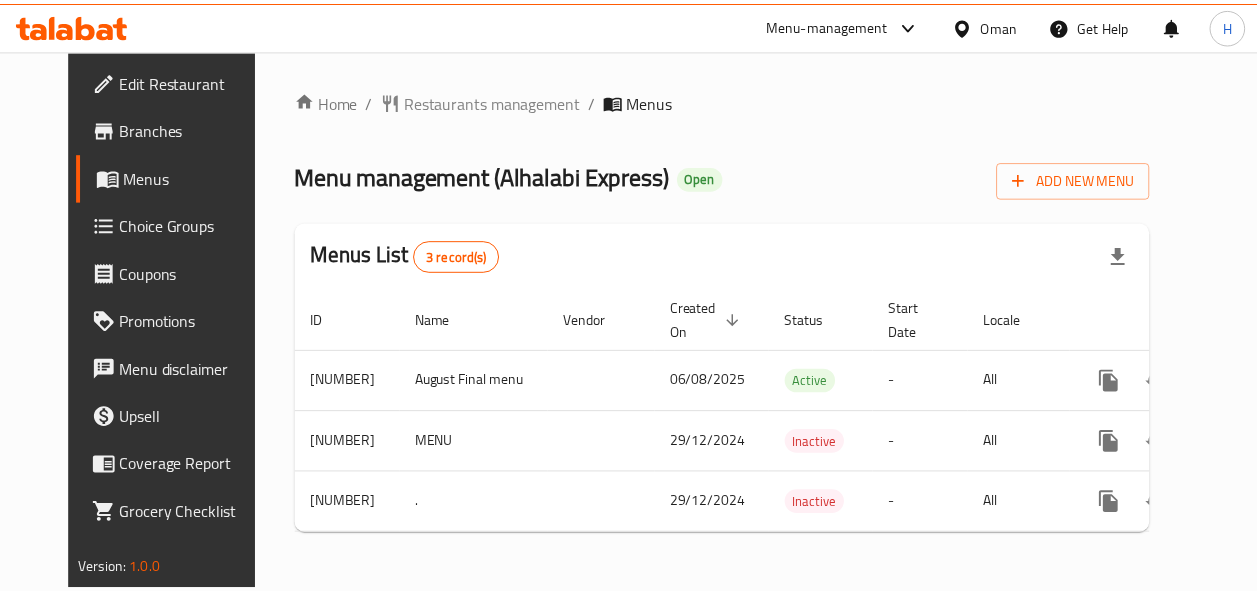 scroll, scrollTop: 0, scrollLeft: 0, axis: both 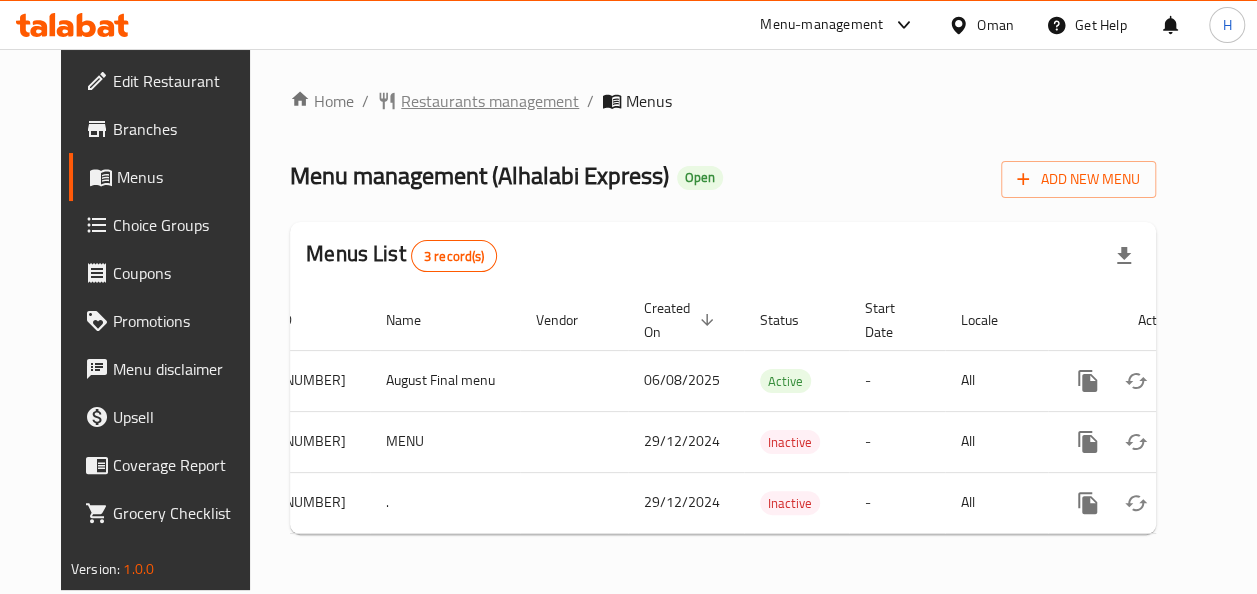 click on "Restaurants management" at bounding box center (490, 101) 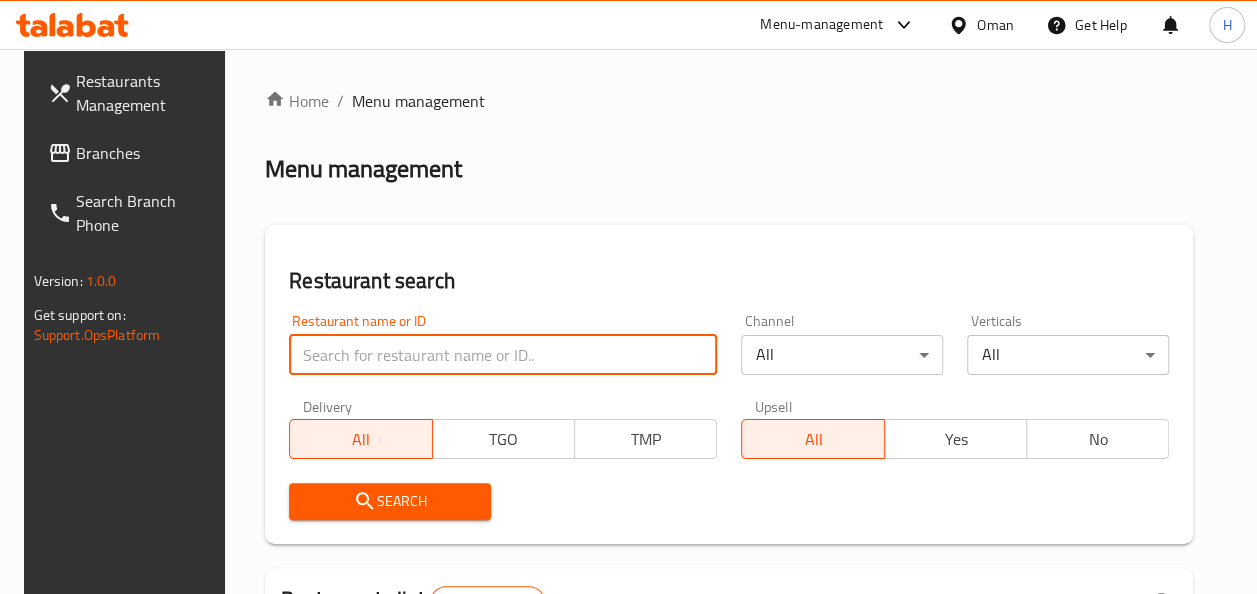 click at bounding box center [503, 355] 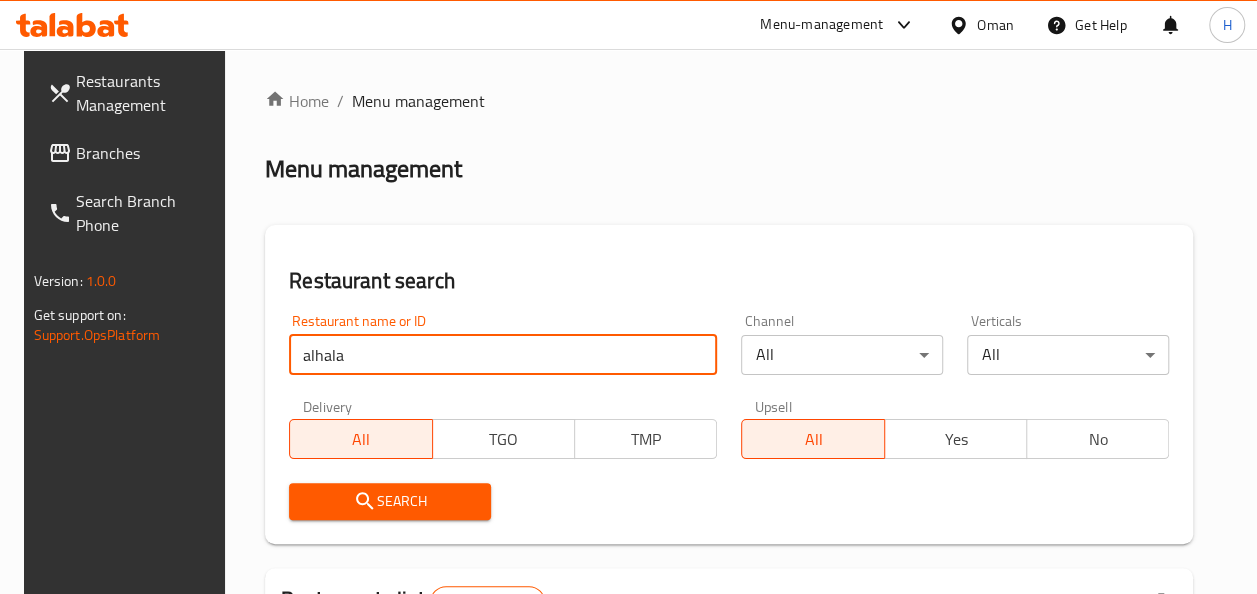 click on "Search" at bounding box center [390, 501] 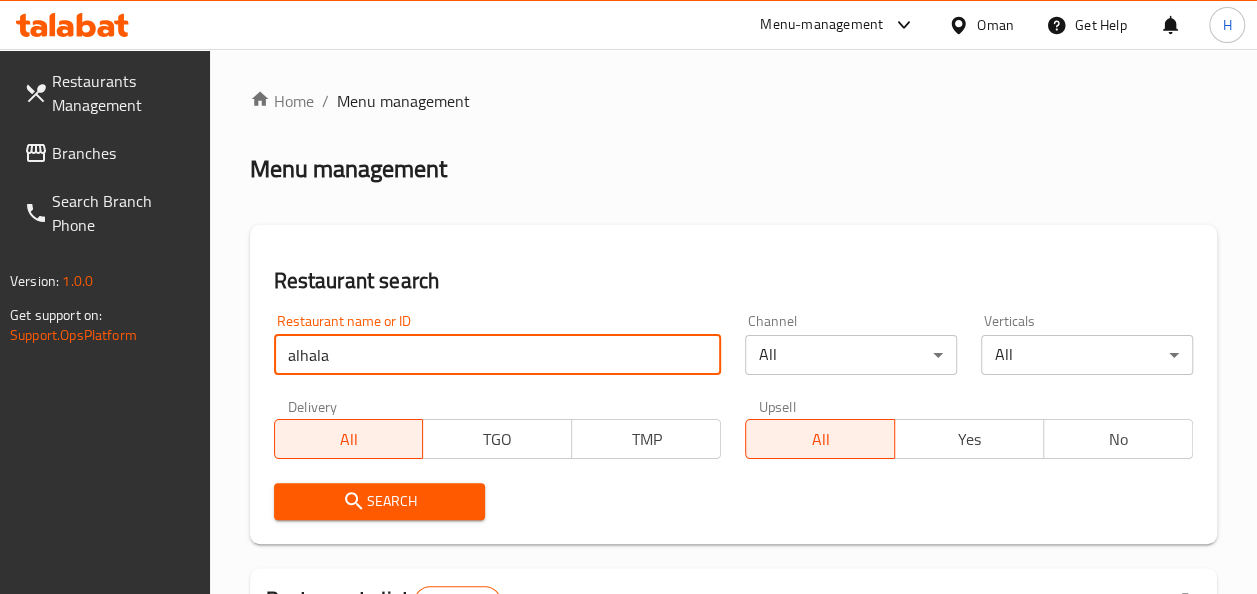 type on "alhalabi express" 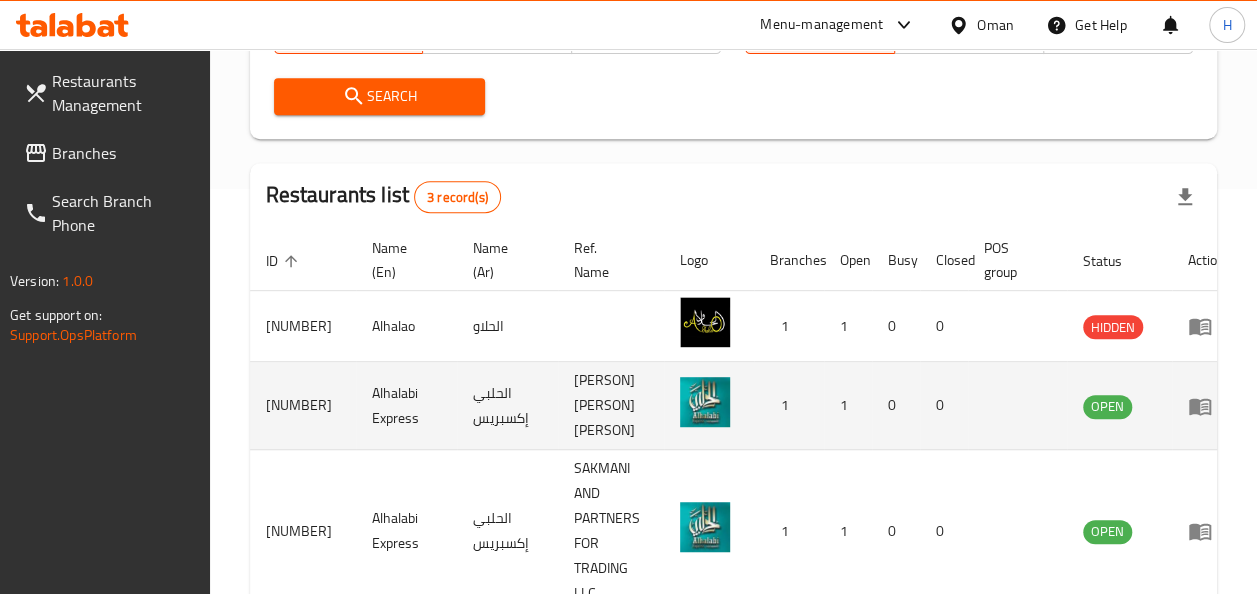 scroll, scrollTop: 572, scrollLeft: 0, axis: vertical 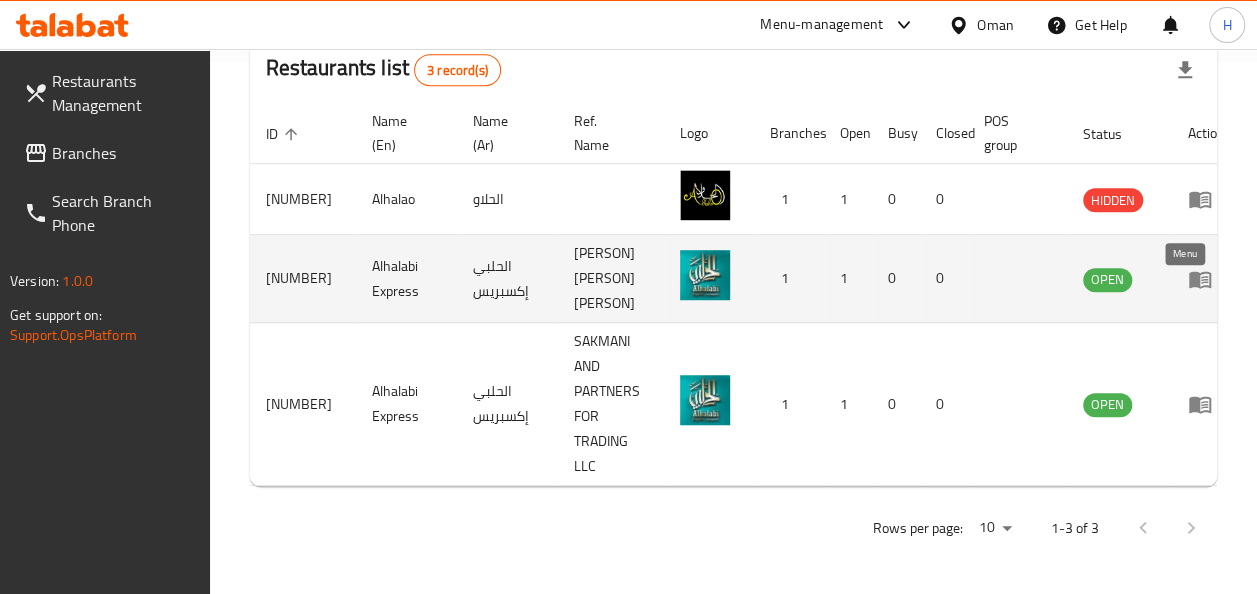 click 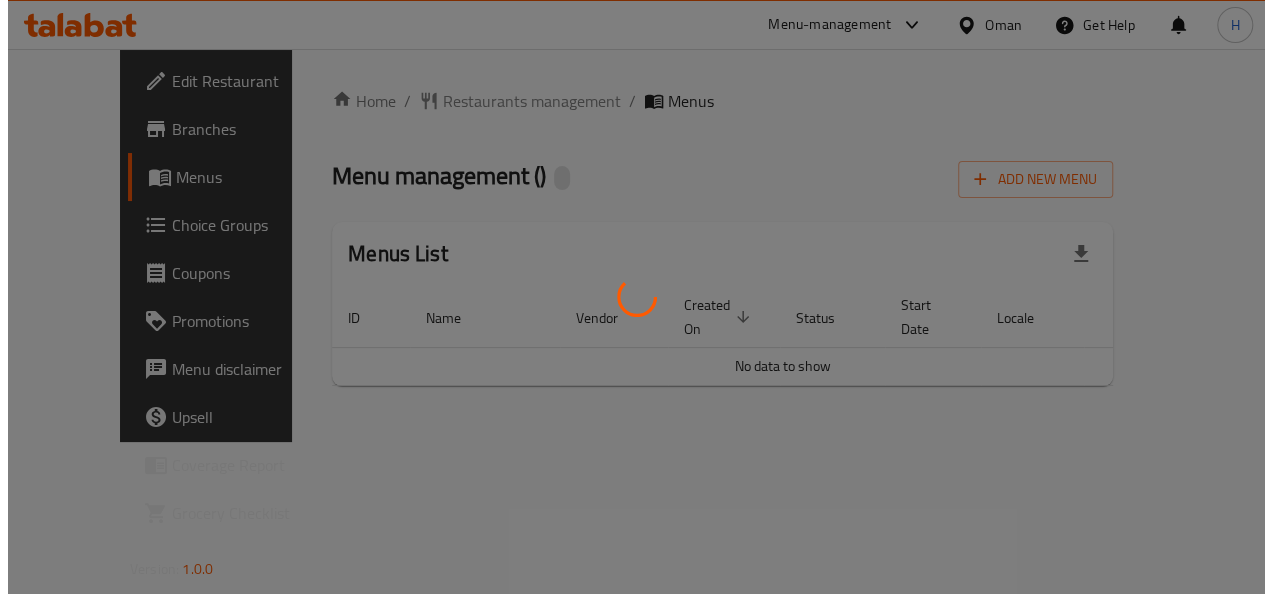 scroll, scrollTop: 0, scrollLeft: 0, axis: both 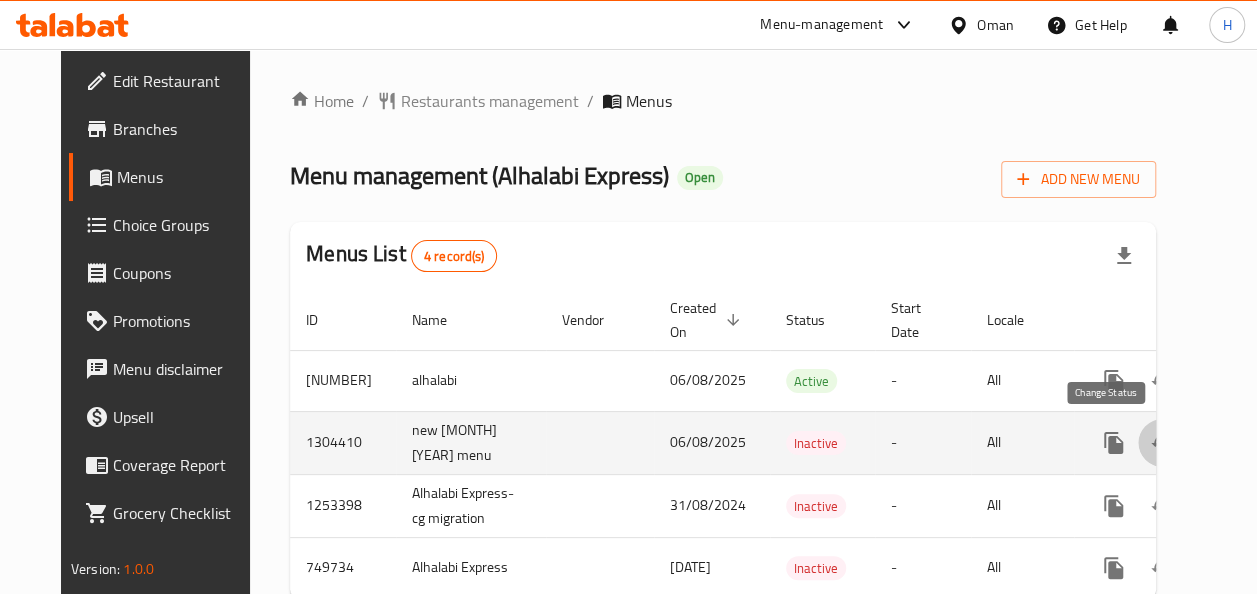 click 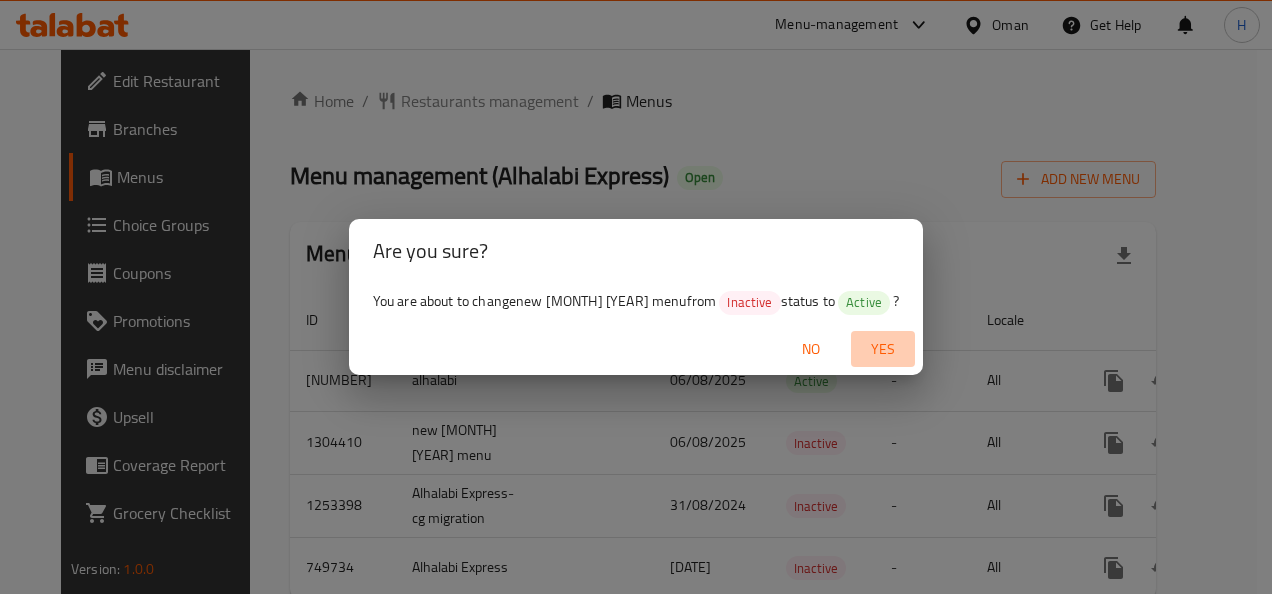 click on "Yes" at bounding box center (883, 349) 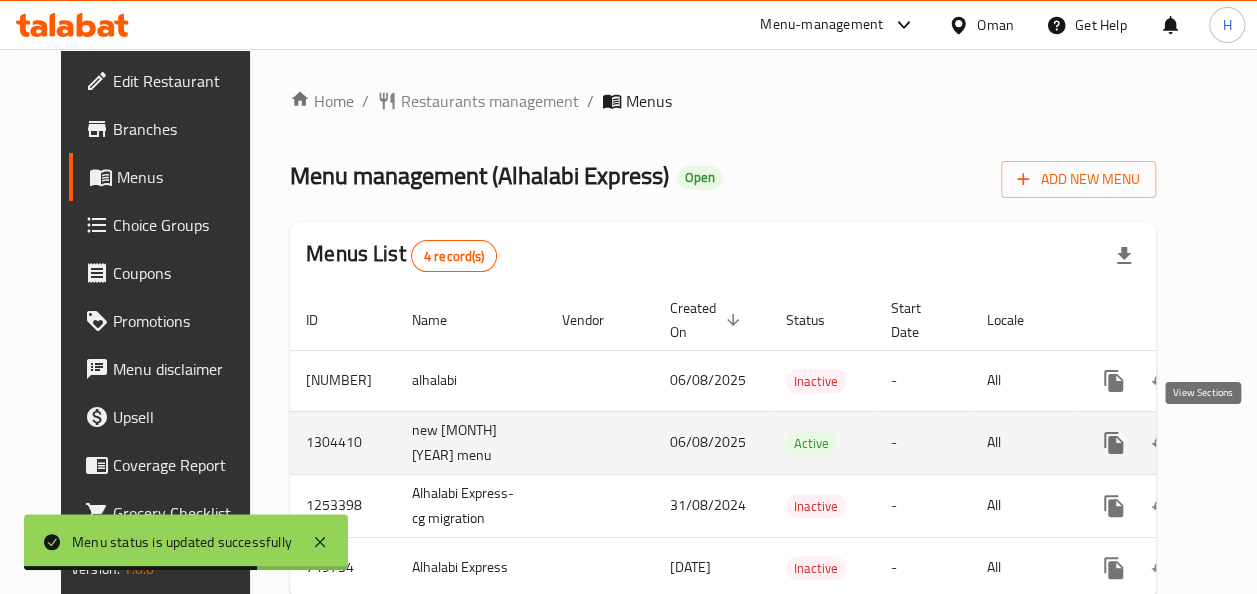 click 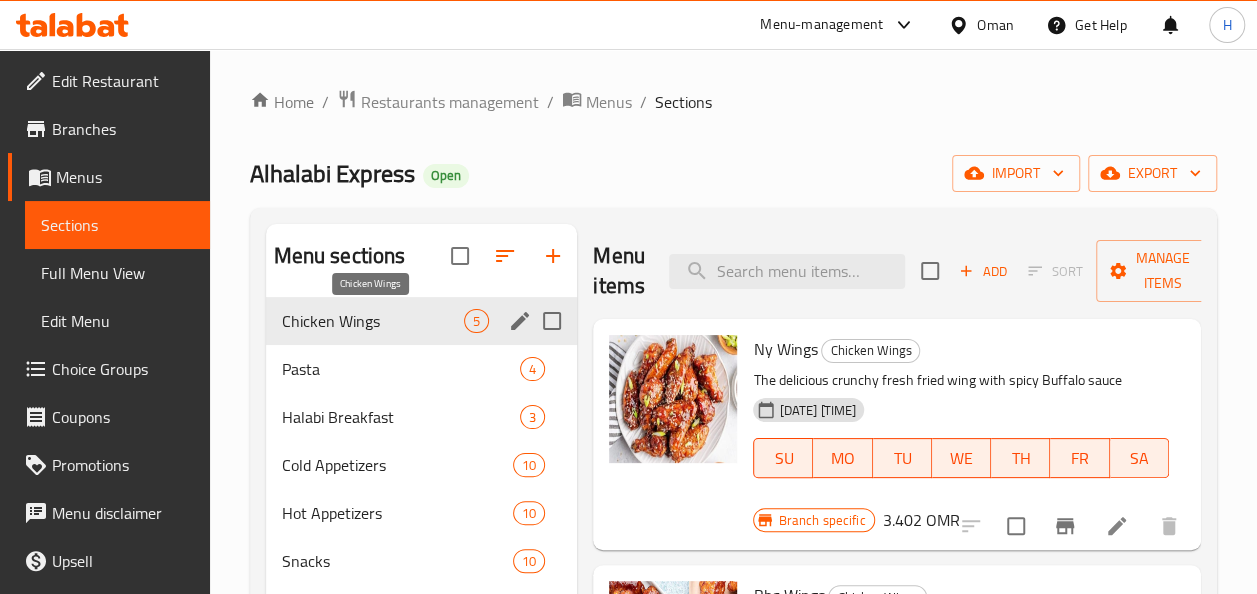 drag, startPoint x: 404, startPoint y: 424, endPoint x: 398, endPoint y: 322, distance: 102.176315 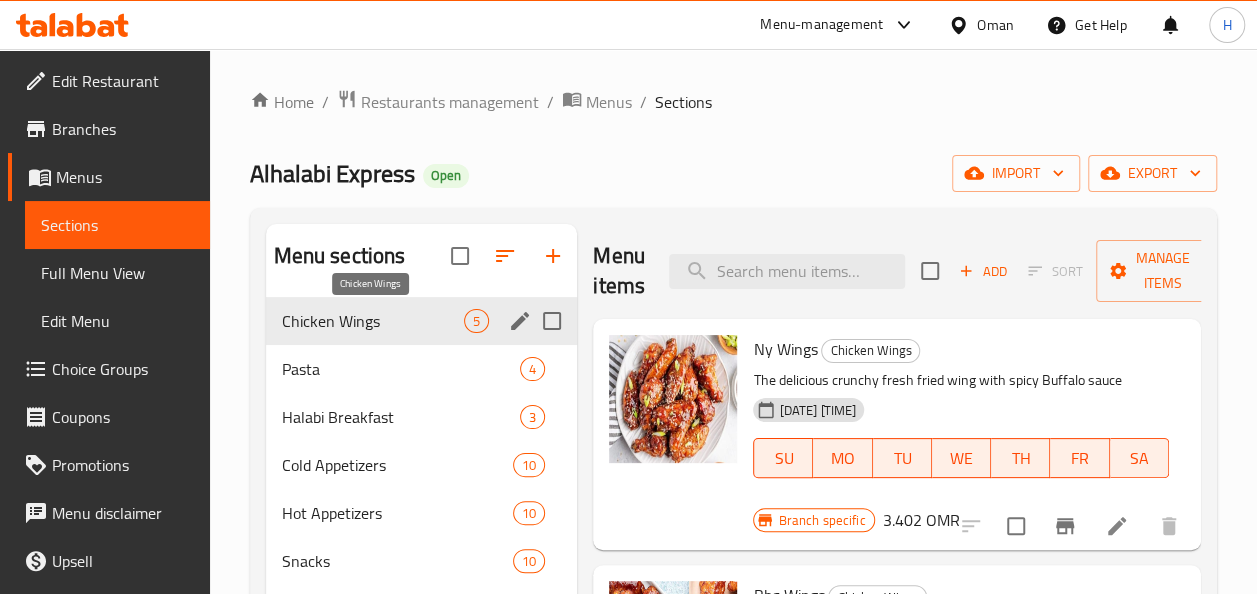 click on "Chicken Wings 5 Pasta  4 Halabi Breakfast  3 Cold Appetizers 10 Hot Appetizers 10 Snacks 10 Grills Sandwich 5 Shawrma 6 Grills 14 Fresh Juices 7 Soft Drinks 16" at bounding box center [422, 561] 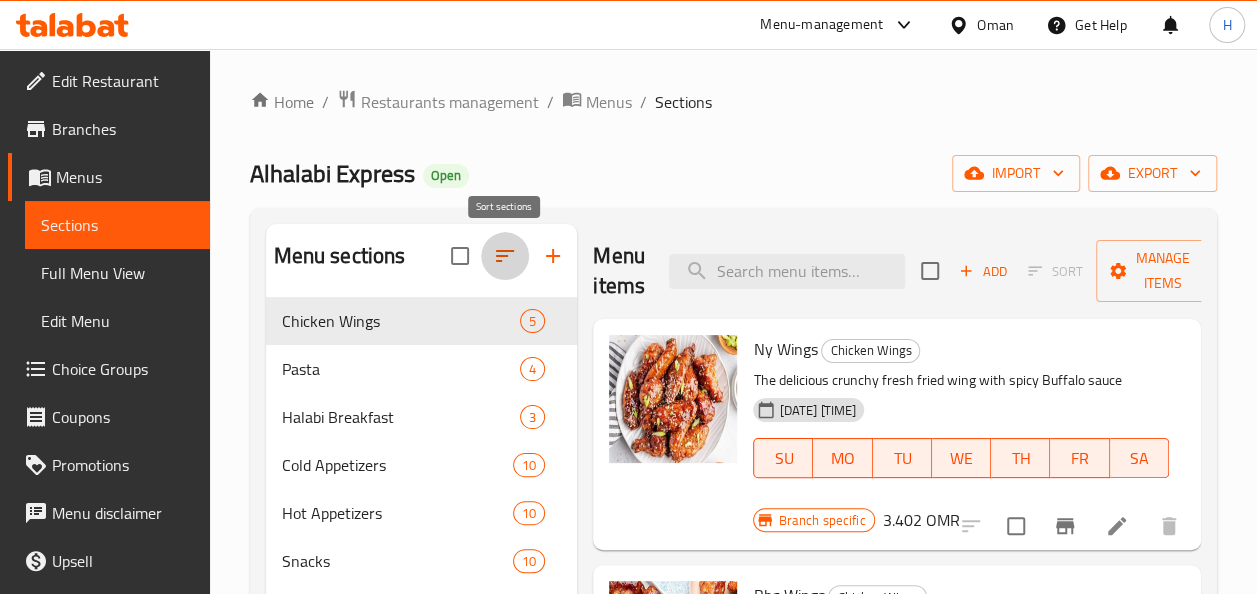click 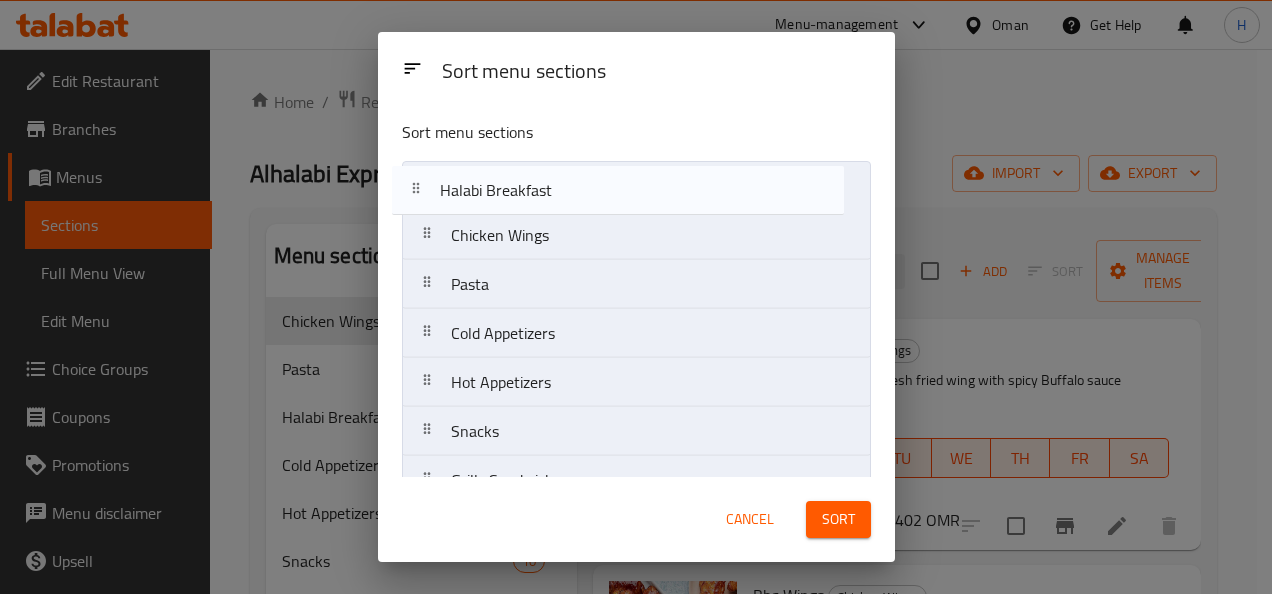 drag, startPoint x: 512, startPoint y: 286, endPoint x: 500, endPoint y: 175, distance: 111.64677 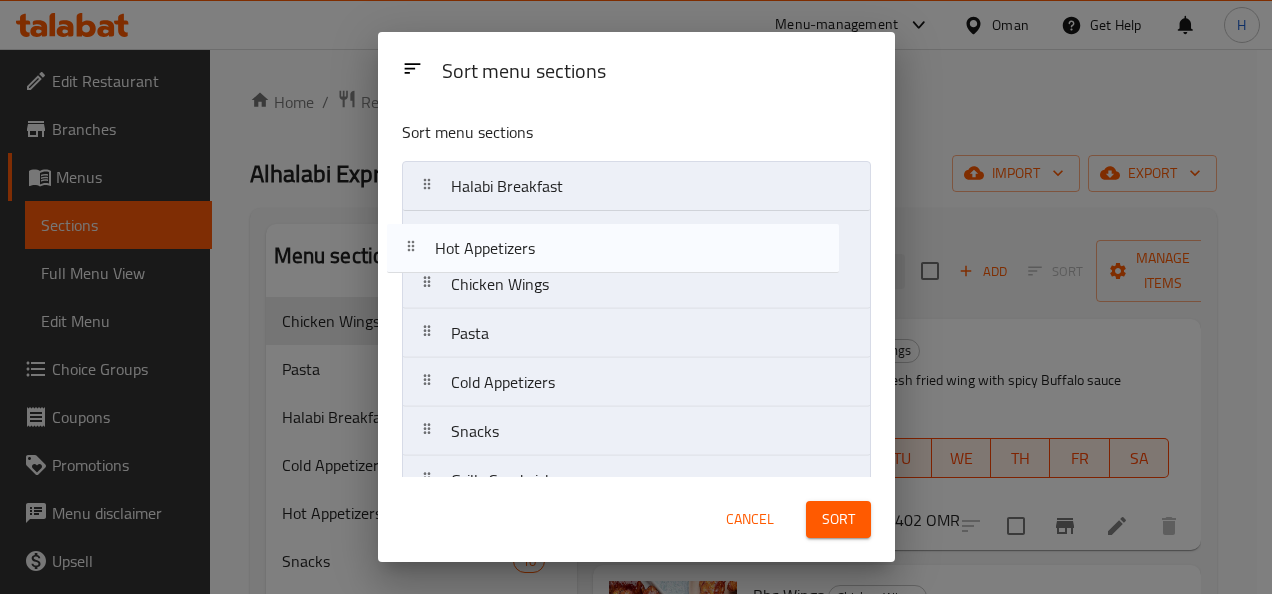 drag, startPoint x: 511, startPoint y: 400, endPoint x: 496, endPoint y: 244, distance: 156.7195 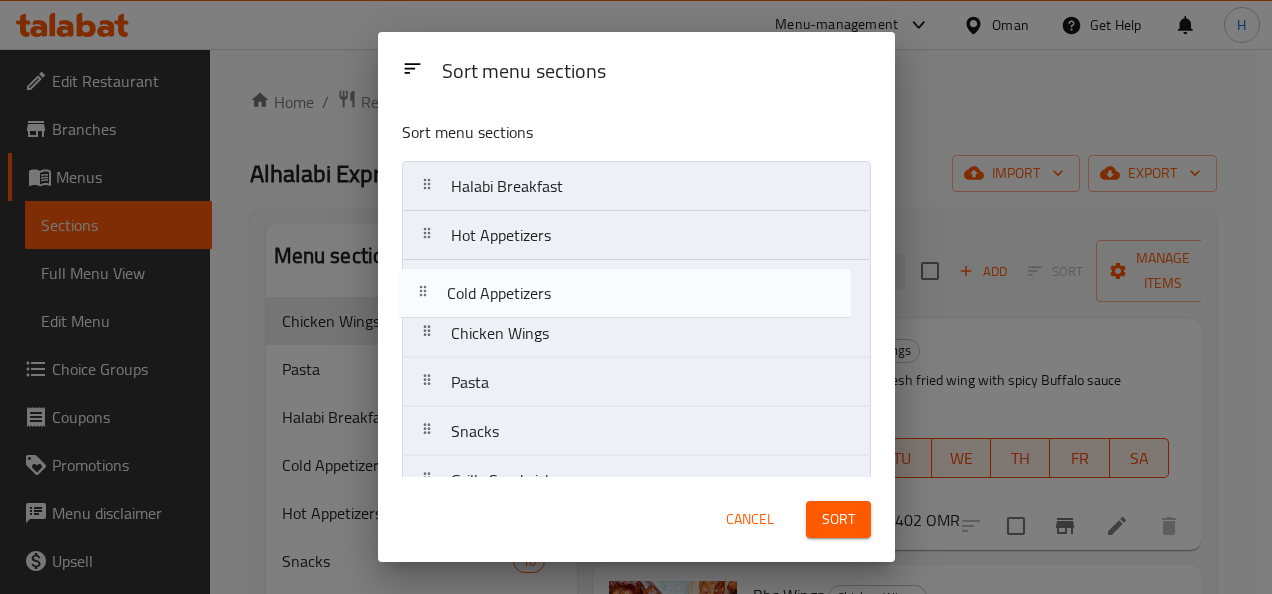 scroll, scrollTop: 1, scrollLeft: 0, axis: vertical 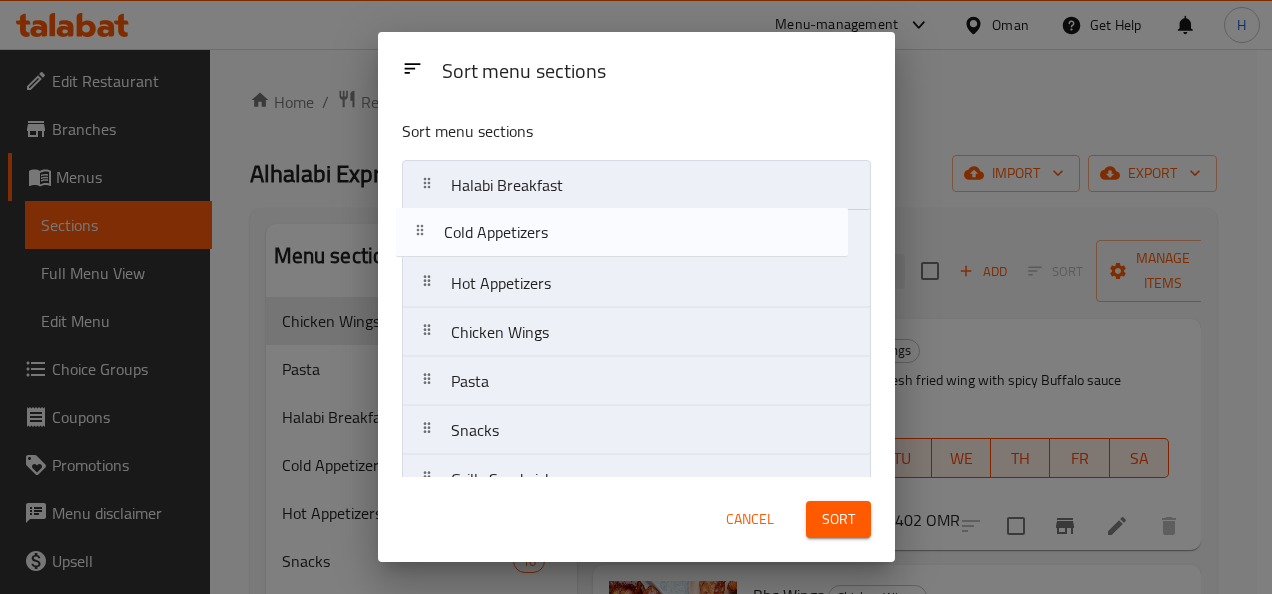 drag, startPoint x: 533, startPoint y: 398, endPoint x: 527, endPoint y: 242, distance: 156.11534 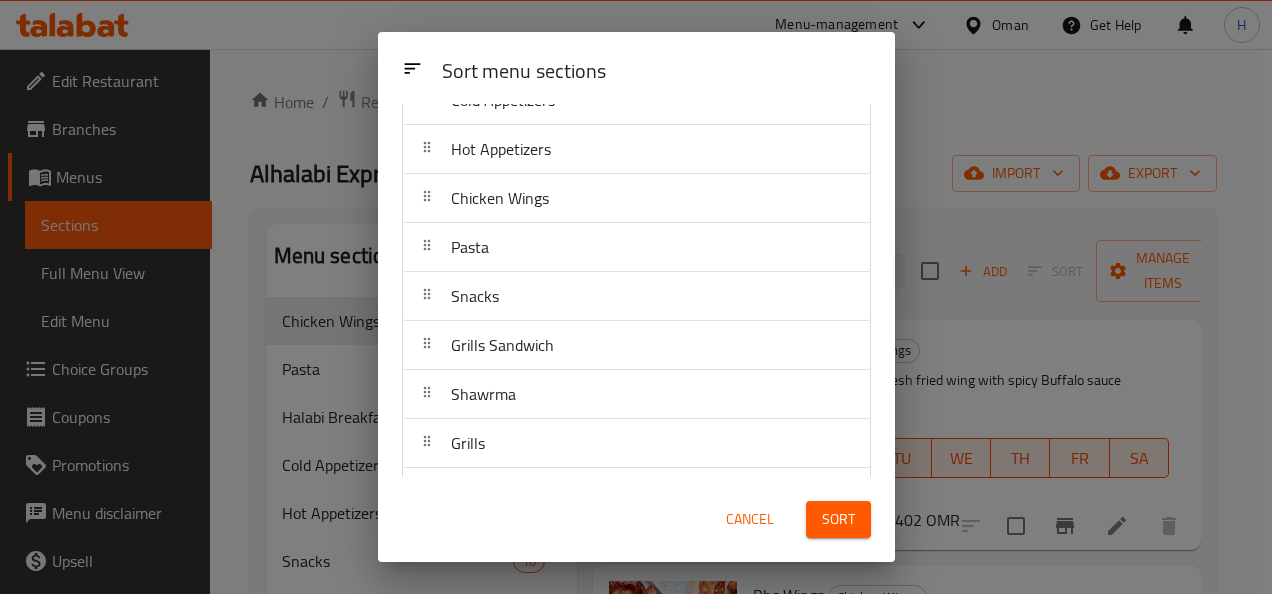 scroll, scrollTop: 228, scrollLeft: 0, axis: vertical 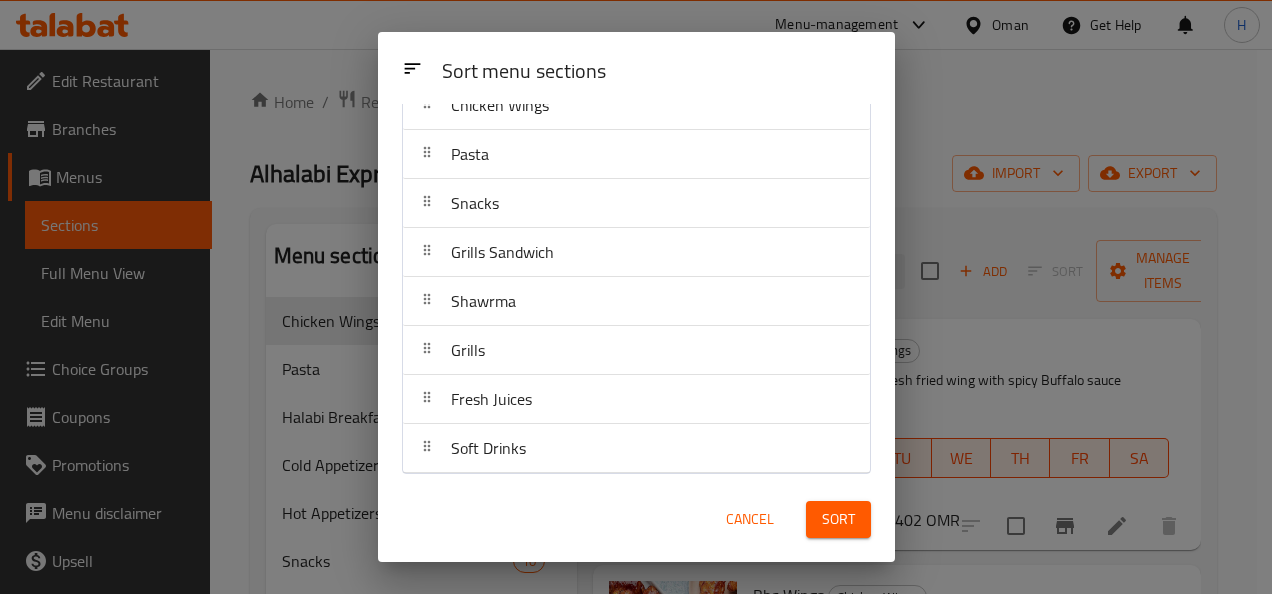click on "Grills" at bounding box center [636, 350] 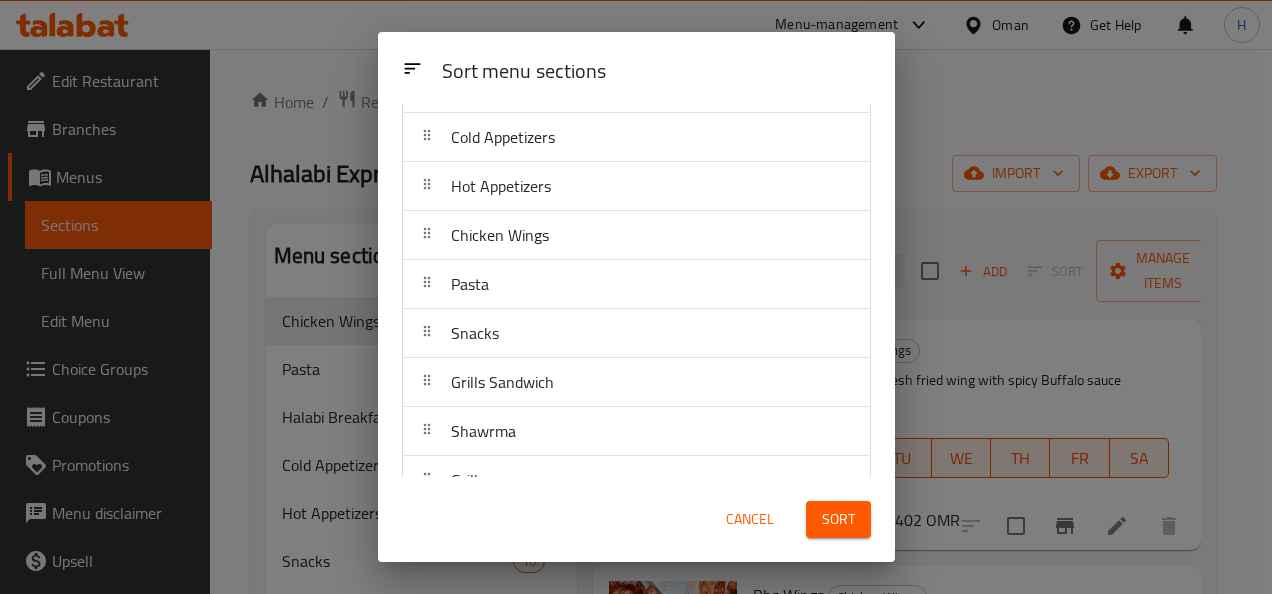 scroll, scrollTop: 98, scrollLeft: 0, axis: vertical 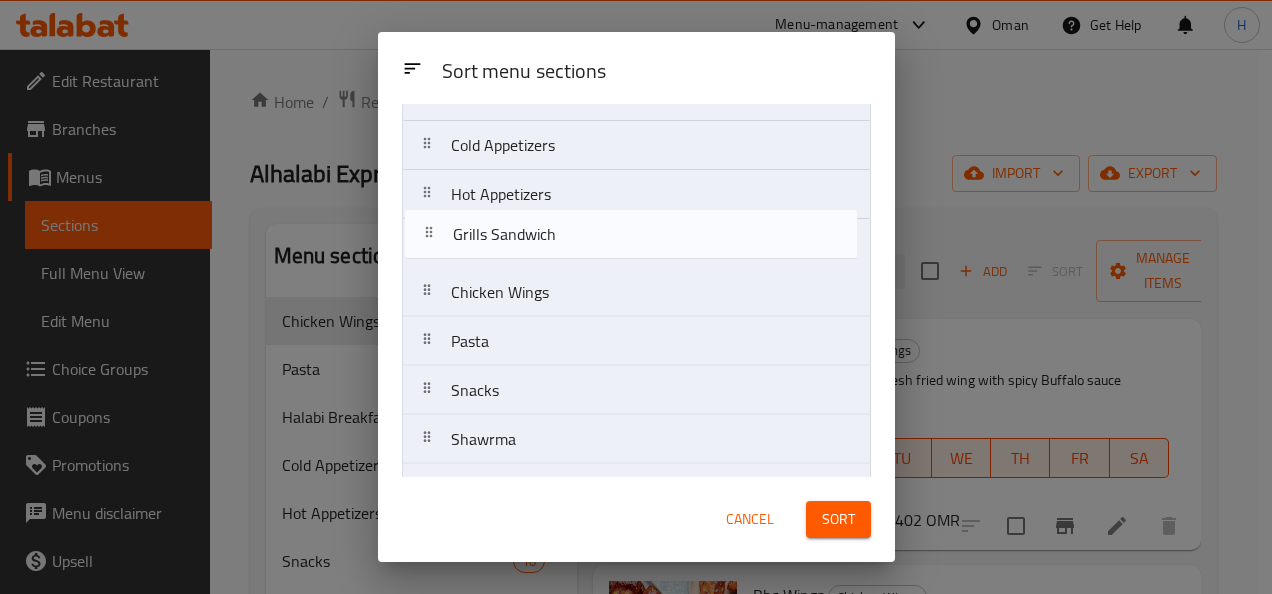 drag, startPoint x: 535, startPoint y: 392, endPoint x: 538, endPoint y: 240, distance: 152.0296 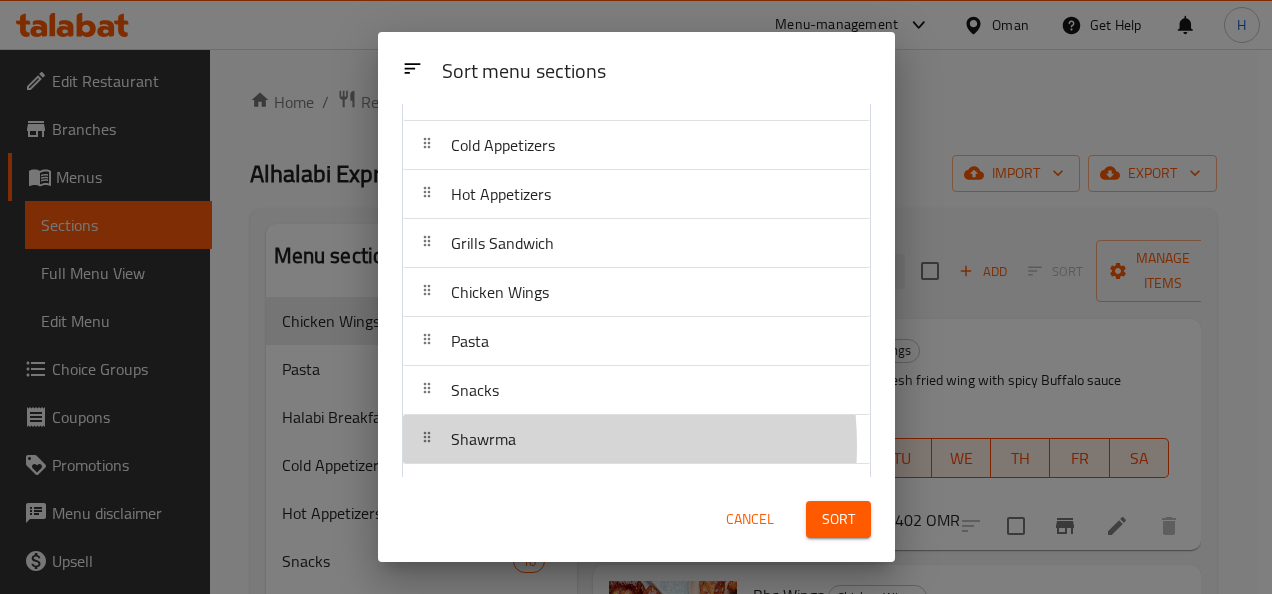 scroll, scrollTop: 94, scrollLeft: 0, axis: vertical 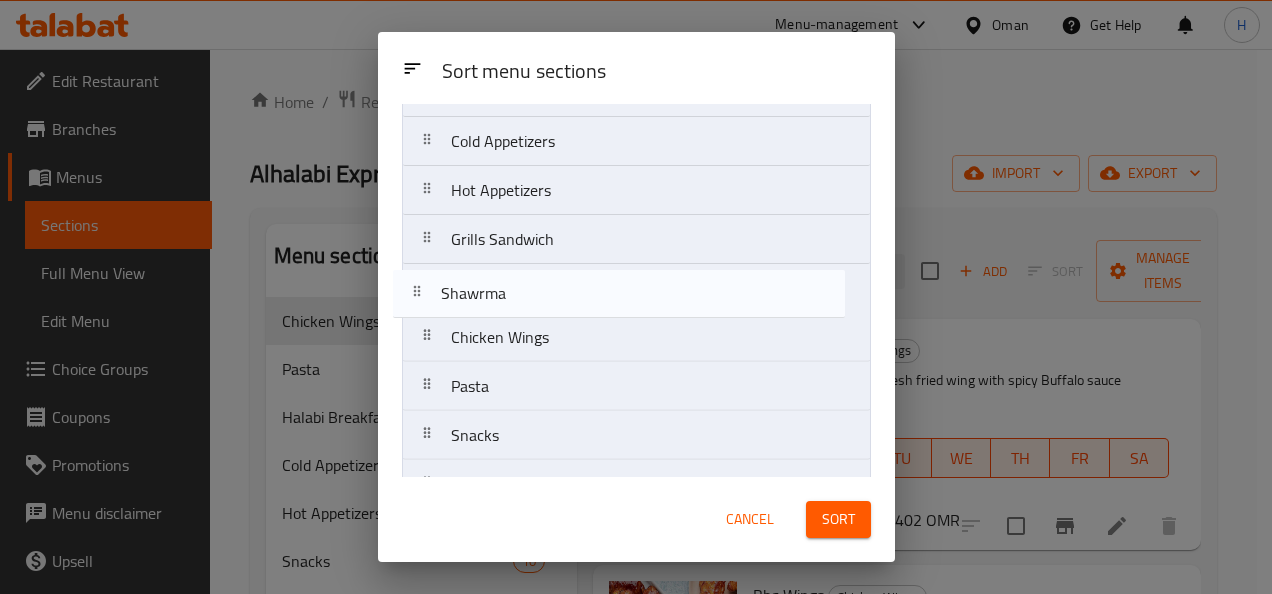 drag, startPoint x: 526, startPoint y: 442, endPoint x: 515, endPoint y: 276, distance: 166.36406 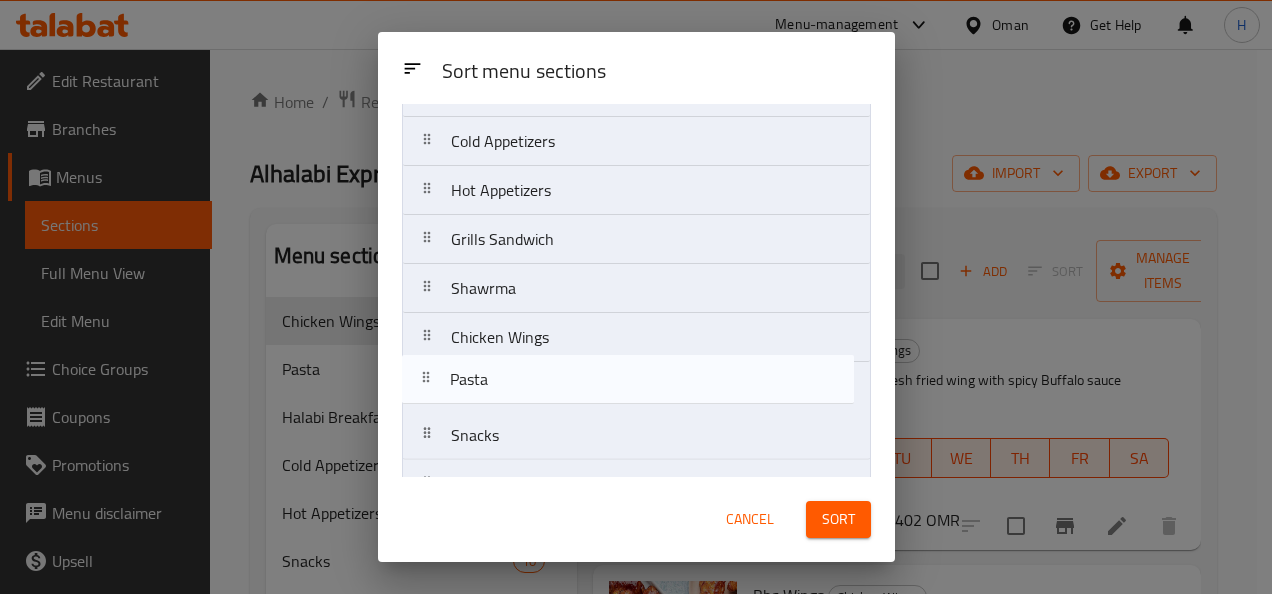 scroll, scrollTop: 96, scrollLeft: 0, axis: vertical 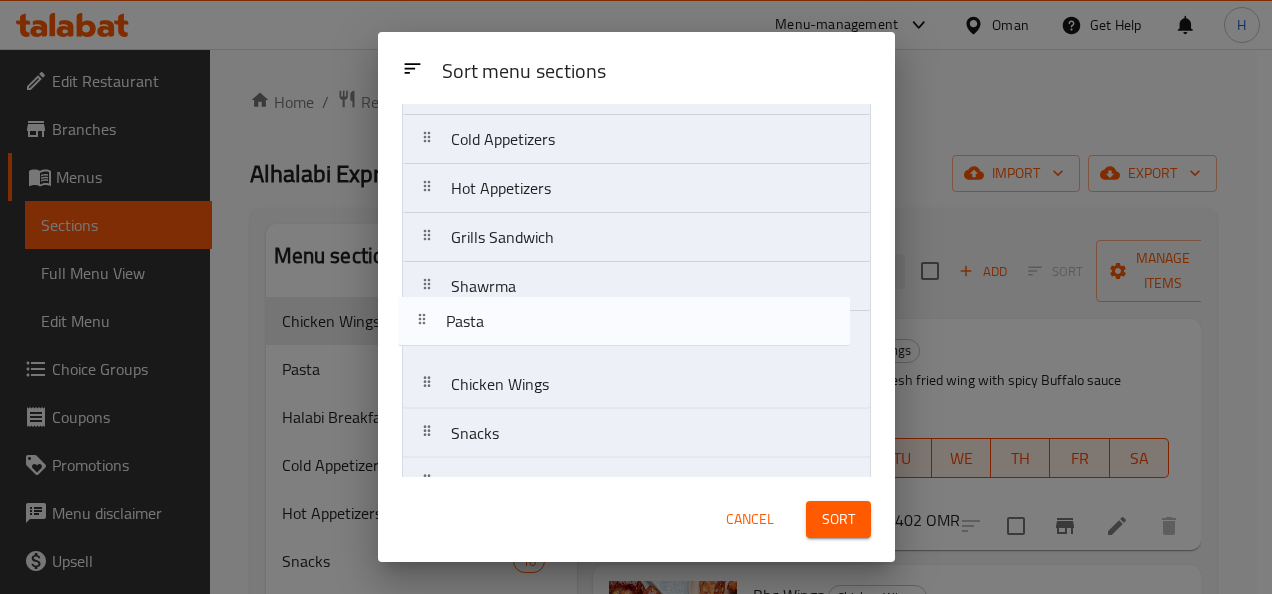 drag, startPoint x: 478, startPoint y: 396, endPoint x: 474, endPoint y: 340, distance: 56.142673 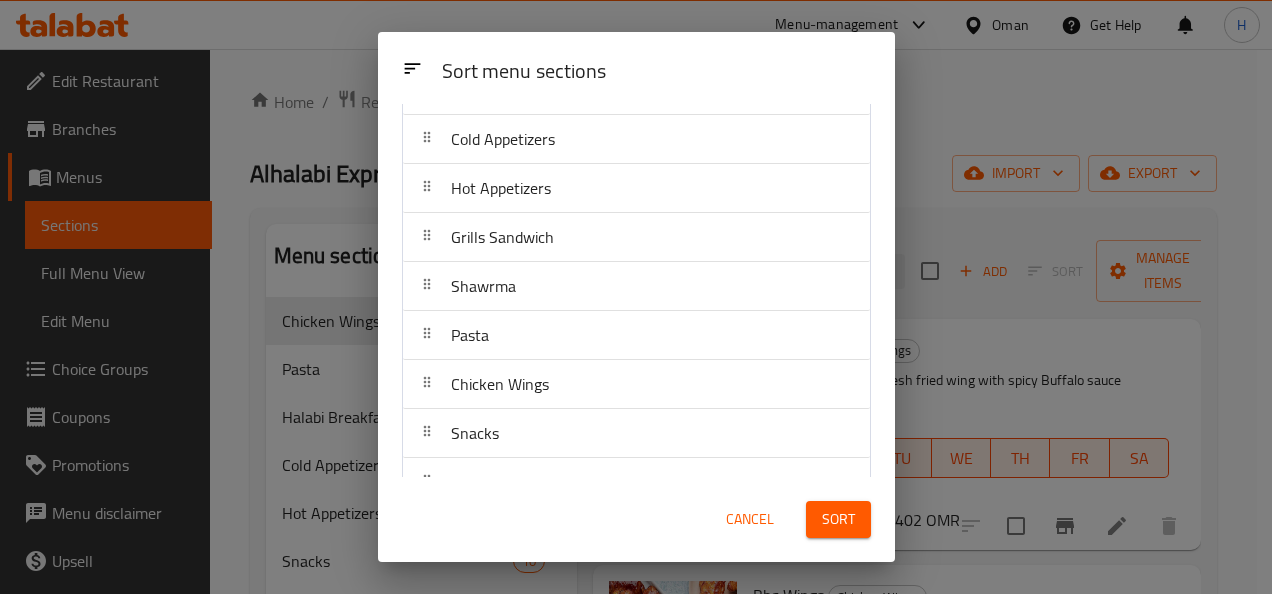 scroll, scrollTop: 228, scrollLeft: 0, axis: vertical 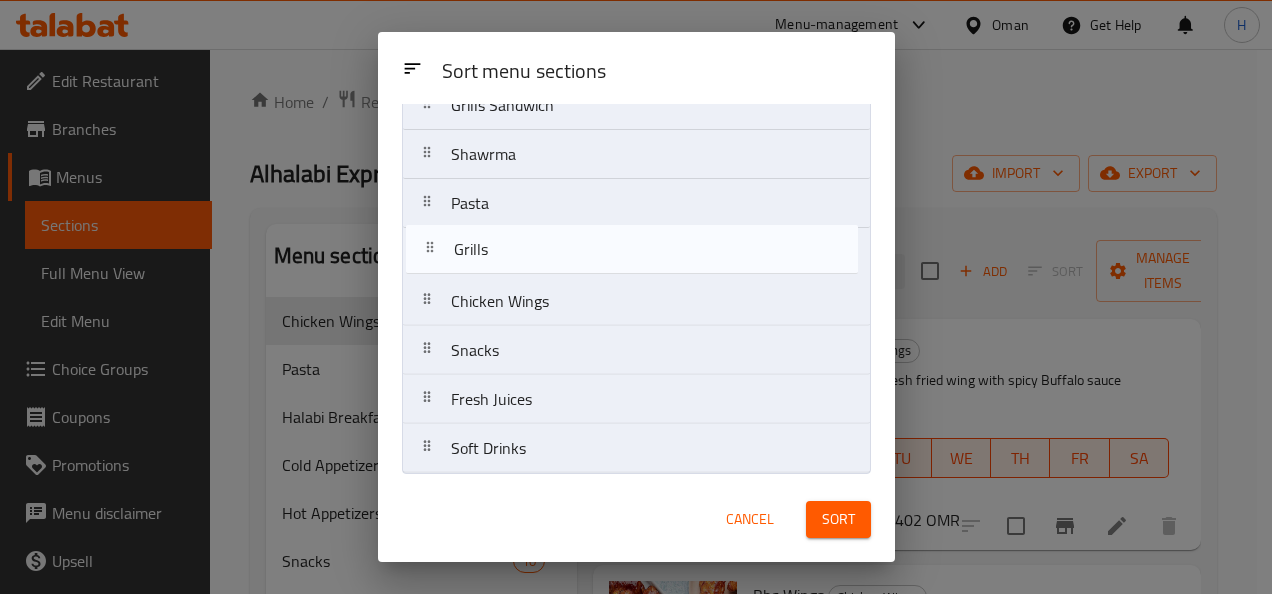drag, startPoint x: 506, startPoint y: 349, endPoint x: 511, endPoint y: 220, distance: 129.09686 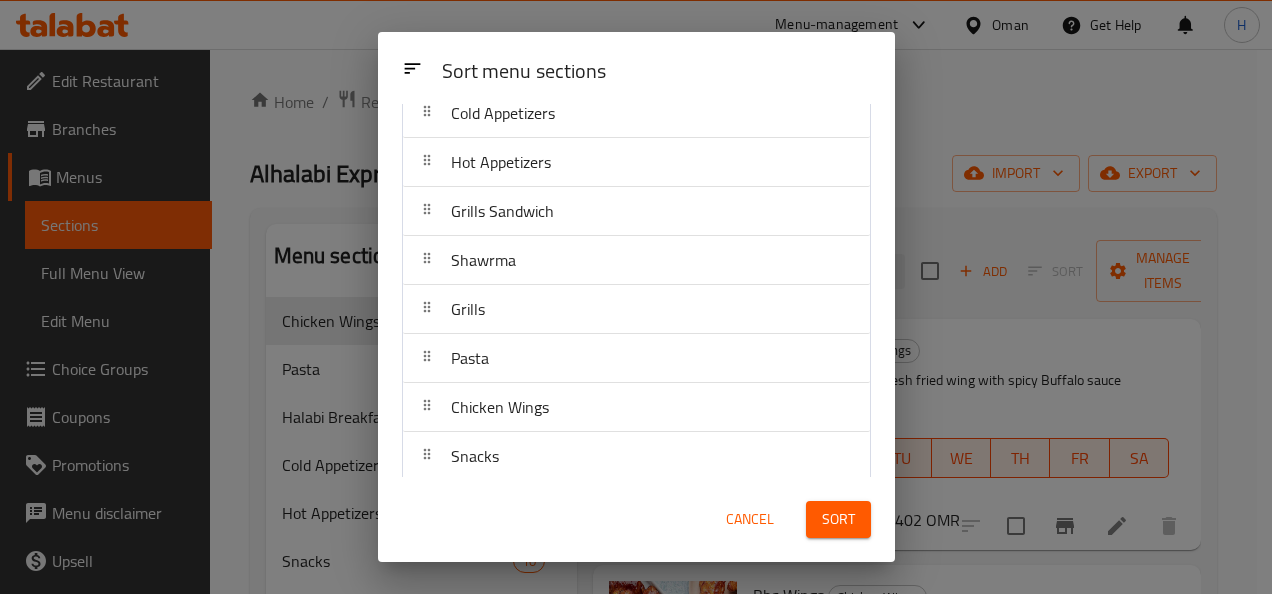 scroll, scrollTop: 116, scrollLeft: 0, axis: vertical 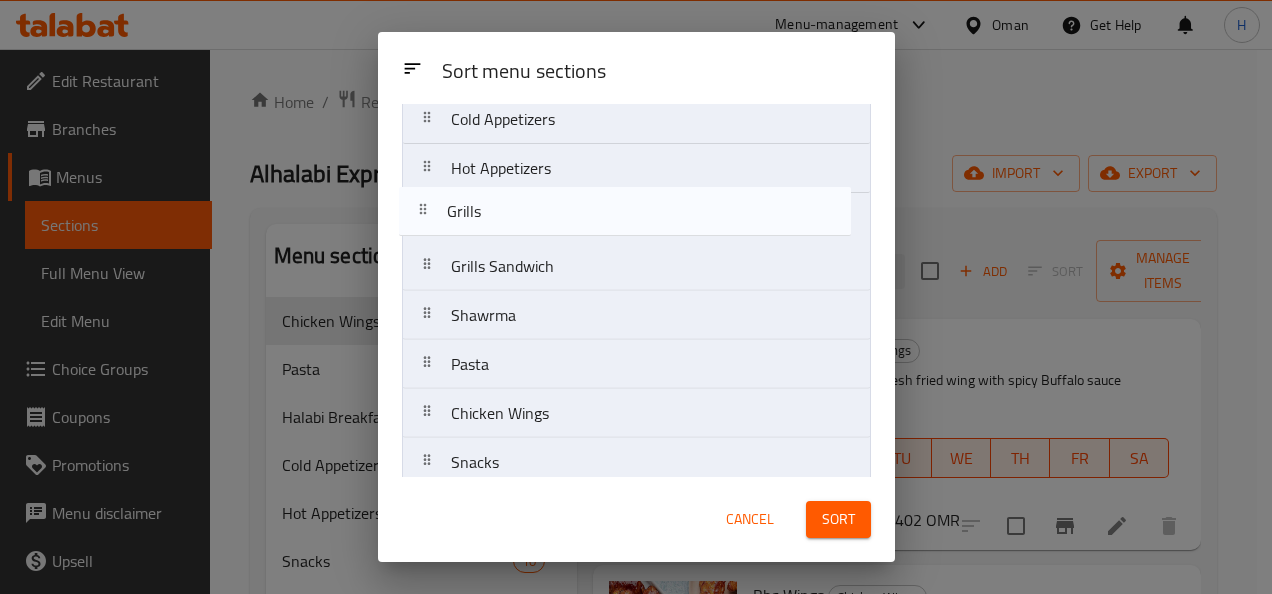 drag, startPoint x: 505, startPoint y: 320, endPoint x: 501, endPoint y: 216, distance: 104.0769 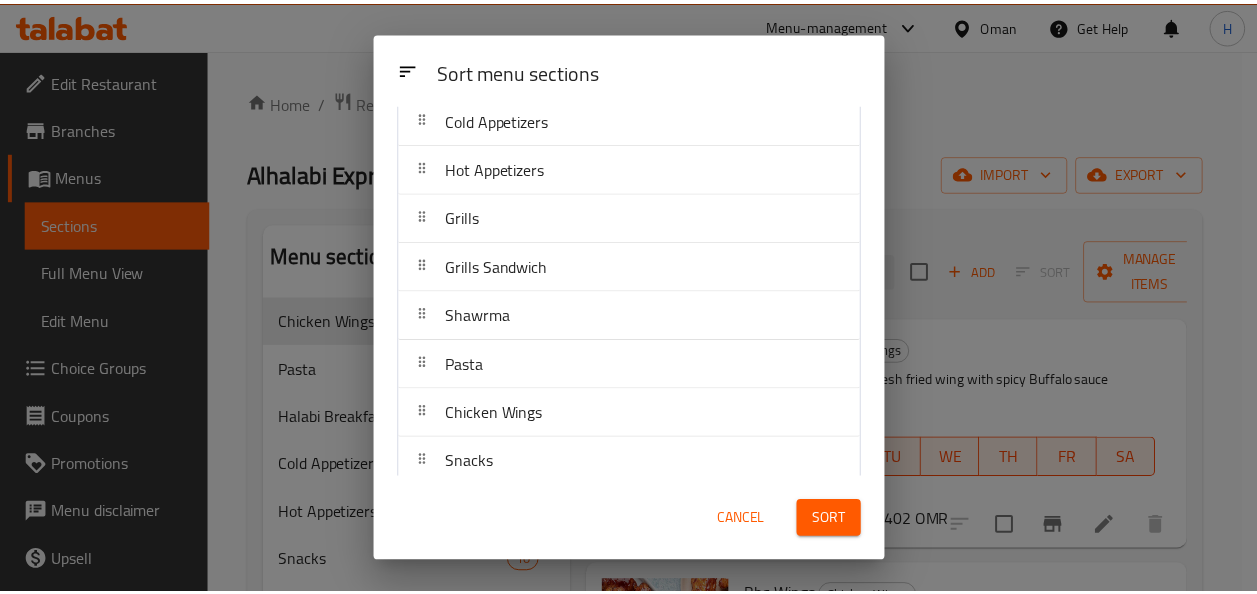 scroll, scrollTop: 228, scrollLeft: 0, axis: vertical 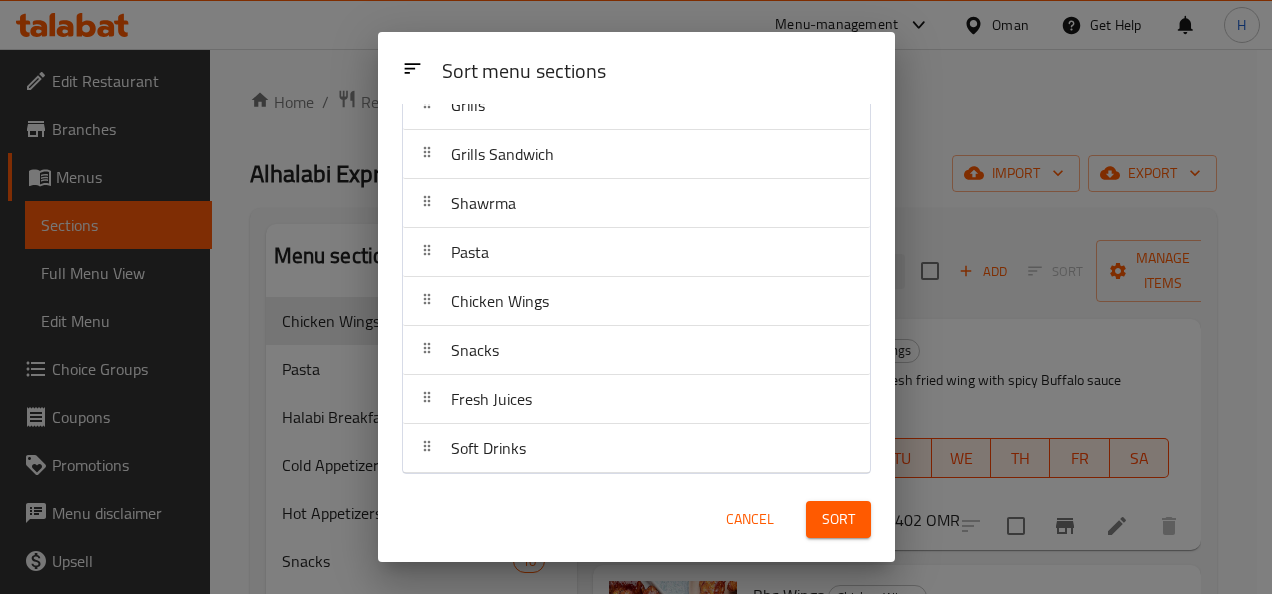 click on "Sort" at bounding box center (838, 519) 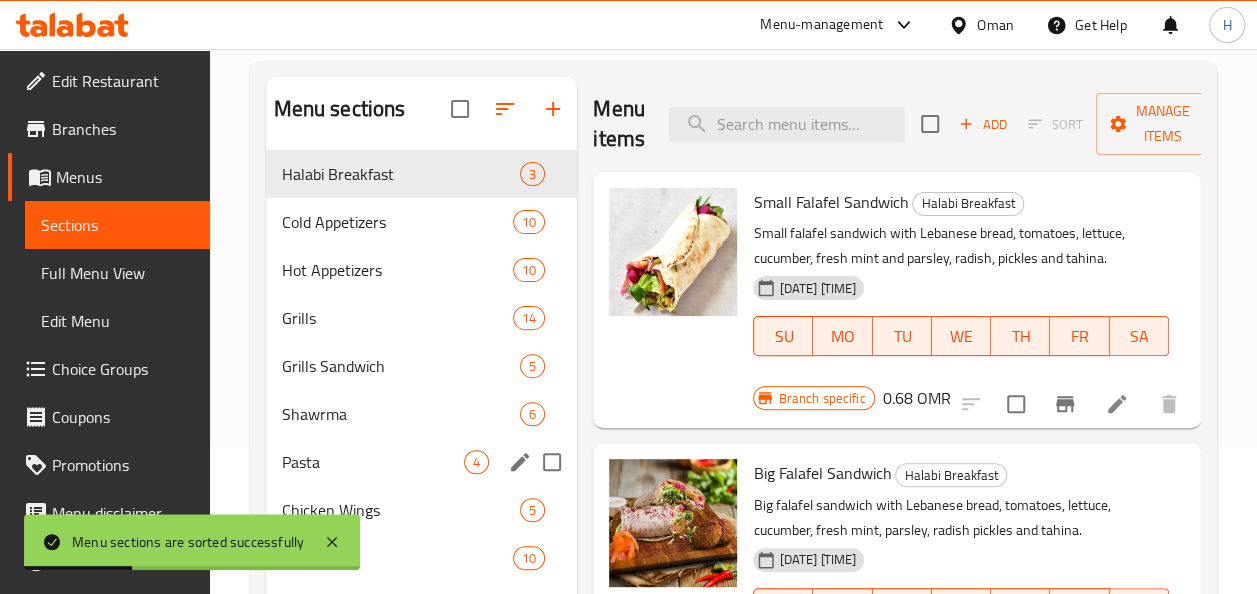 scroll, scrollTop: 146, scrollLeft: 0, axis: vertical 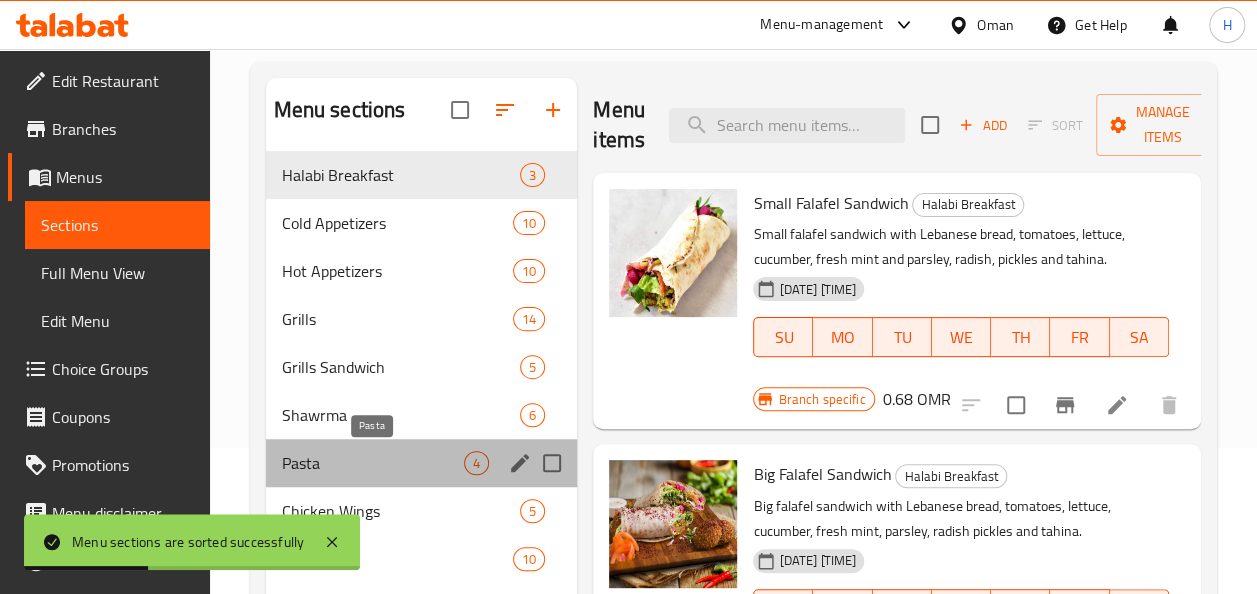click on "Pasta" at bounding box center [373, 463] 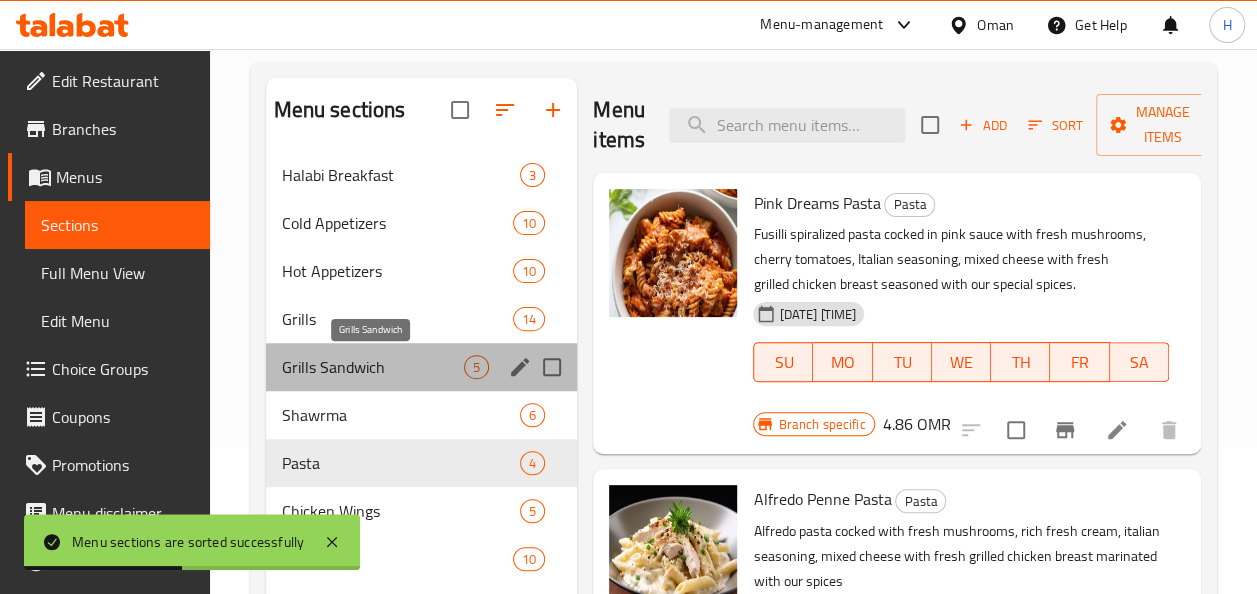 click on "Grills Sandwich" at bounding box center (373, 367) 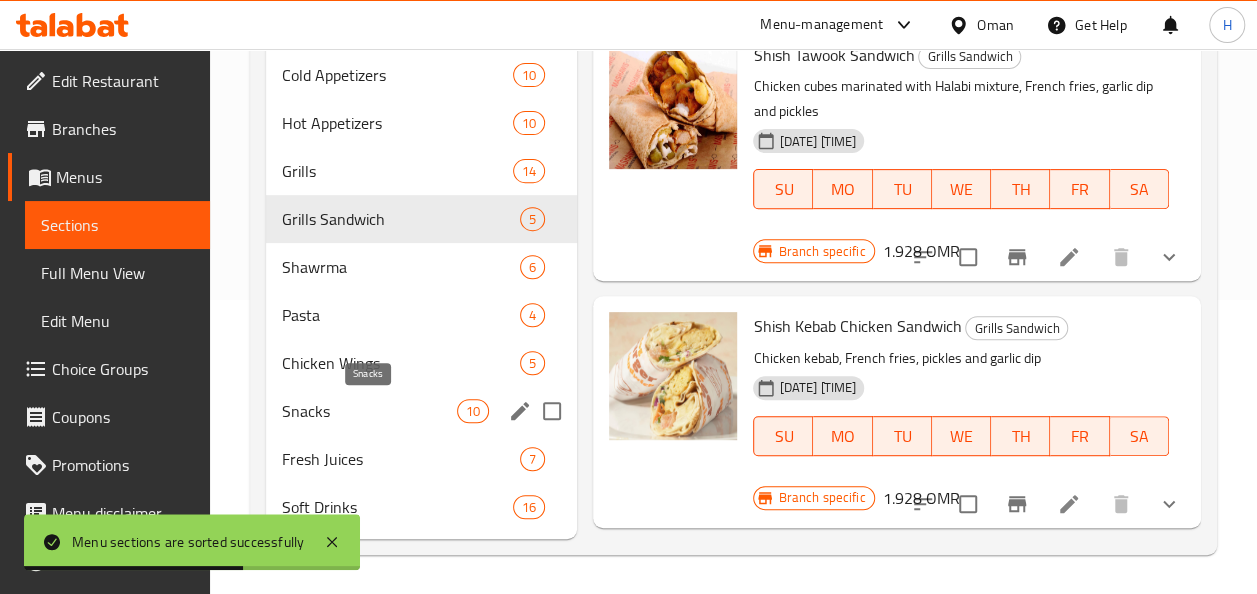 scroll, scrollTop: 294, scrollLeft: 0, axis: vertical 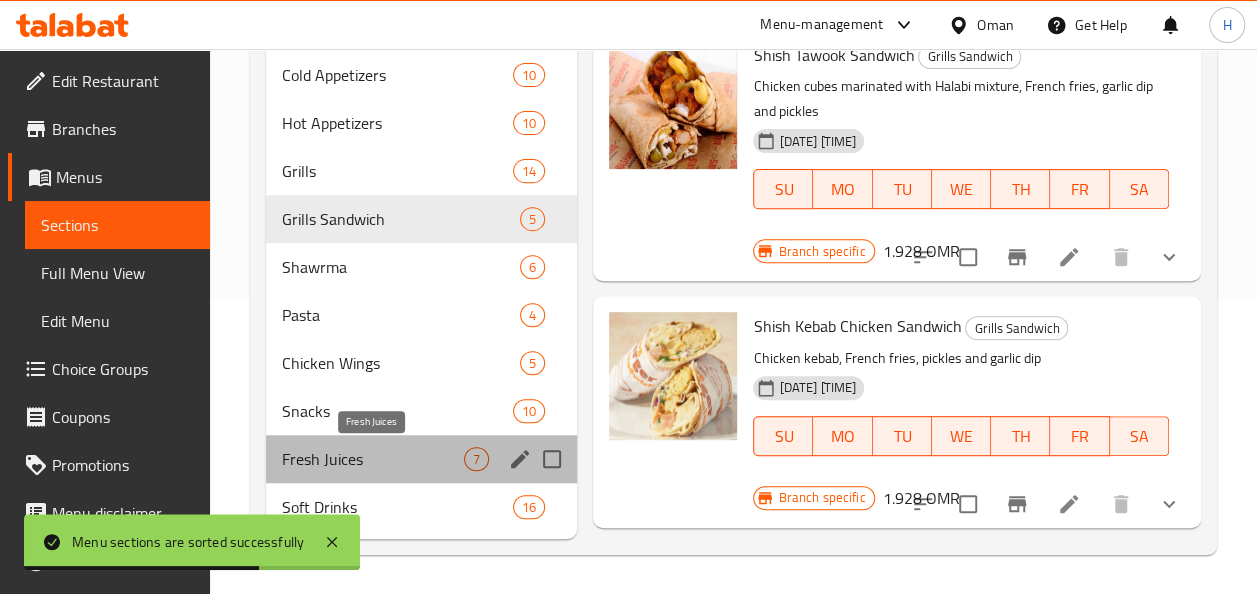 click on "Fresh Juices" at bounding box center [373, 459] 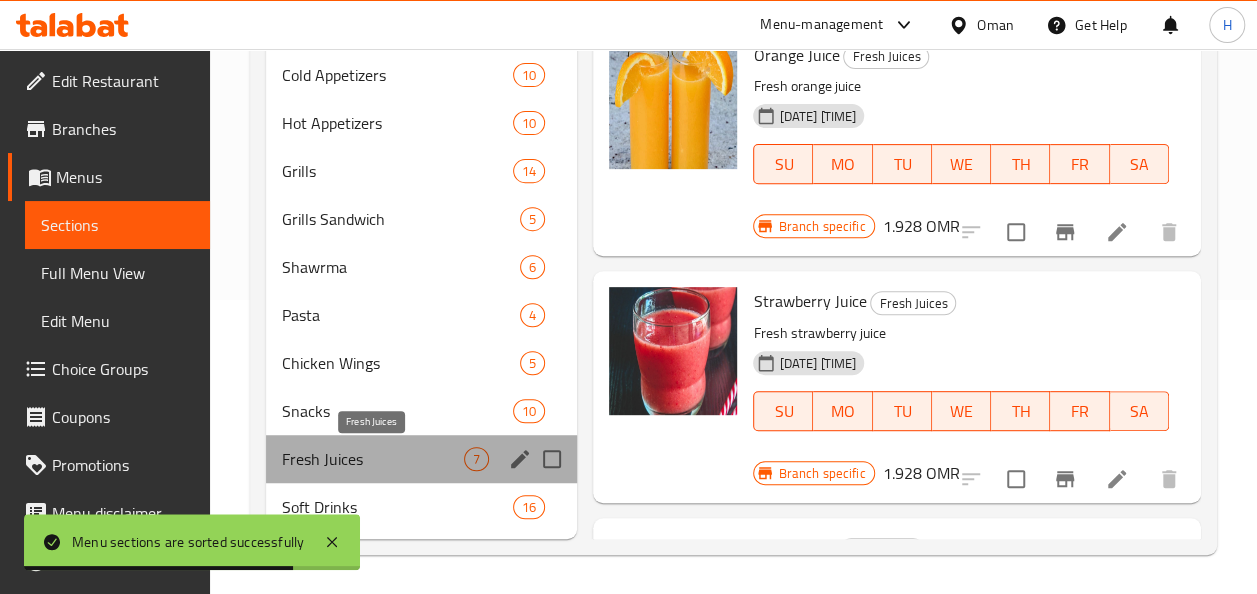 click on "Fresh Juices" at bounding box center (373, 459) 